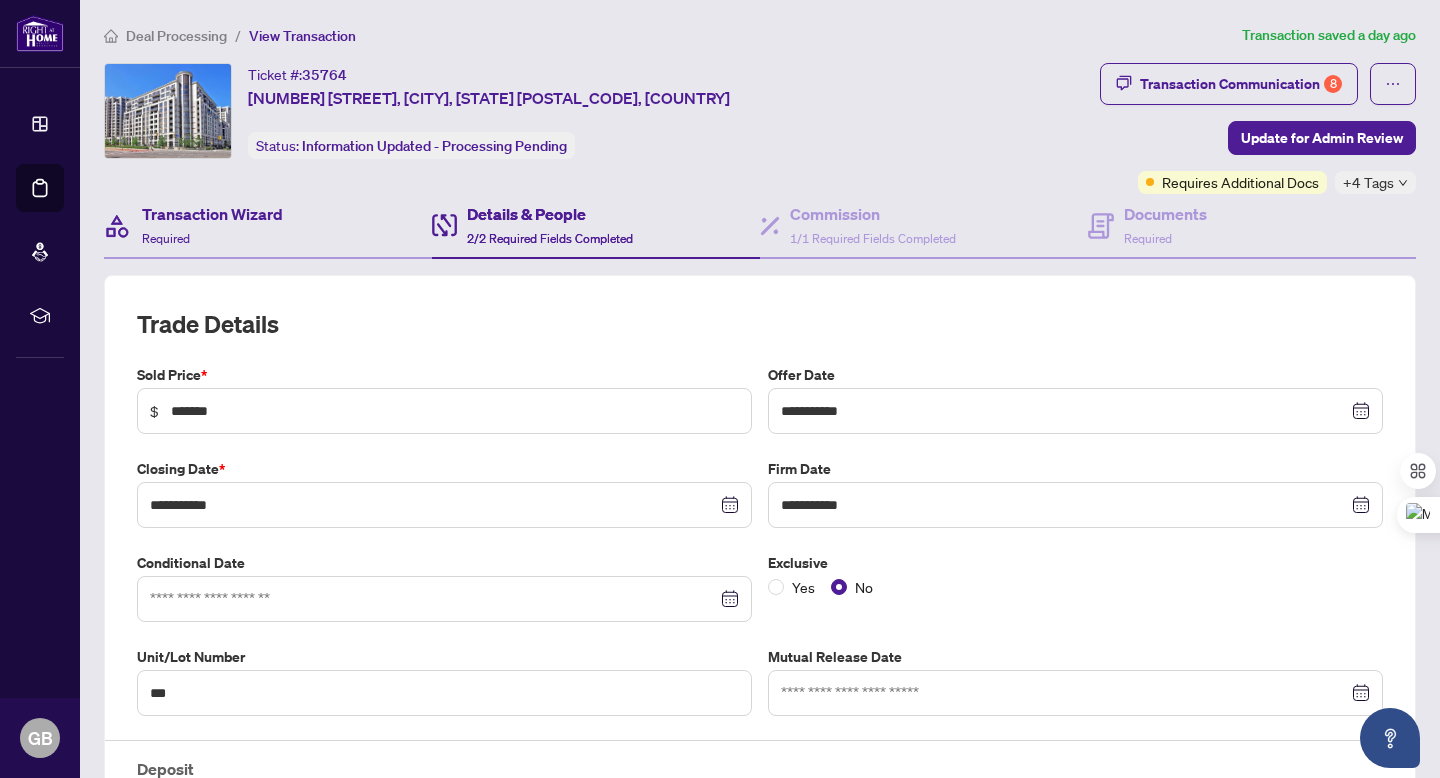 scroll, scrollTop: 0, scrollLeft: 0, axis: both 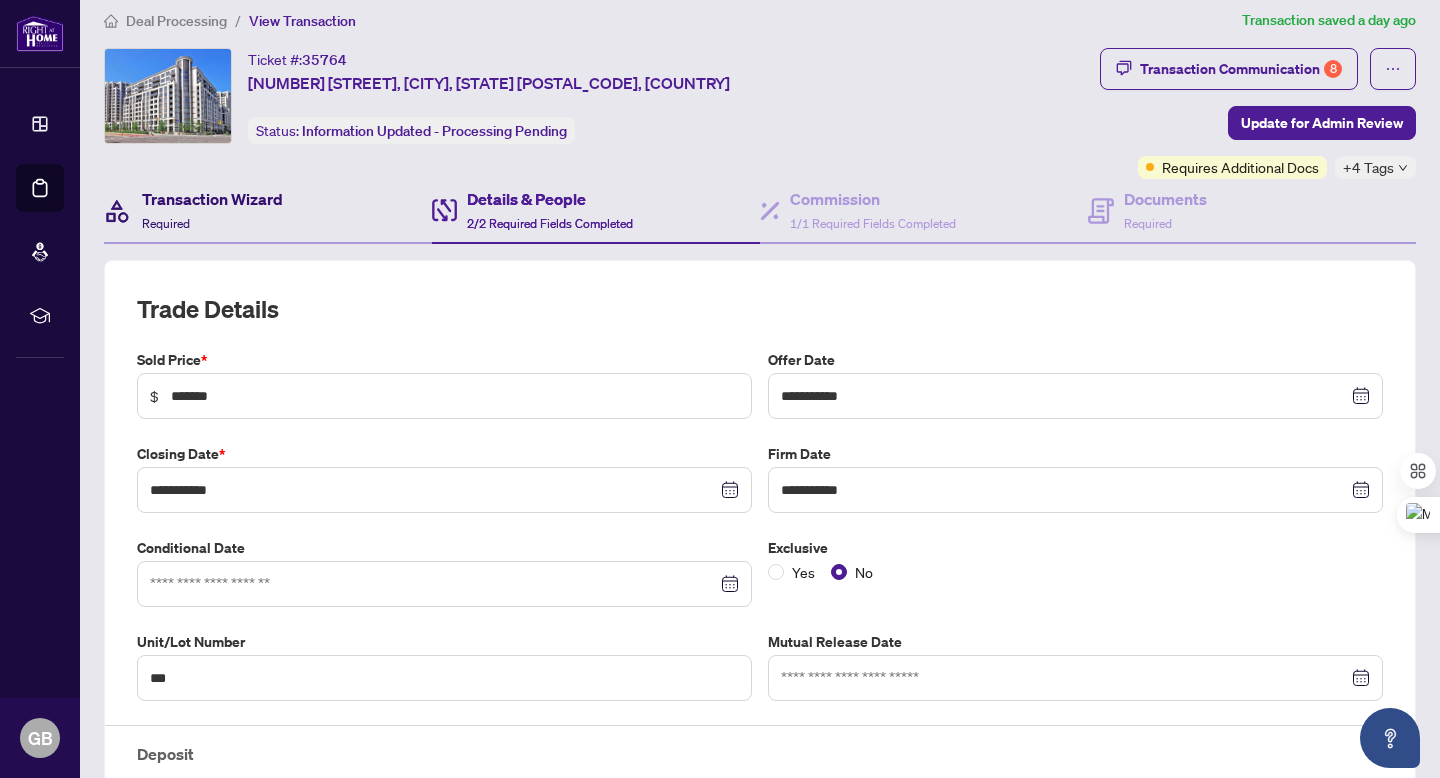 click on "Transaction Wizard" at bounding box center [212, 199] 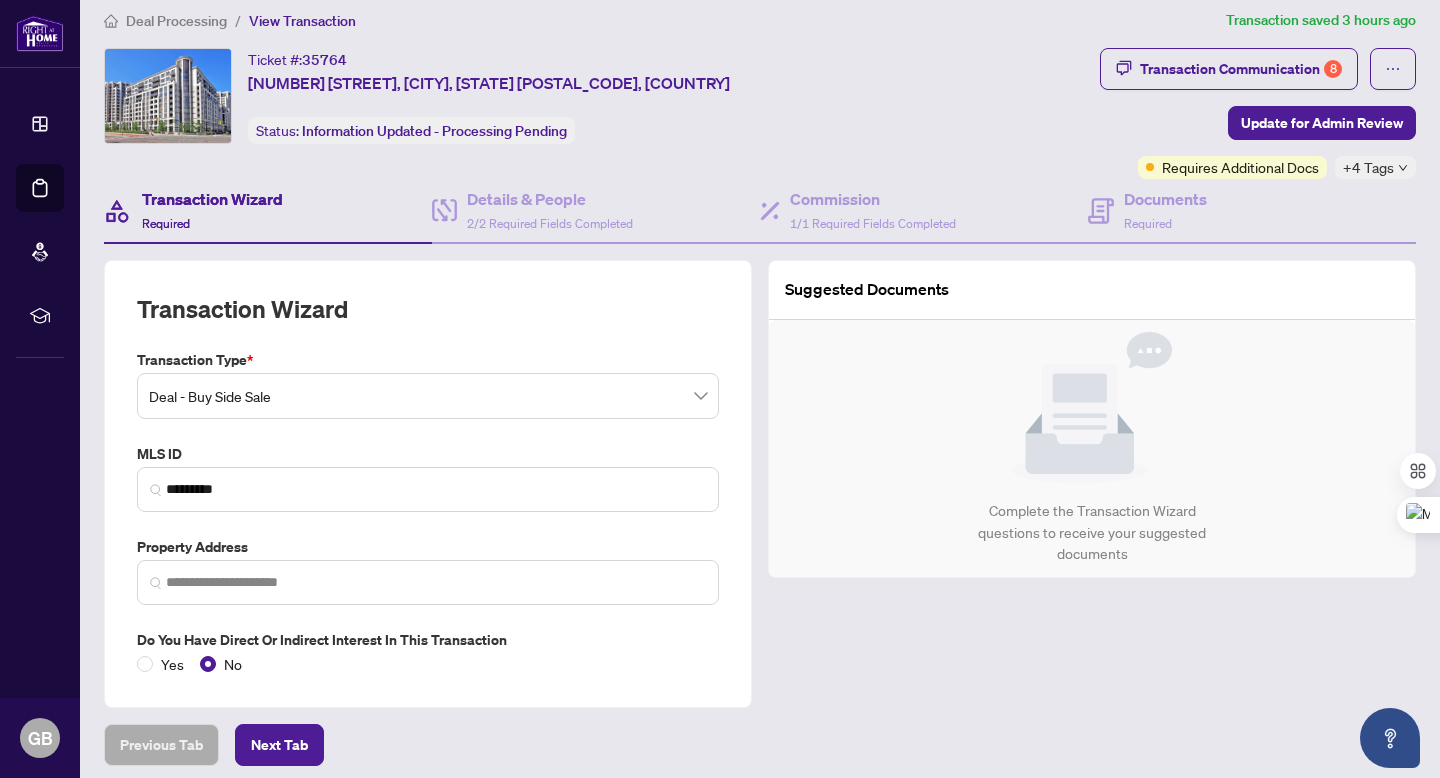 type on "**********" 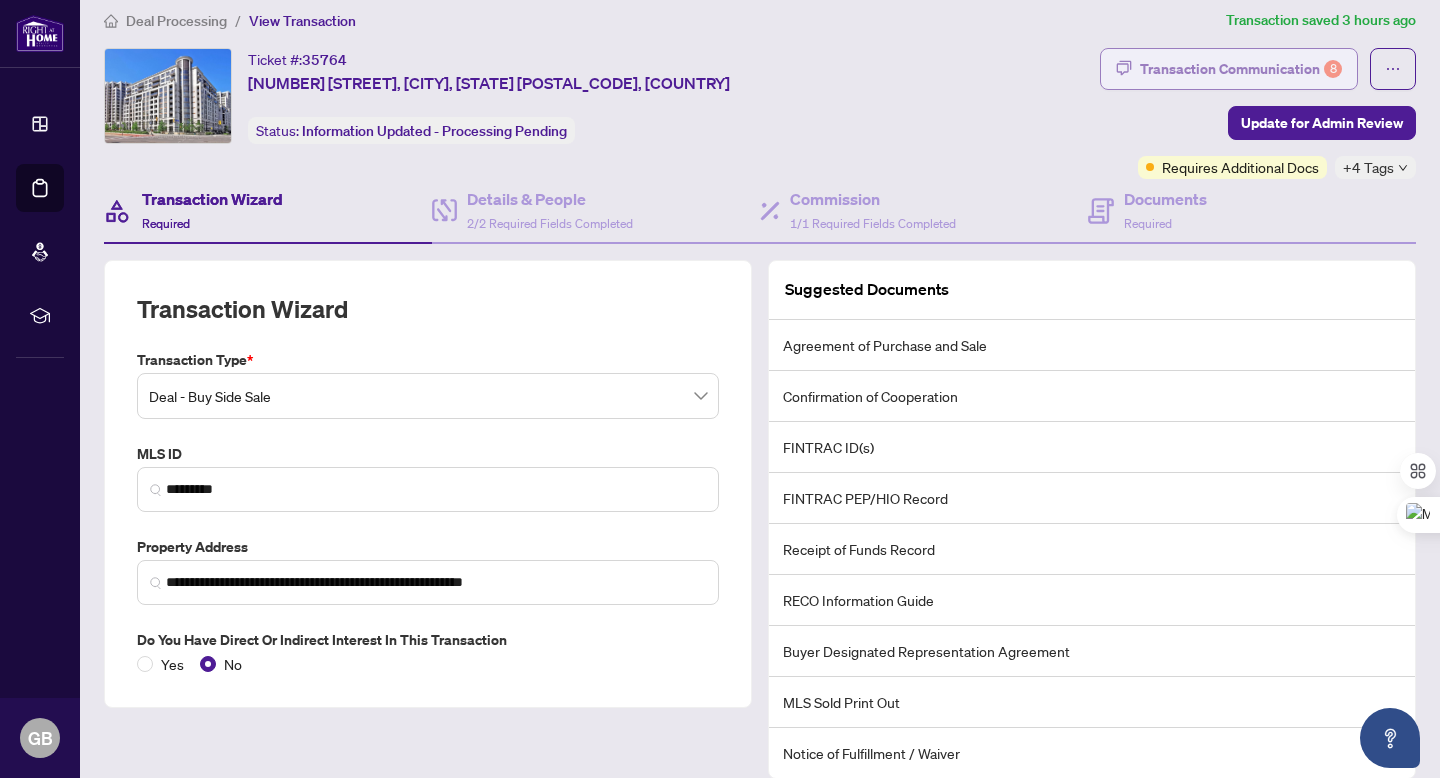 click on "Transaction Communication 8" at bounding box center (1241, 69) 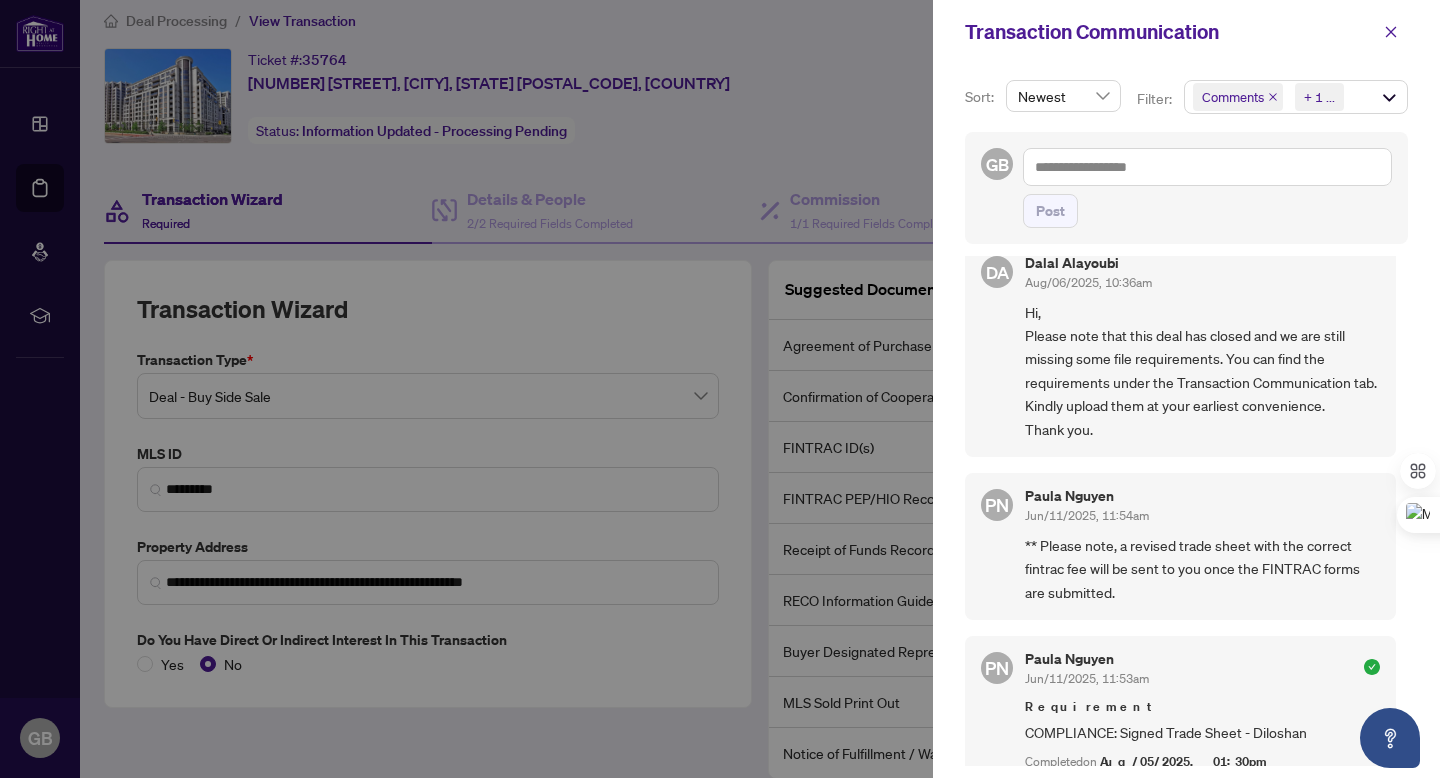 scroll, scrollTop: 9, scrollLeft: 0, axis: vertical 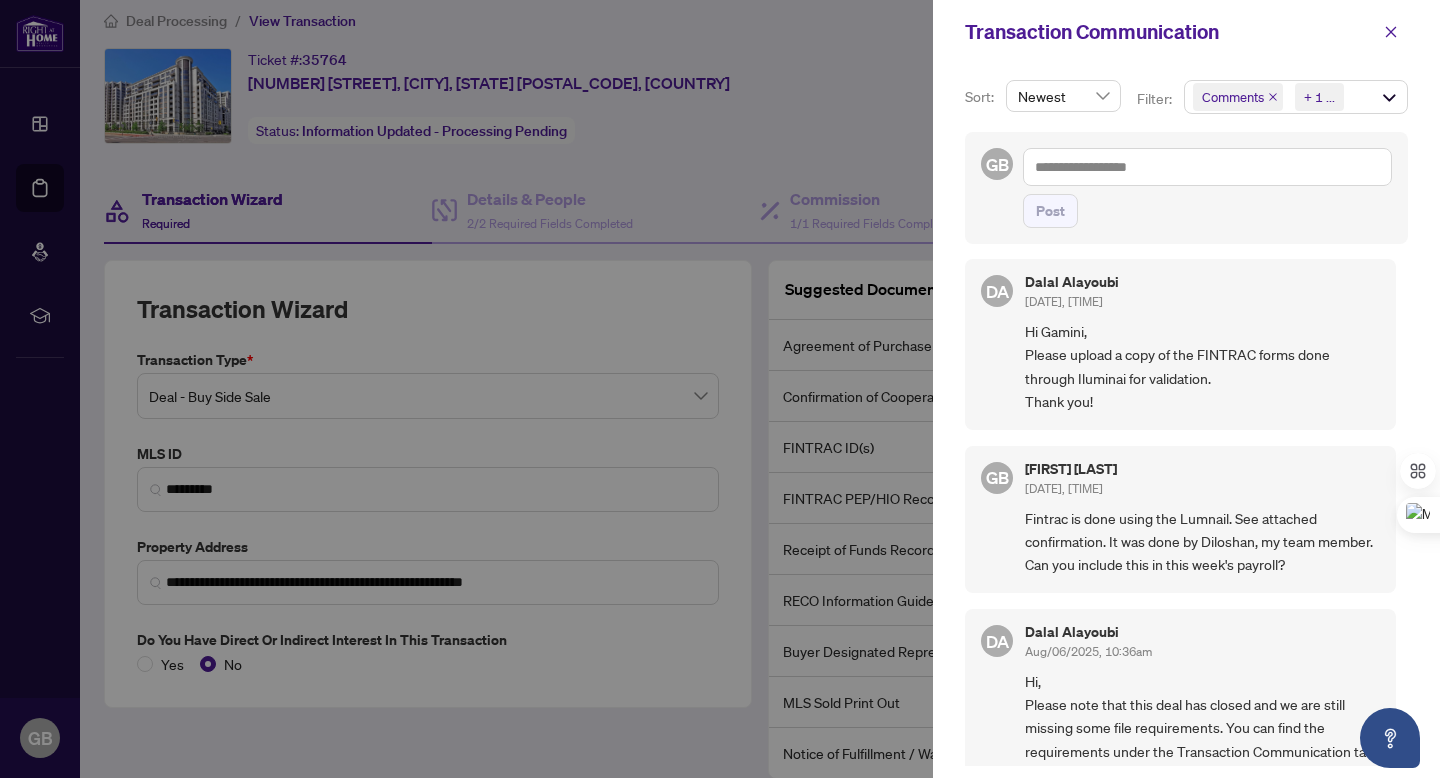 click on "Newest" at bounding box center [1063, 96] 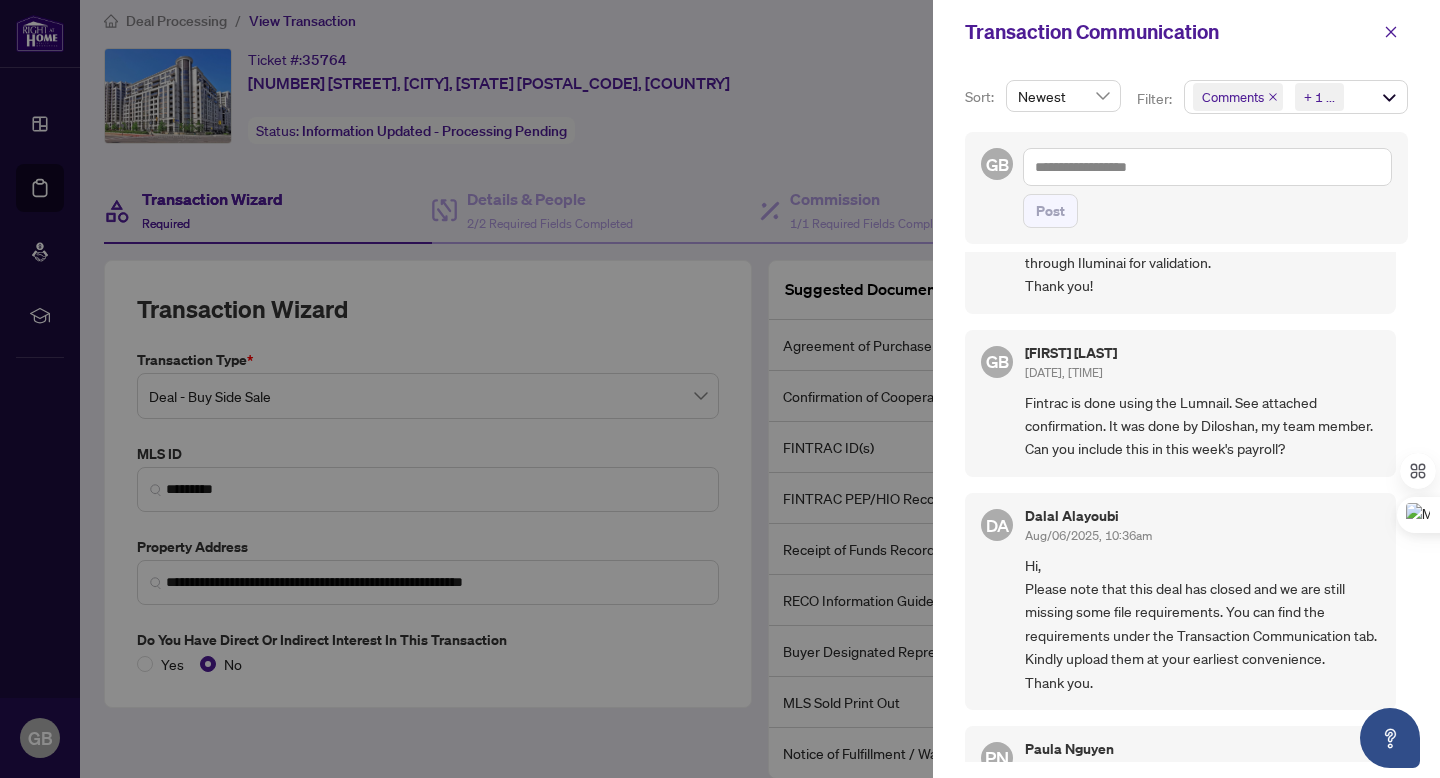 scroll, scrollTop: 0, scrollLeft: 0, axis: both 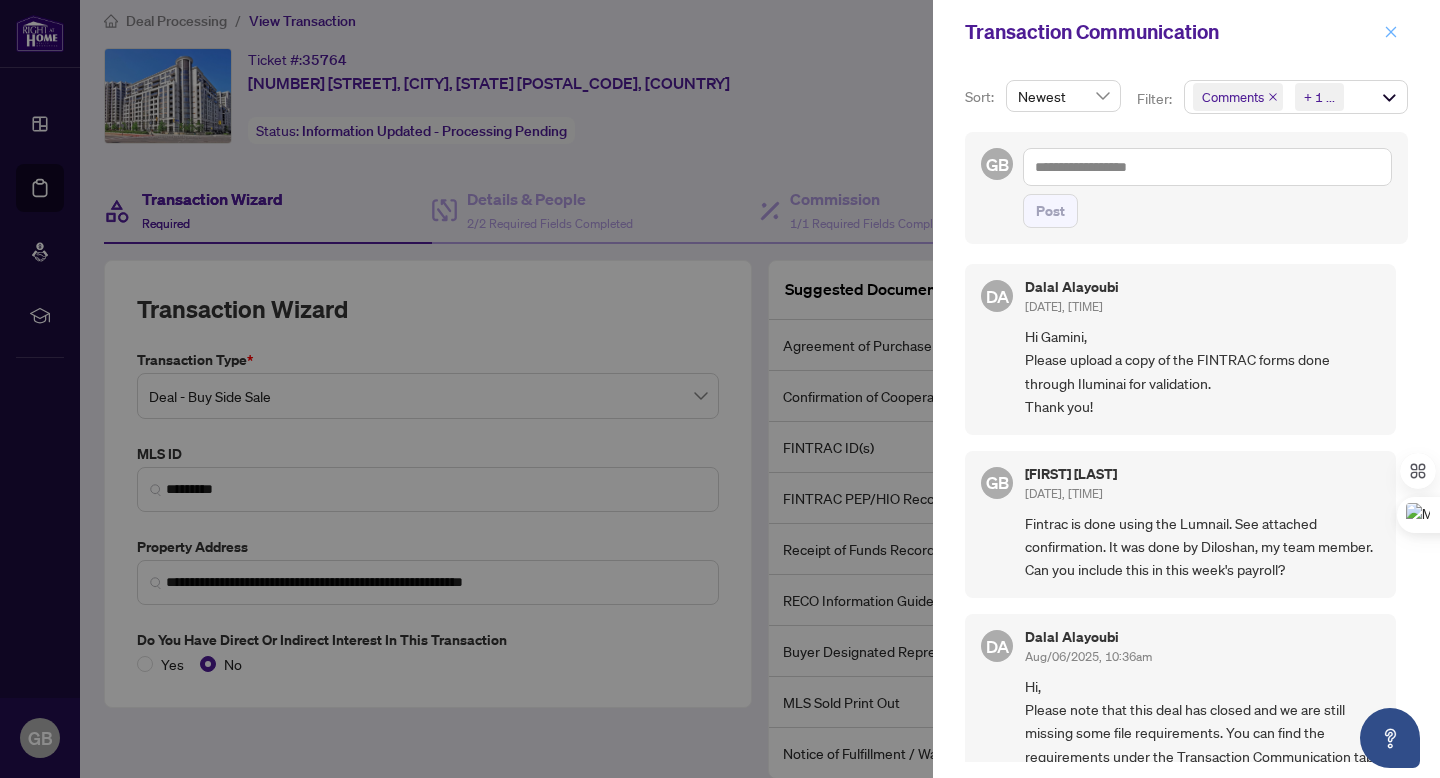click at bounding box center [1391, 32] 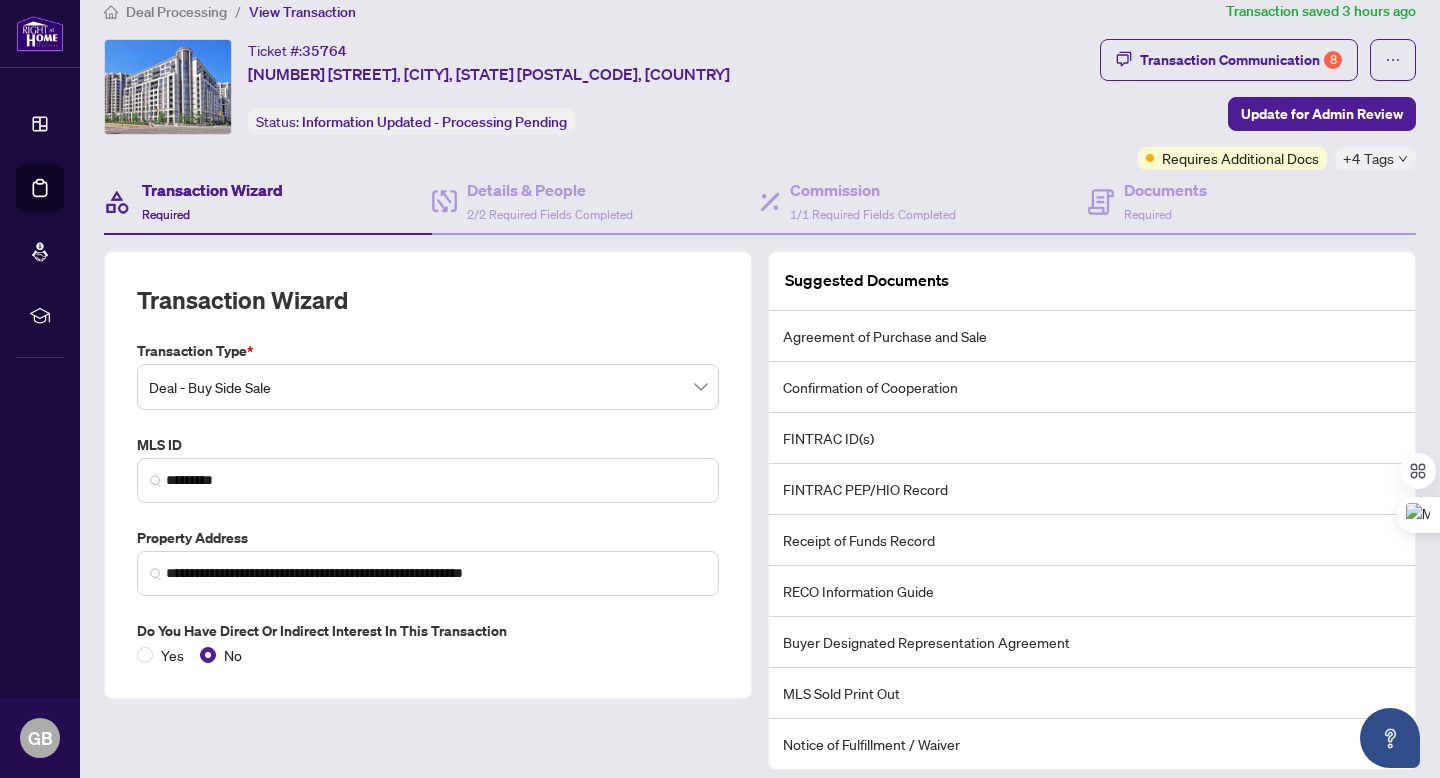 scroll, scrollTop: 0, scrollLeft: 0, axis: both 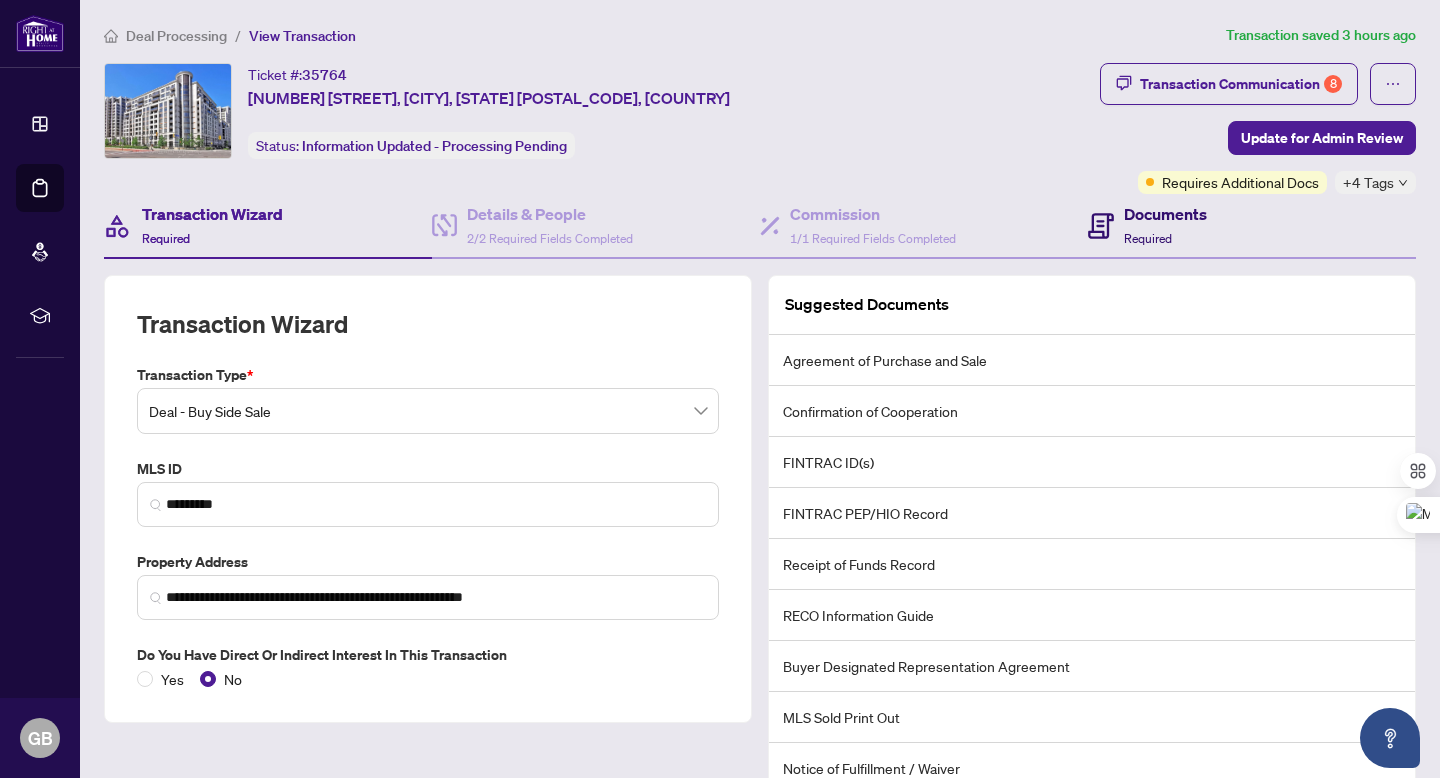 click on "Documents Required" at bounding box center (1147, 225) 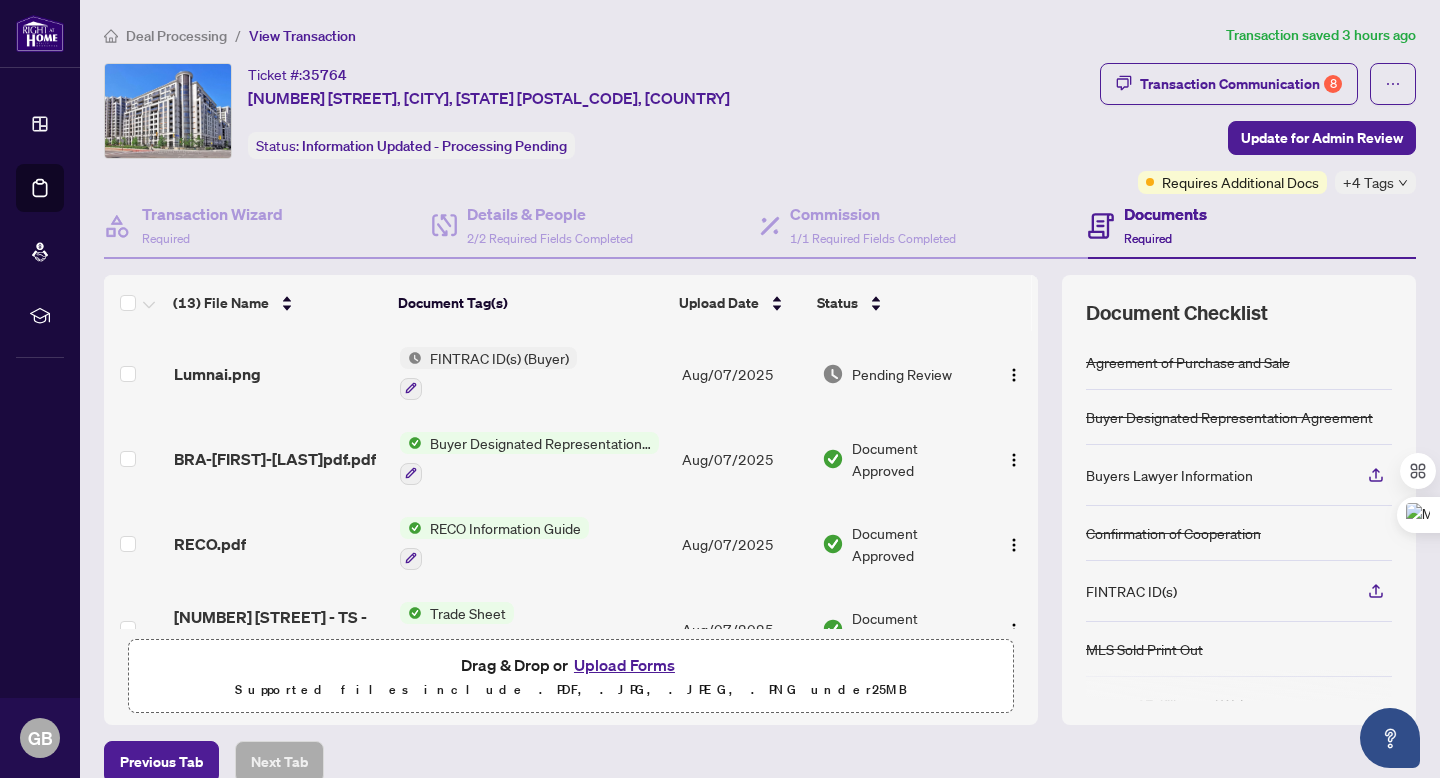 click on "Upload Forms" at bounding box center (624, 665) 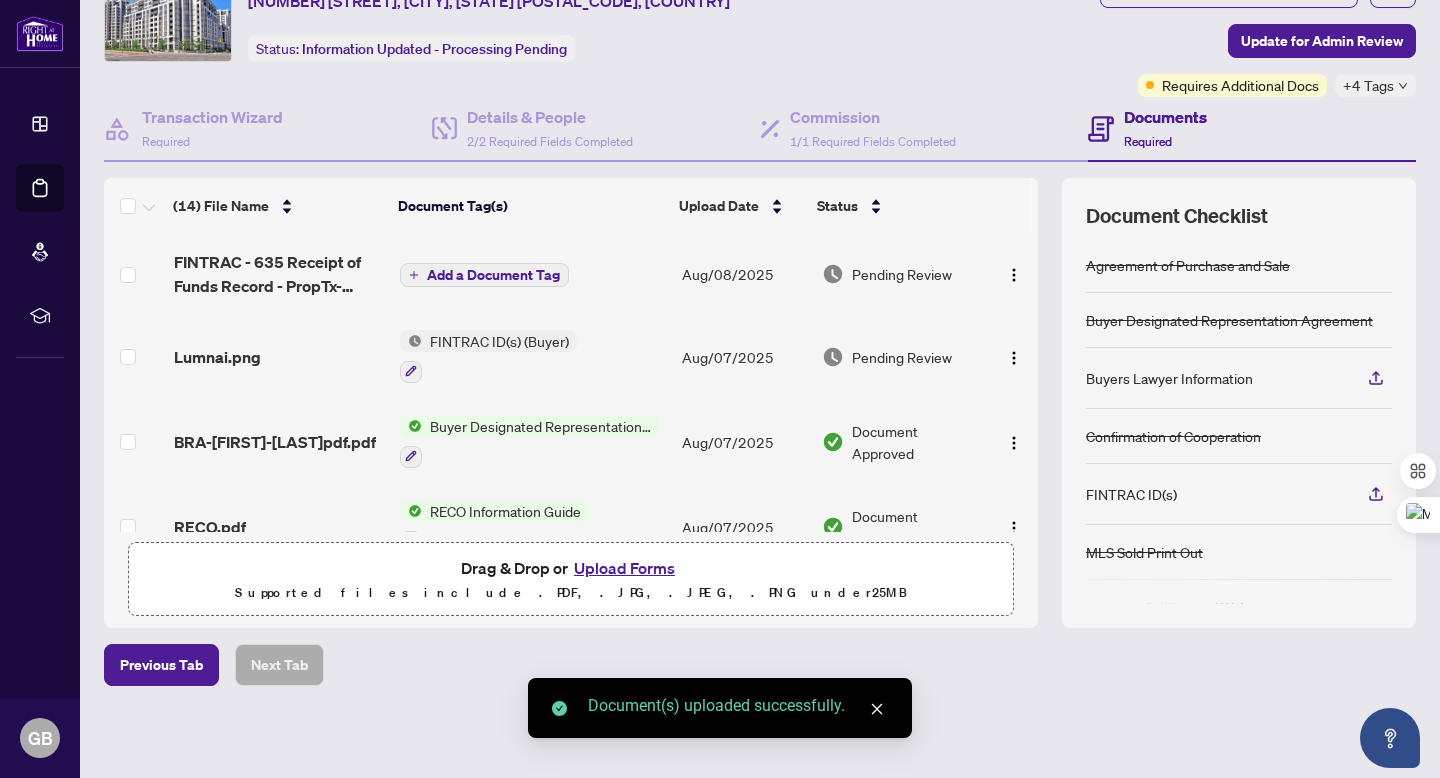 scroll, scrollTop: 0, scrollLeft: 0, axis: both 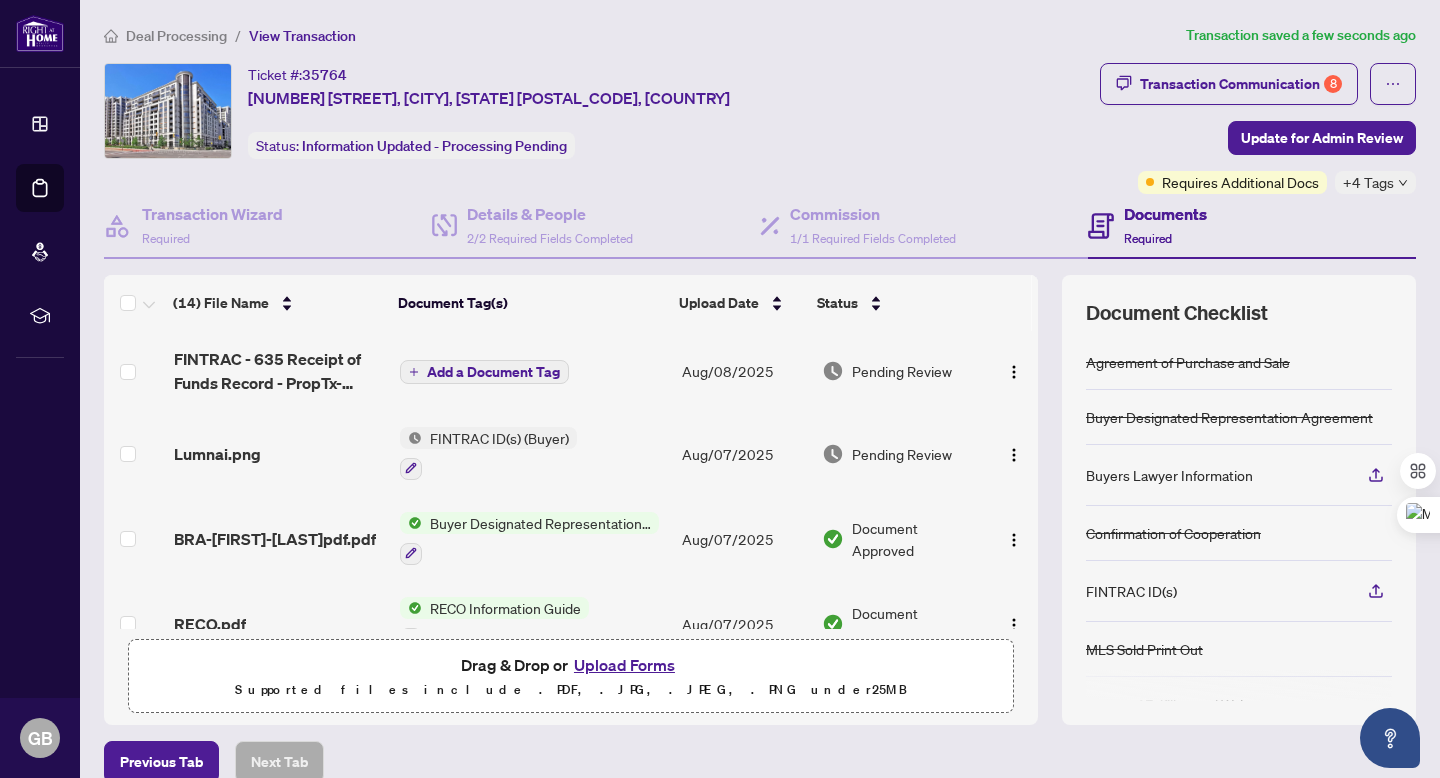 click on "Add a Document Tag" at bounding box center [493, 372] 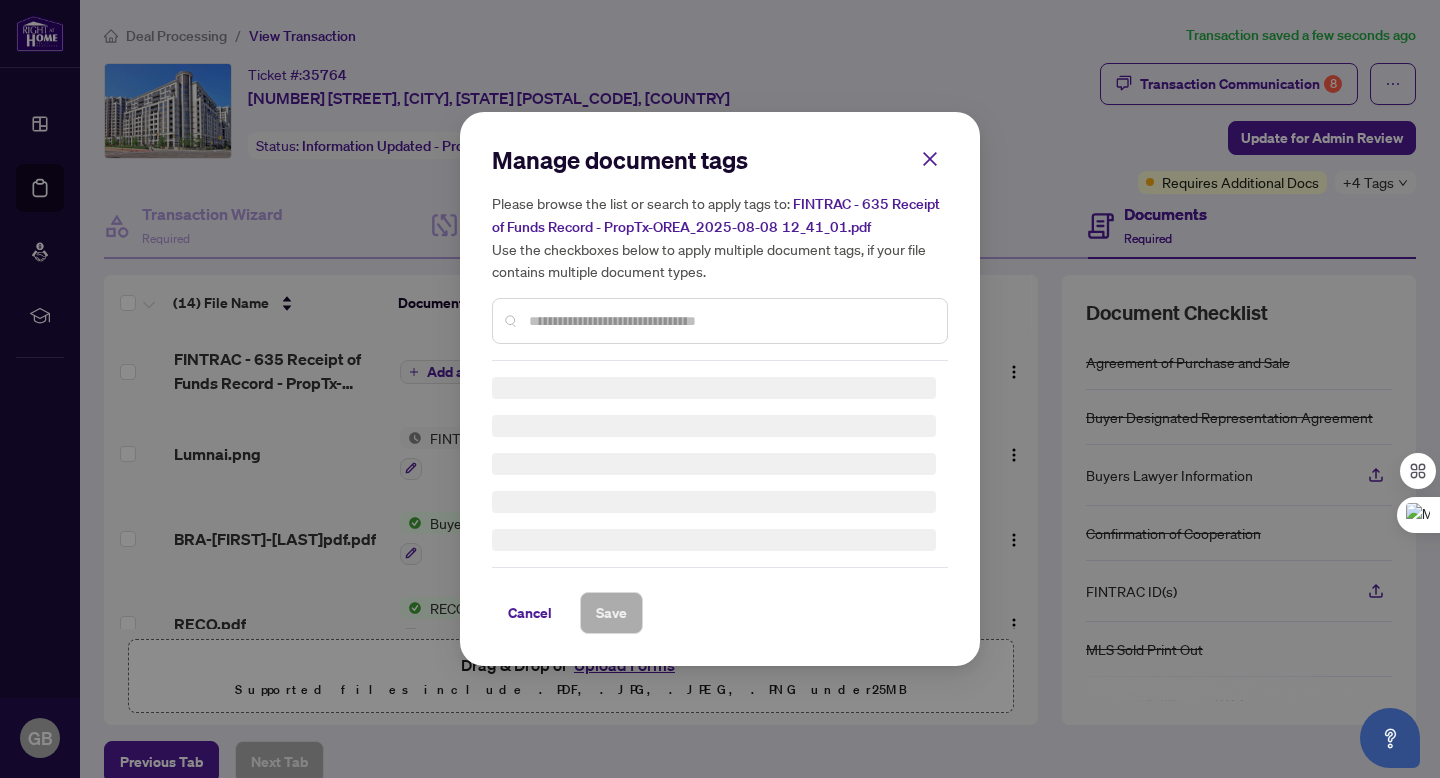 click at bounding box center [730, 321] 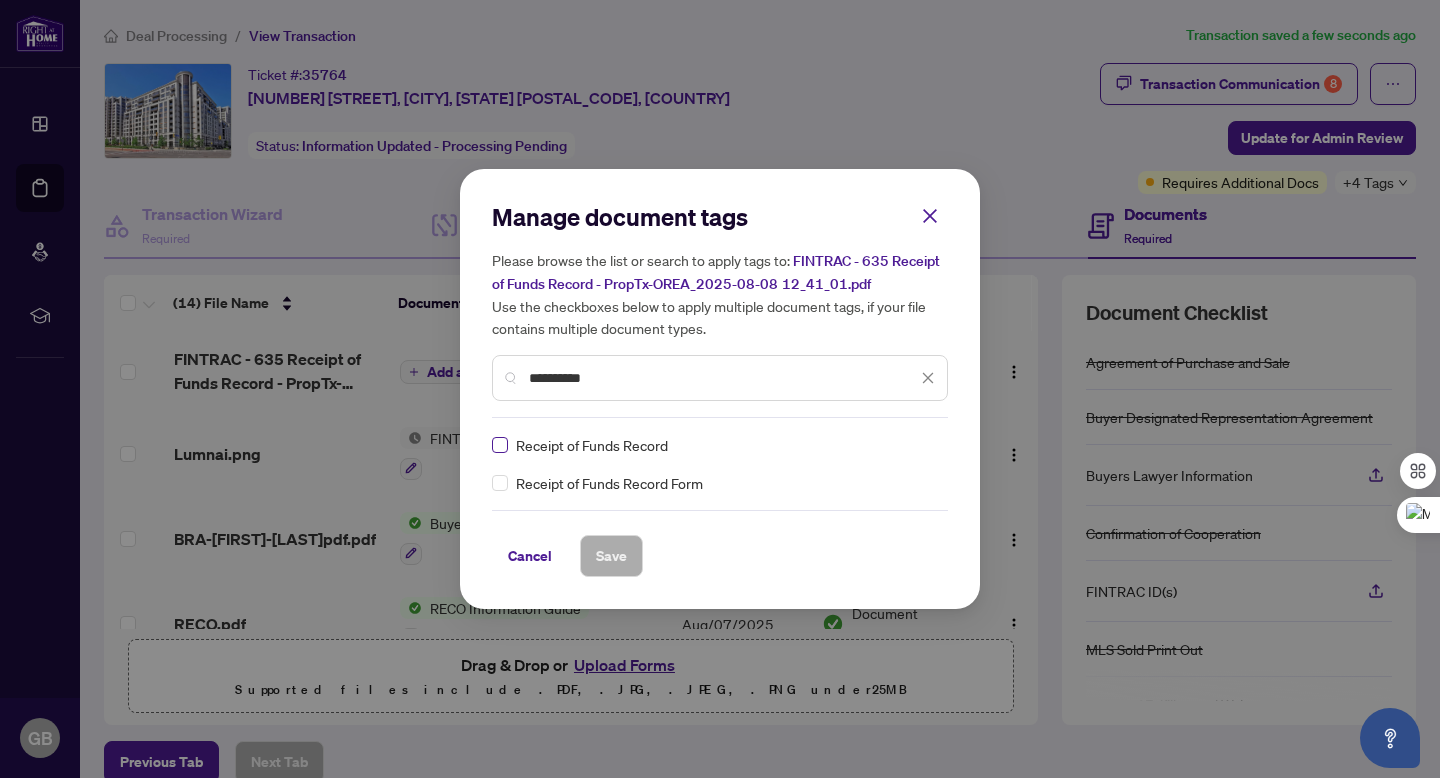 type on "**********" 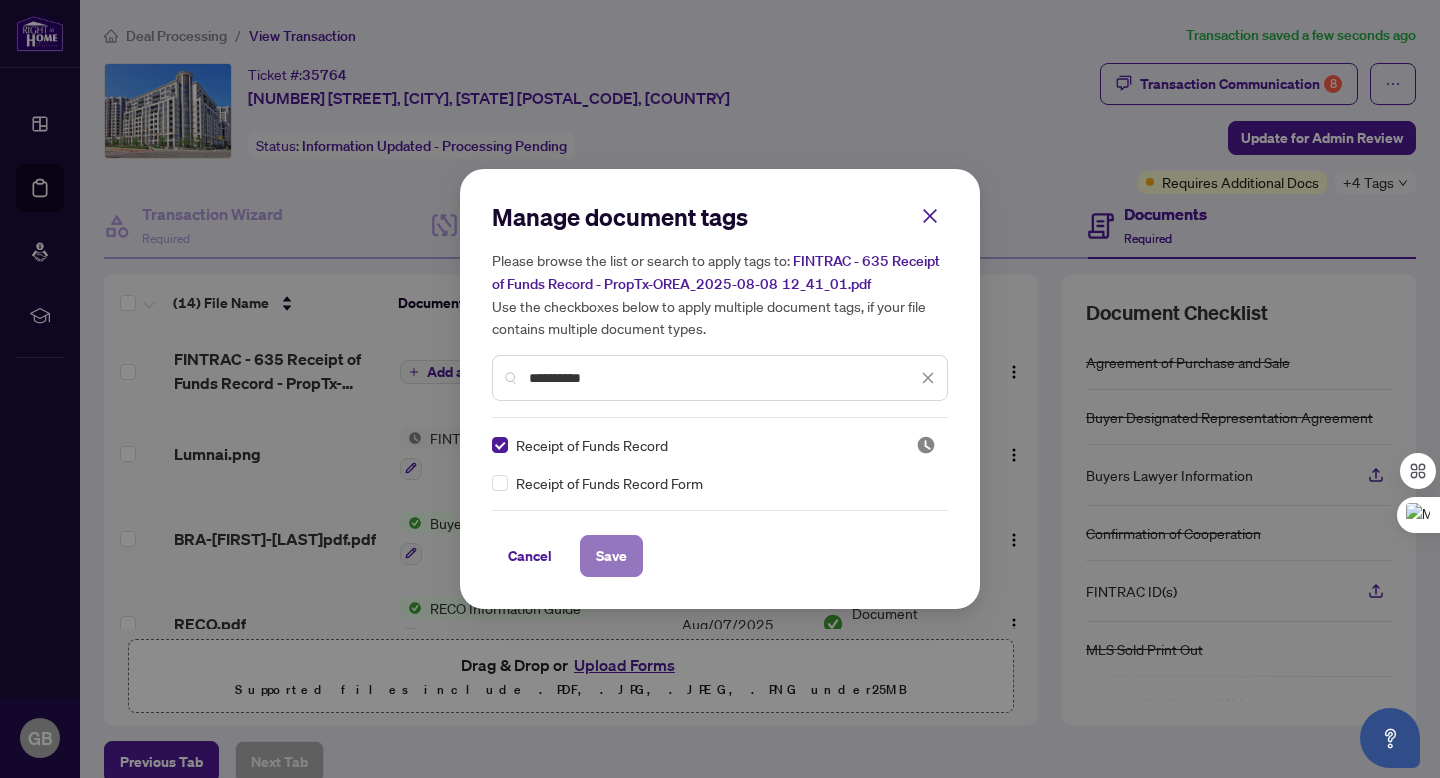 click on "Save" at bounding box center (611, 556) 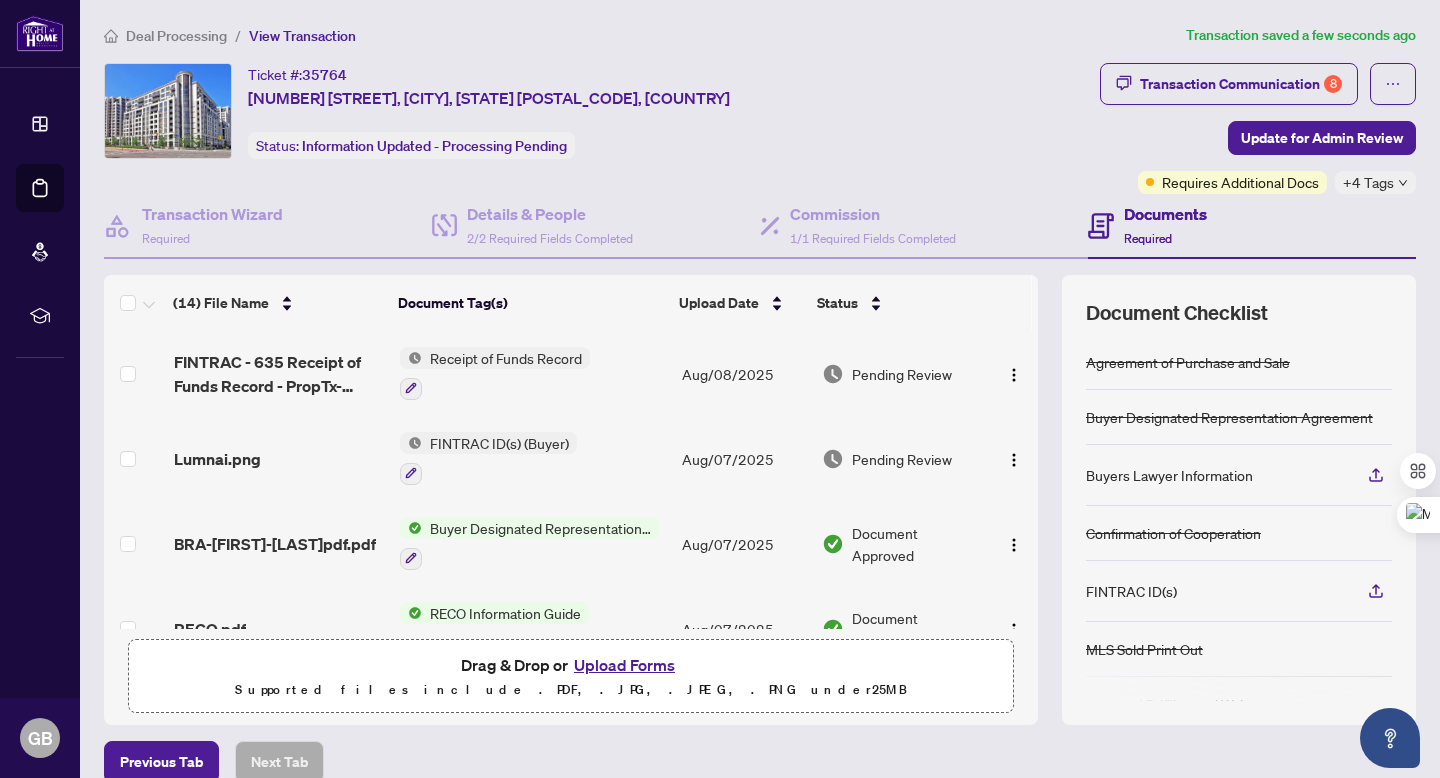 click on "Requires Additional Docs" at bounding box center (1240, 182) 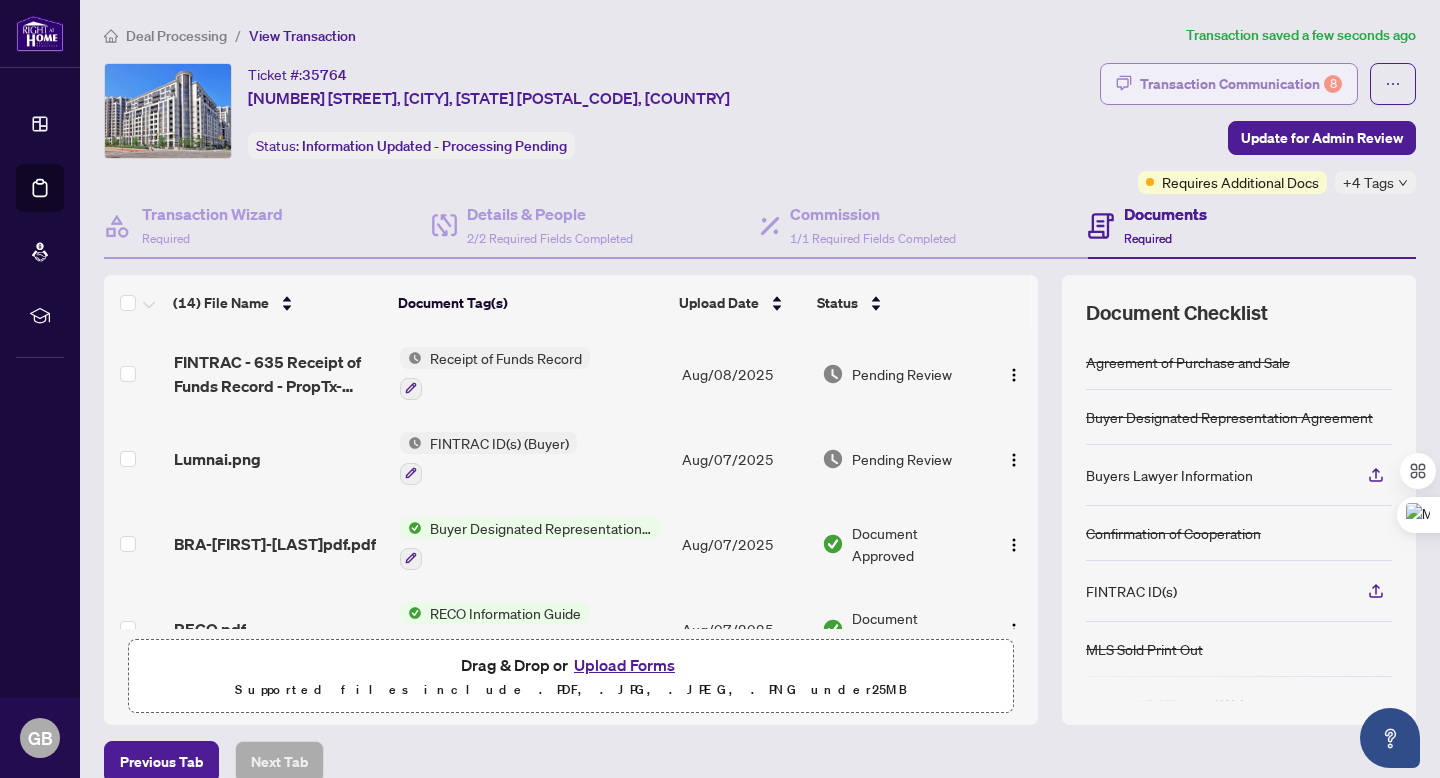 click on "Transaction Communication 8" at bounding box center [1241, 84] 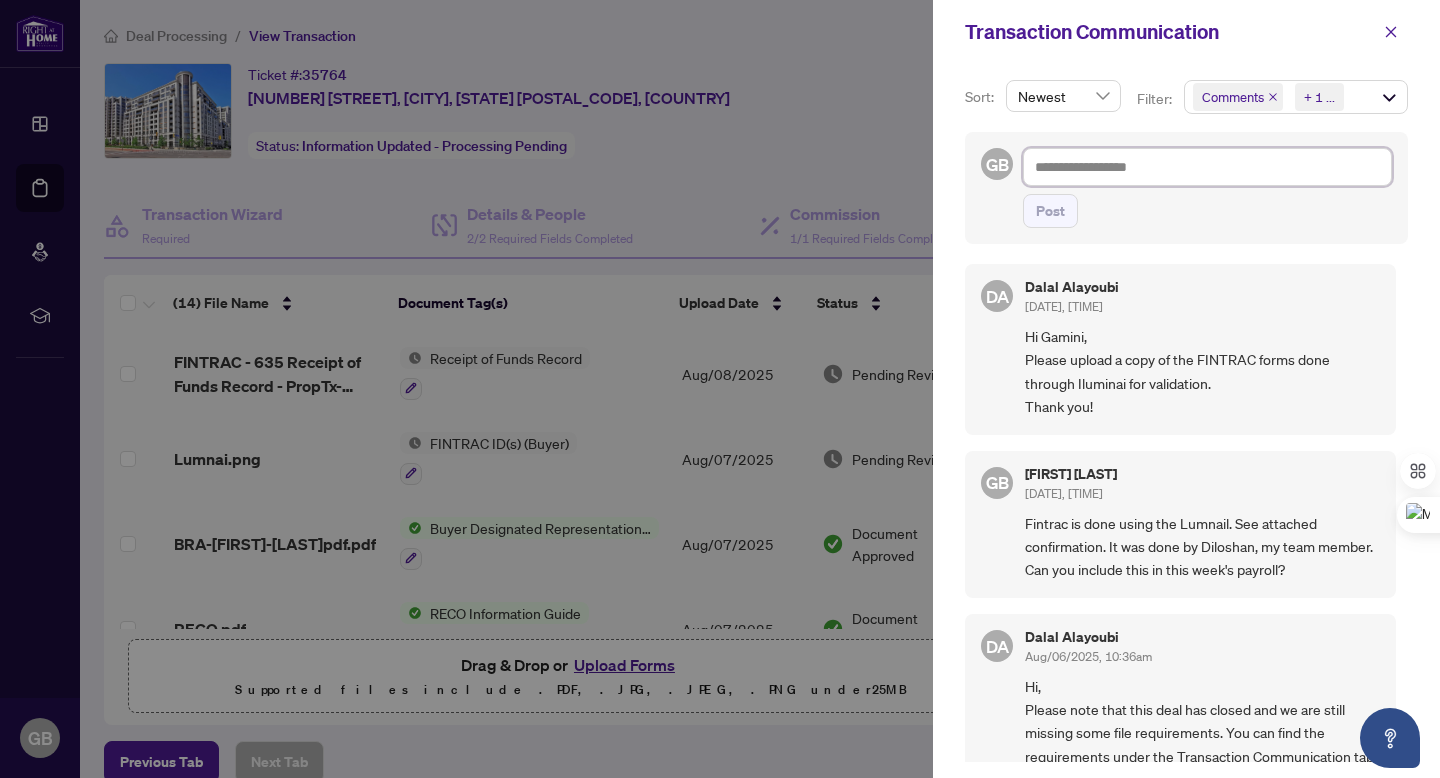 click at bounding box center (1207, 167) 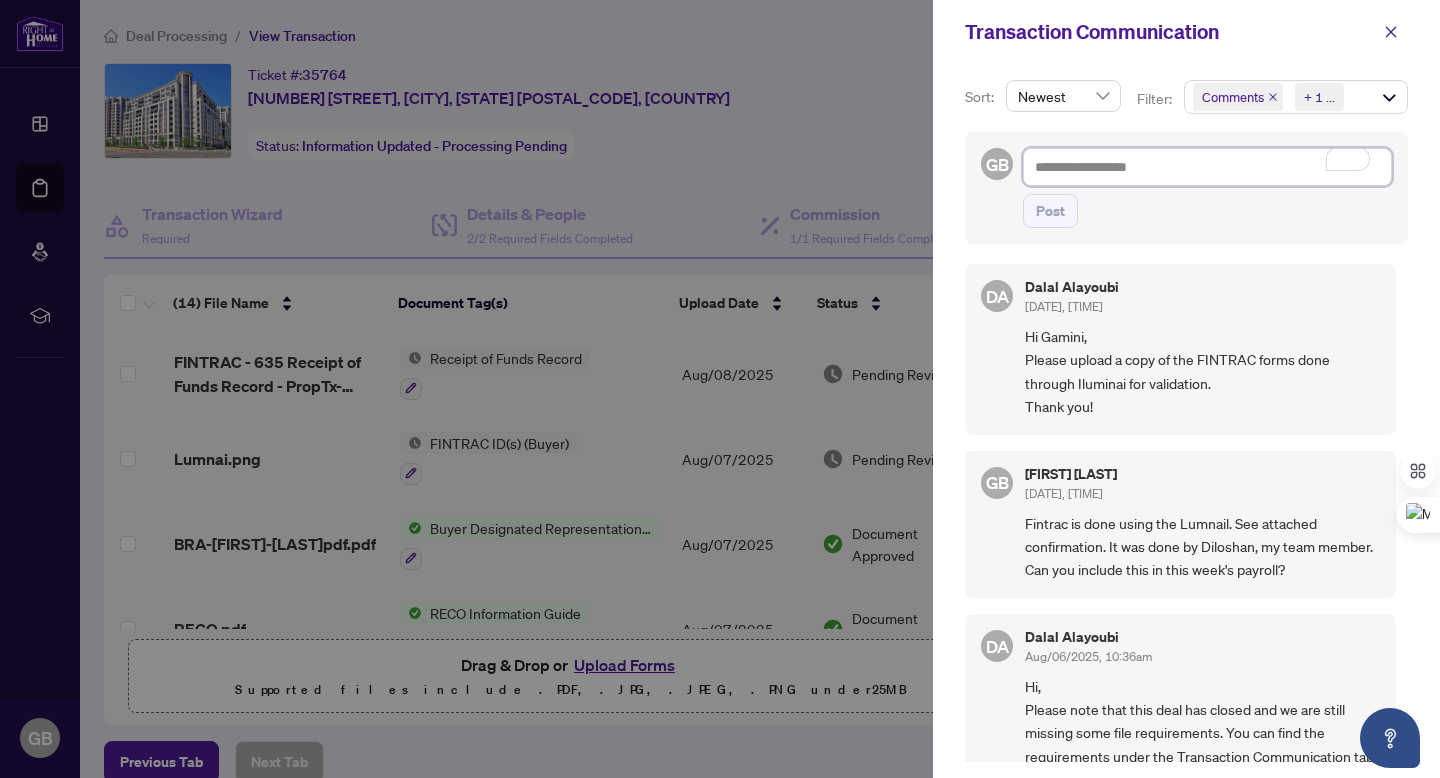 type on "*" 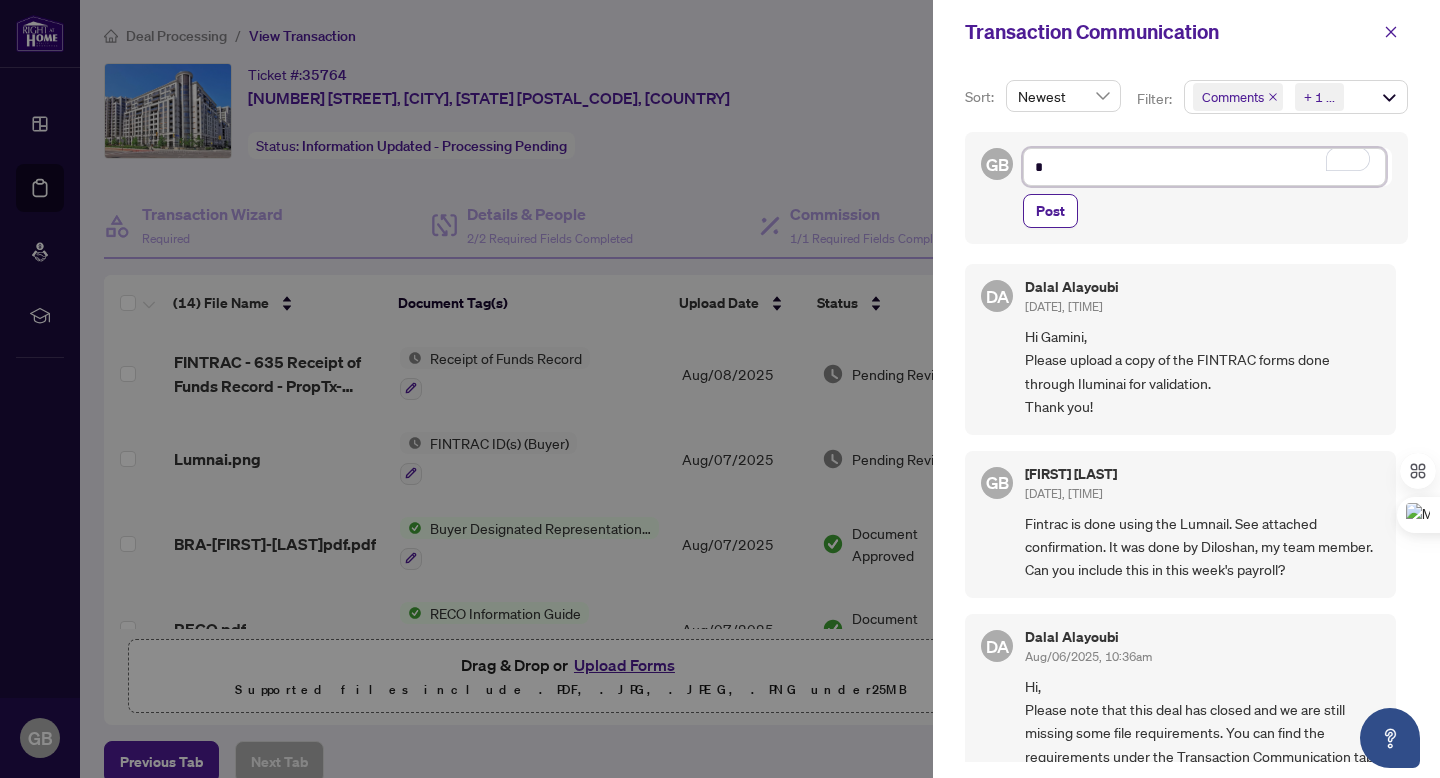 type on "**" 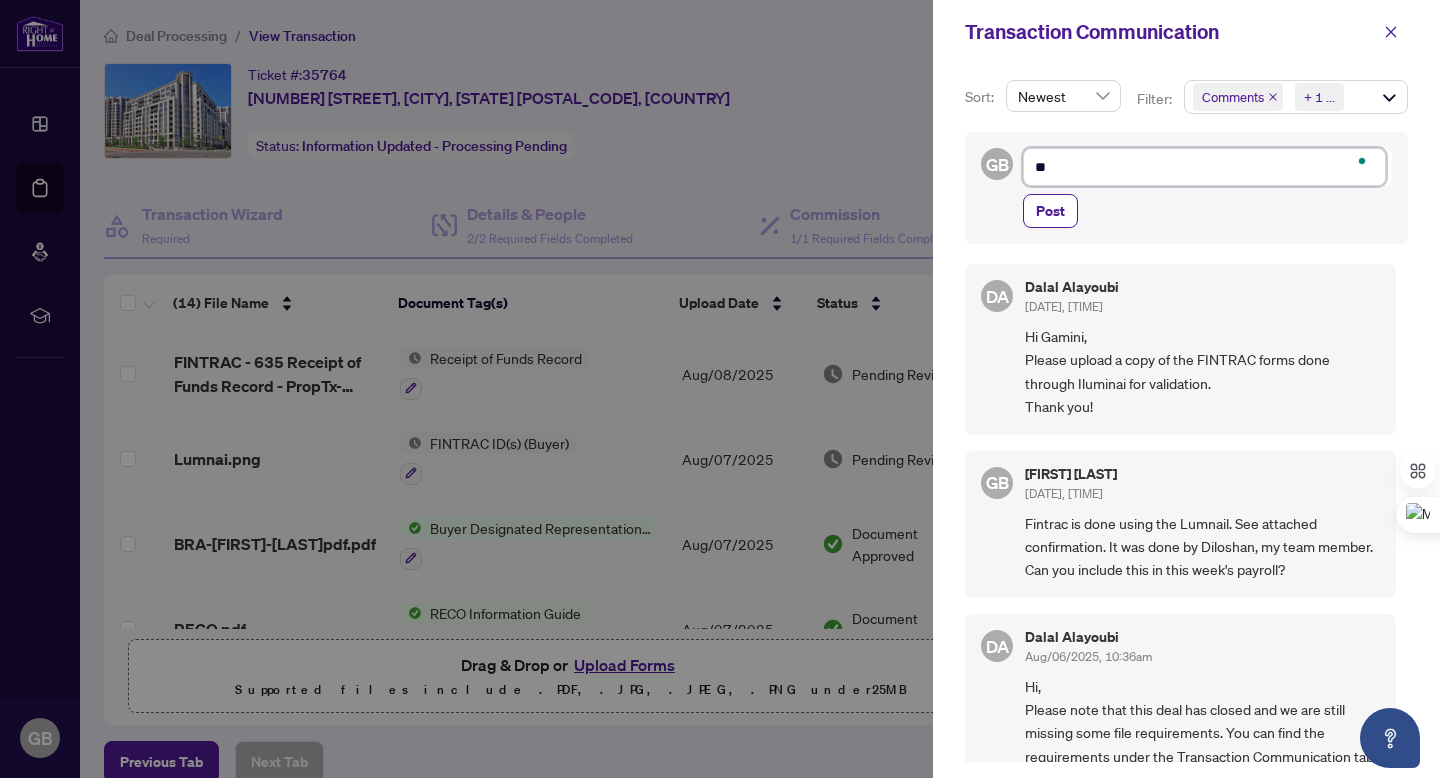 type on "***" 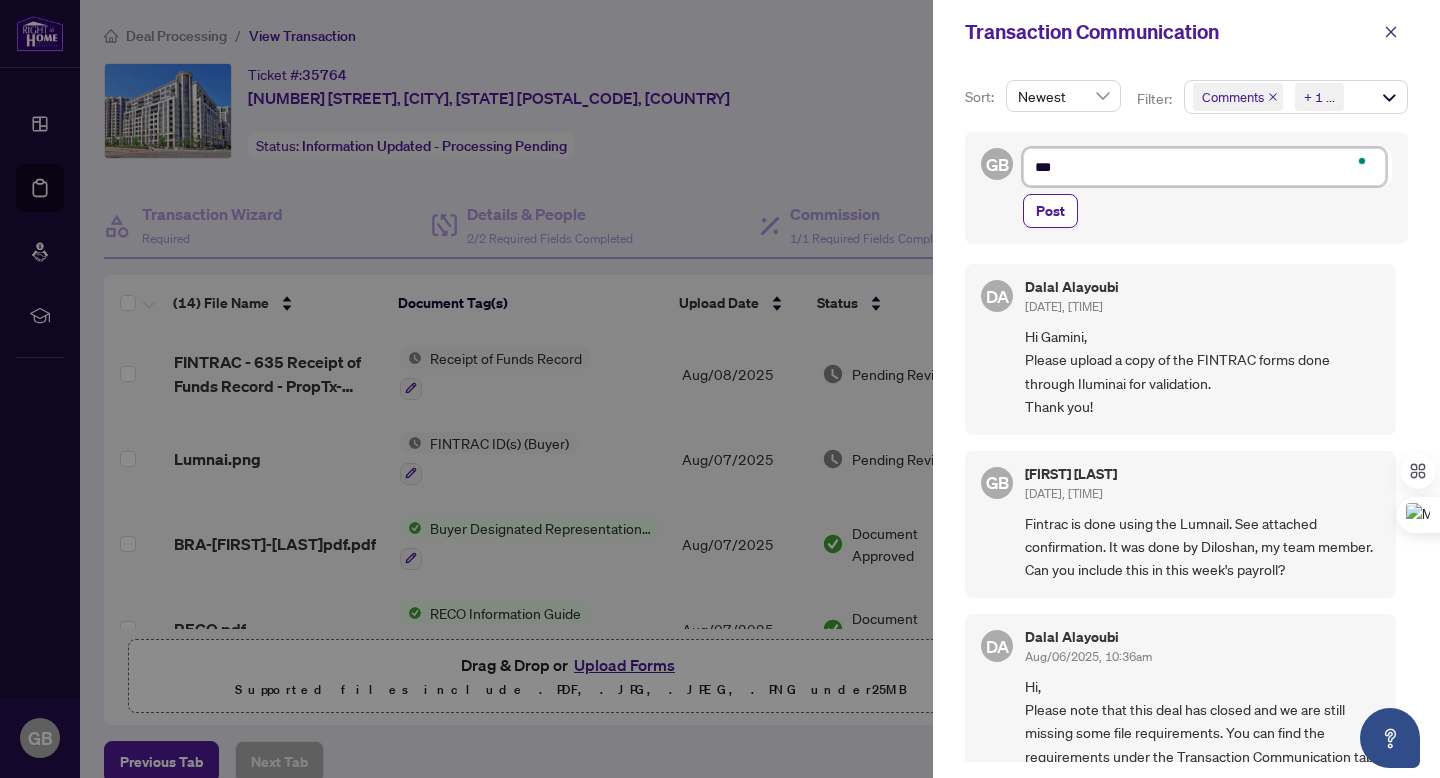 type on "***" 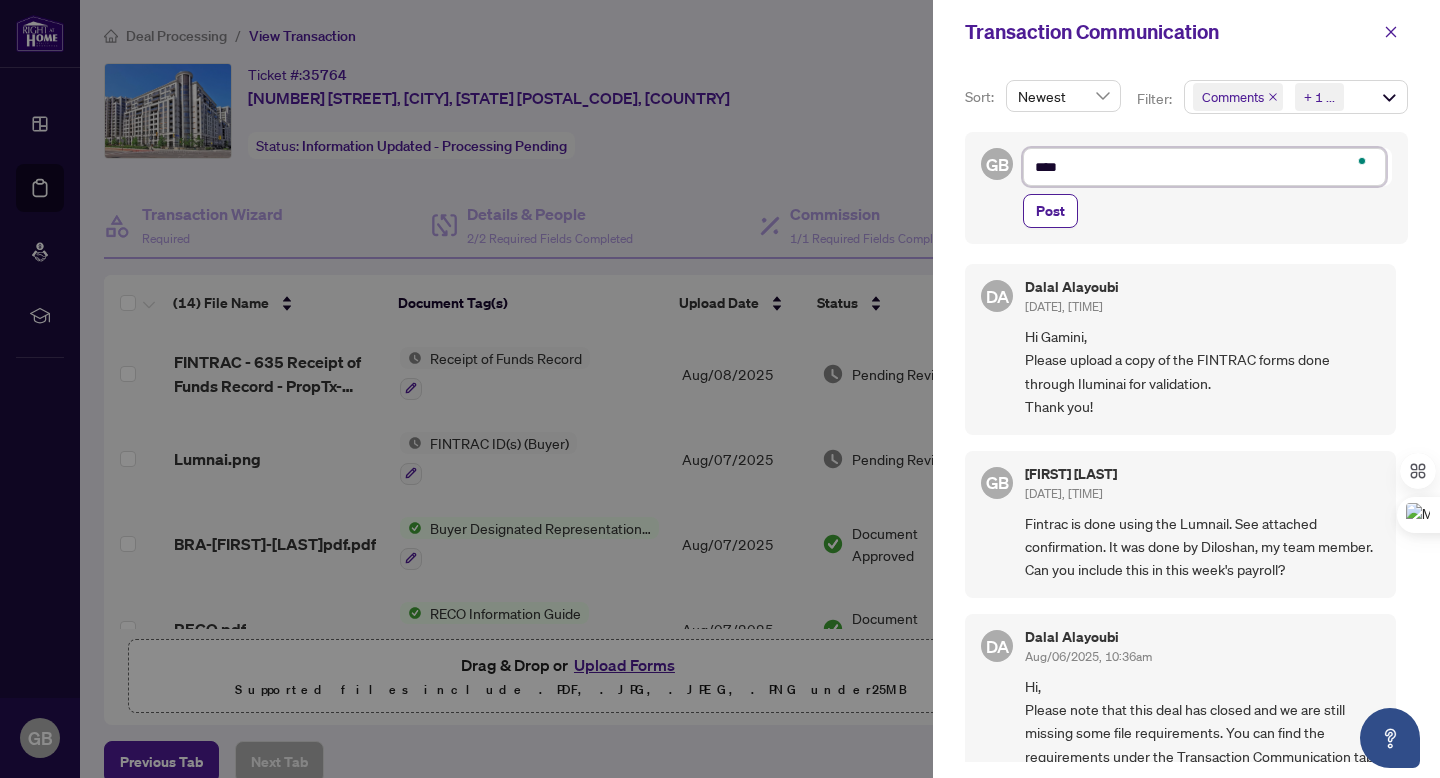 type on "*****" 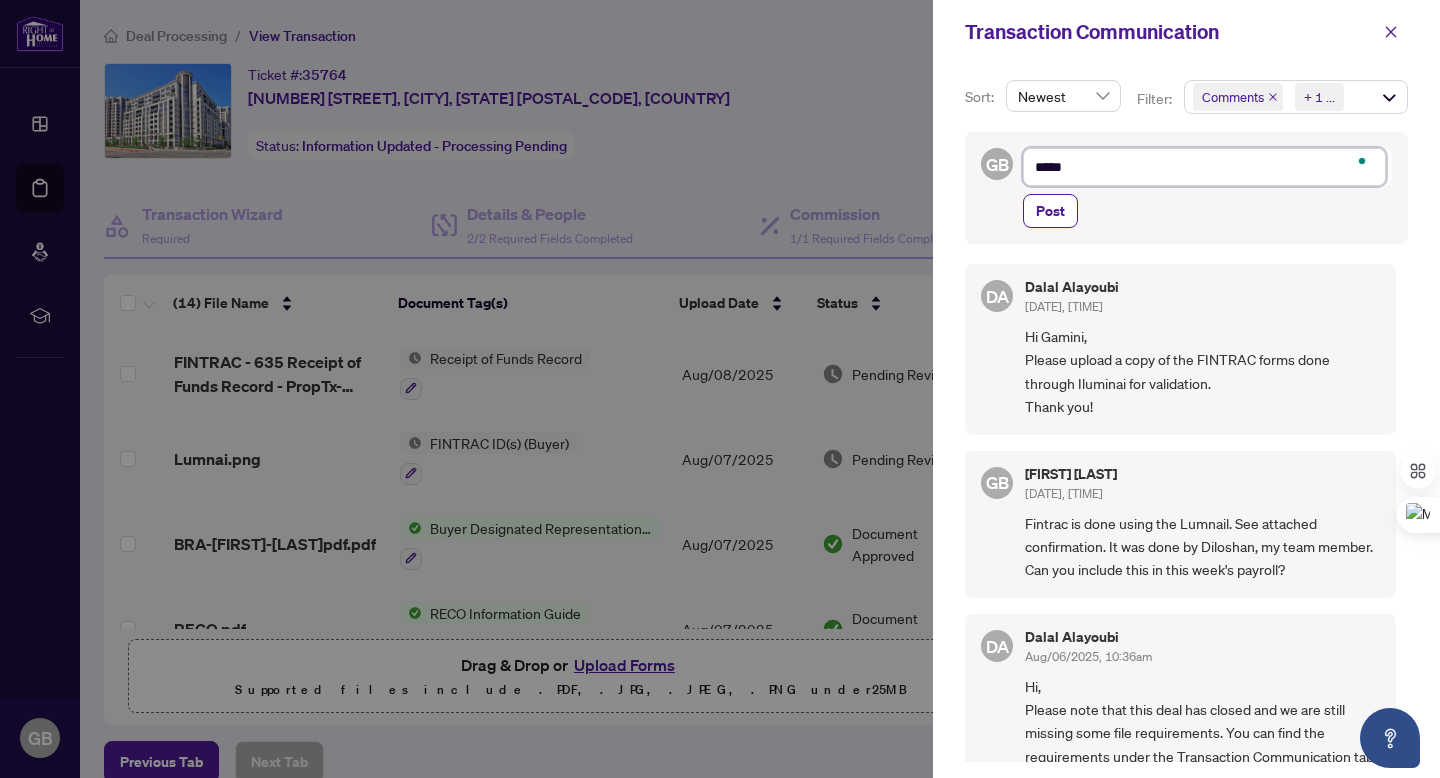 type on "******" 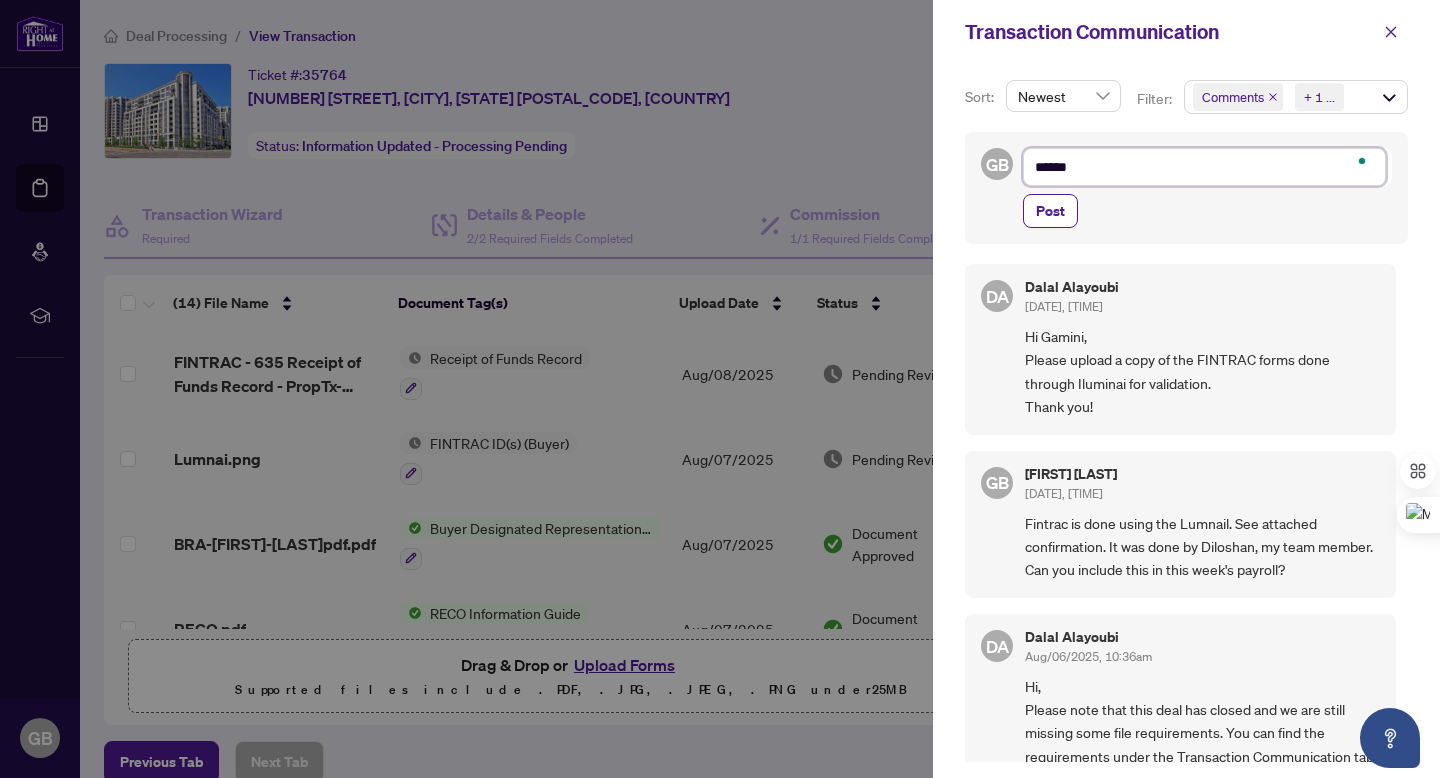 type on "*******" 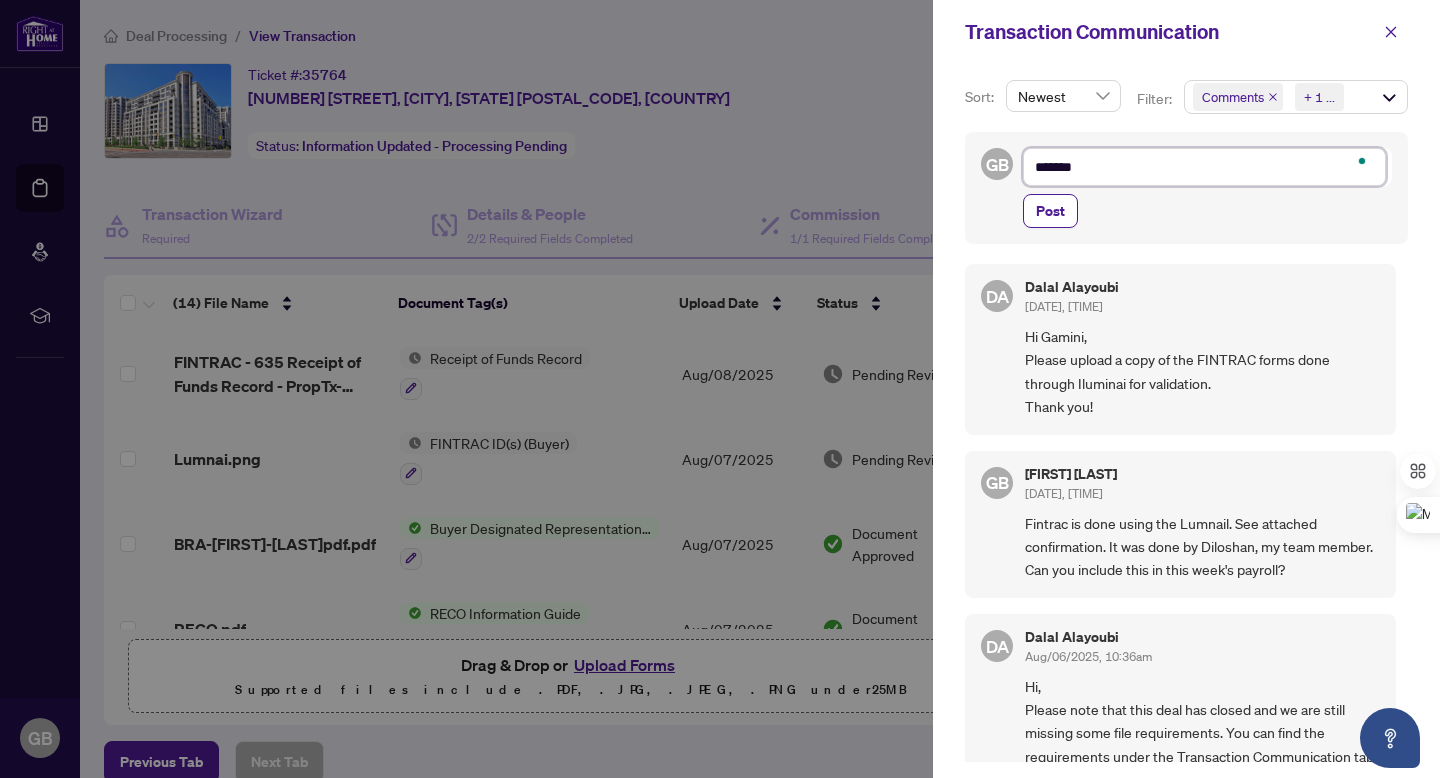 type on "******" 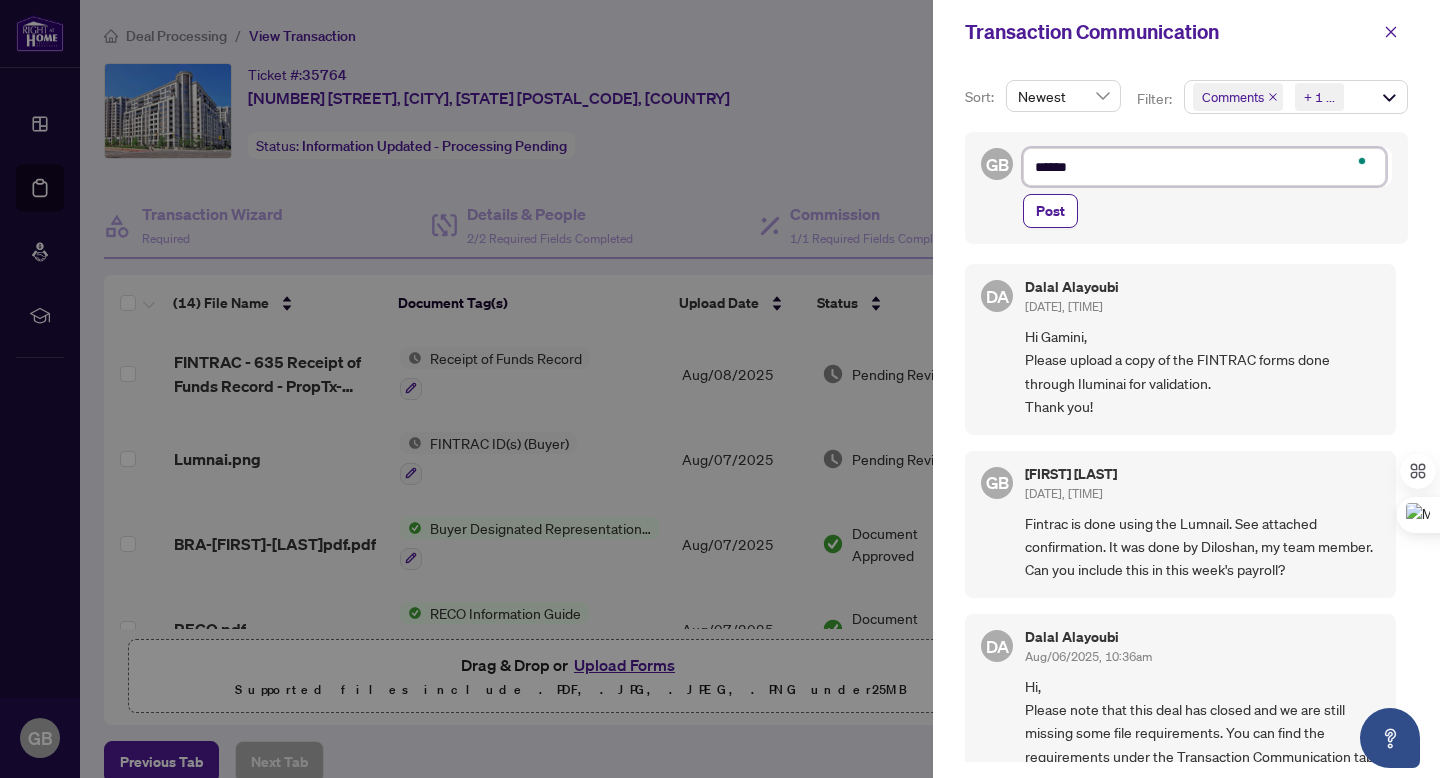 type on "******" 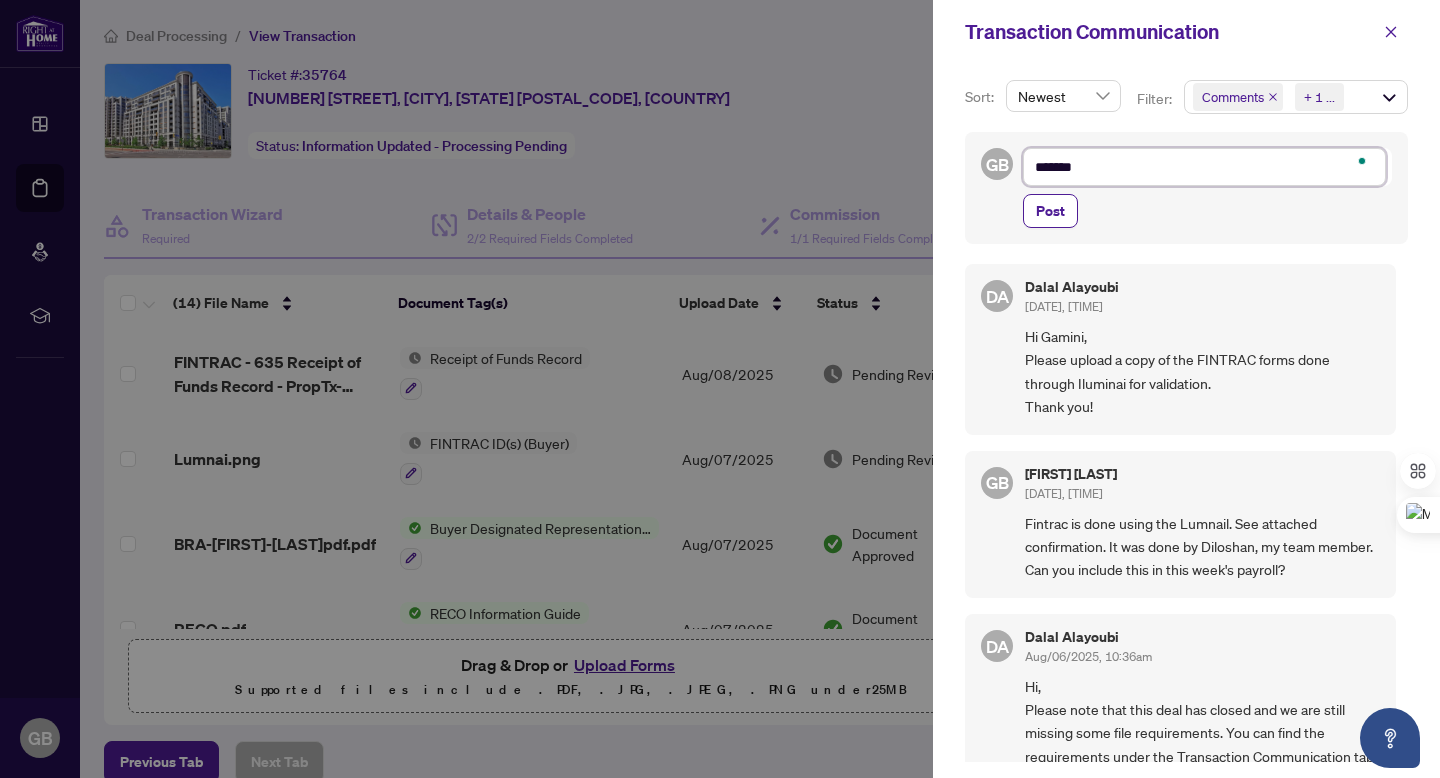 type on "********" 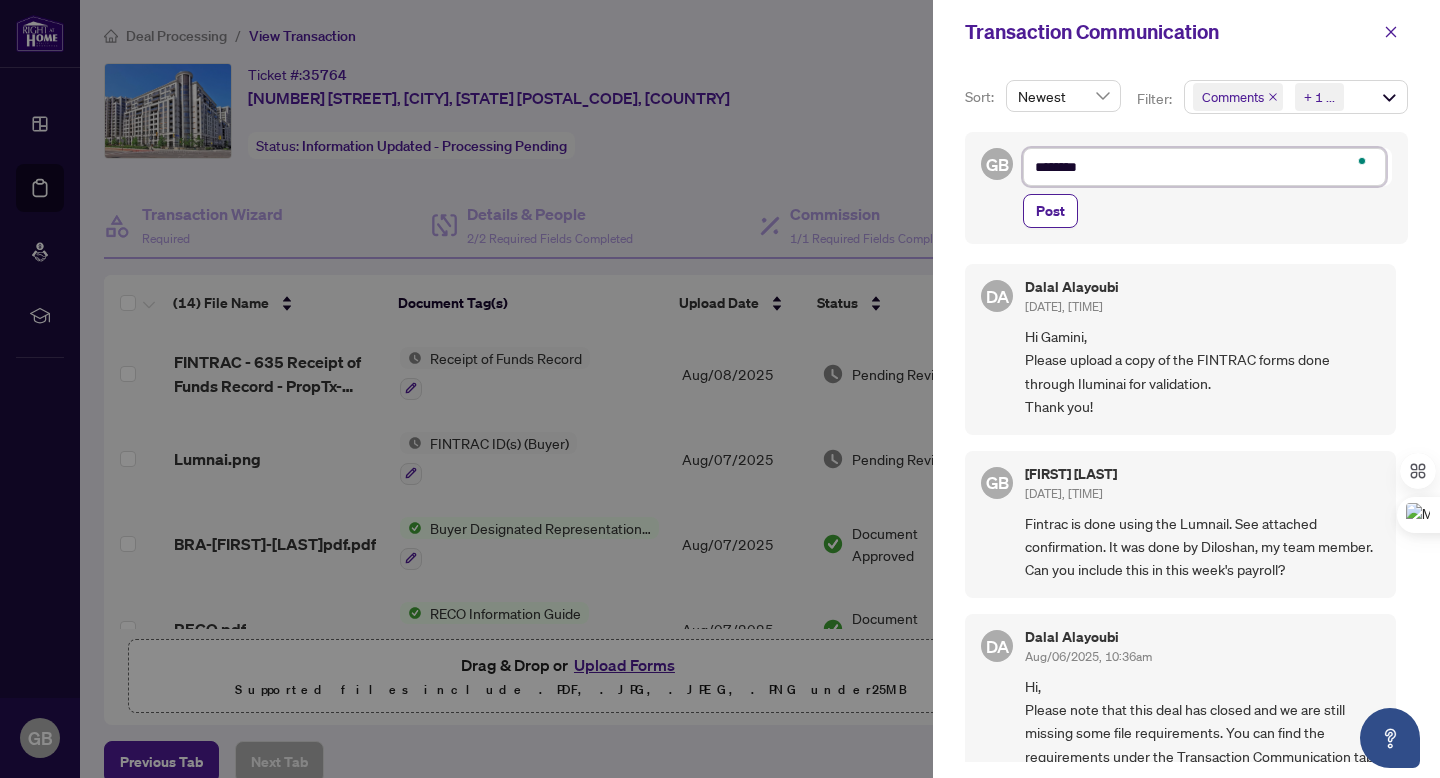 type on "*********" 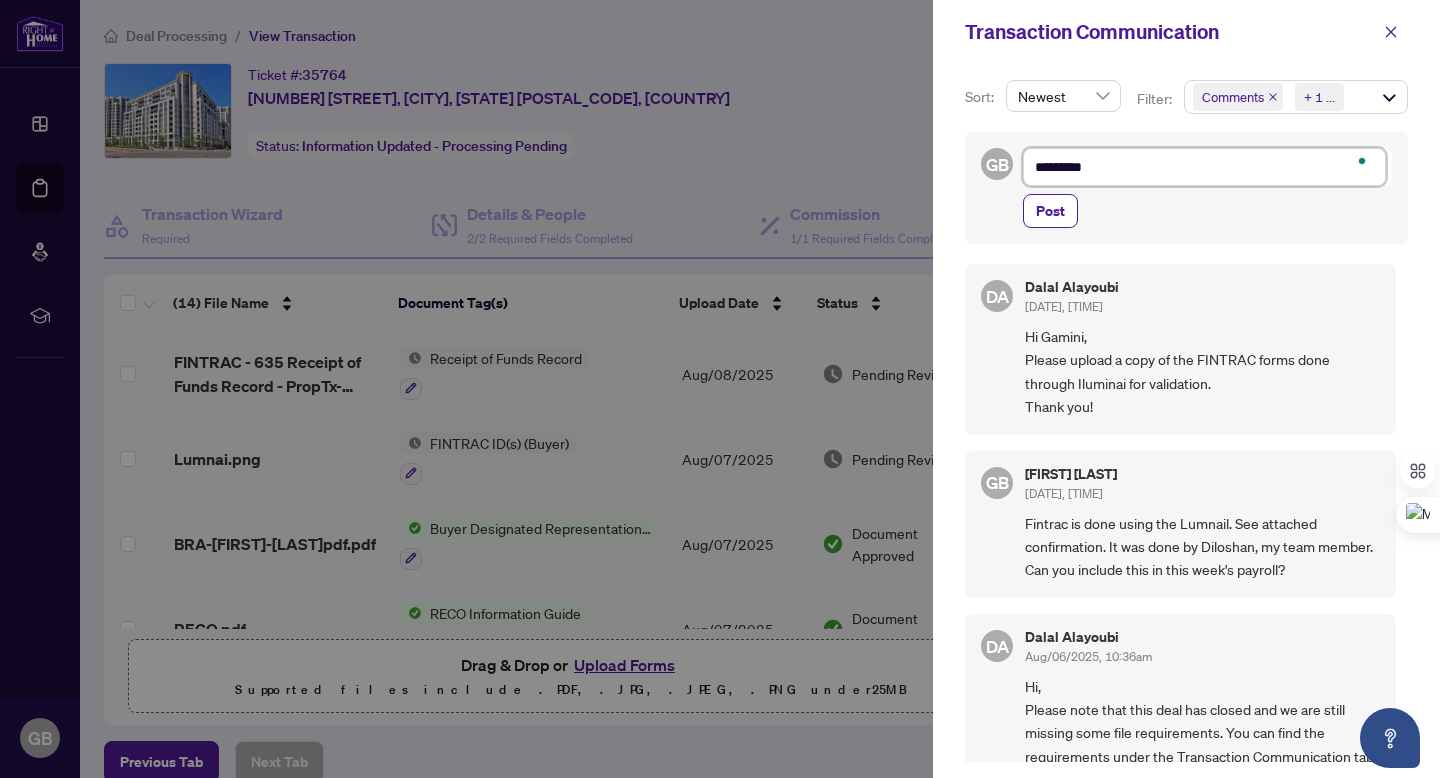 type on "**********" 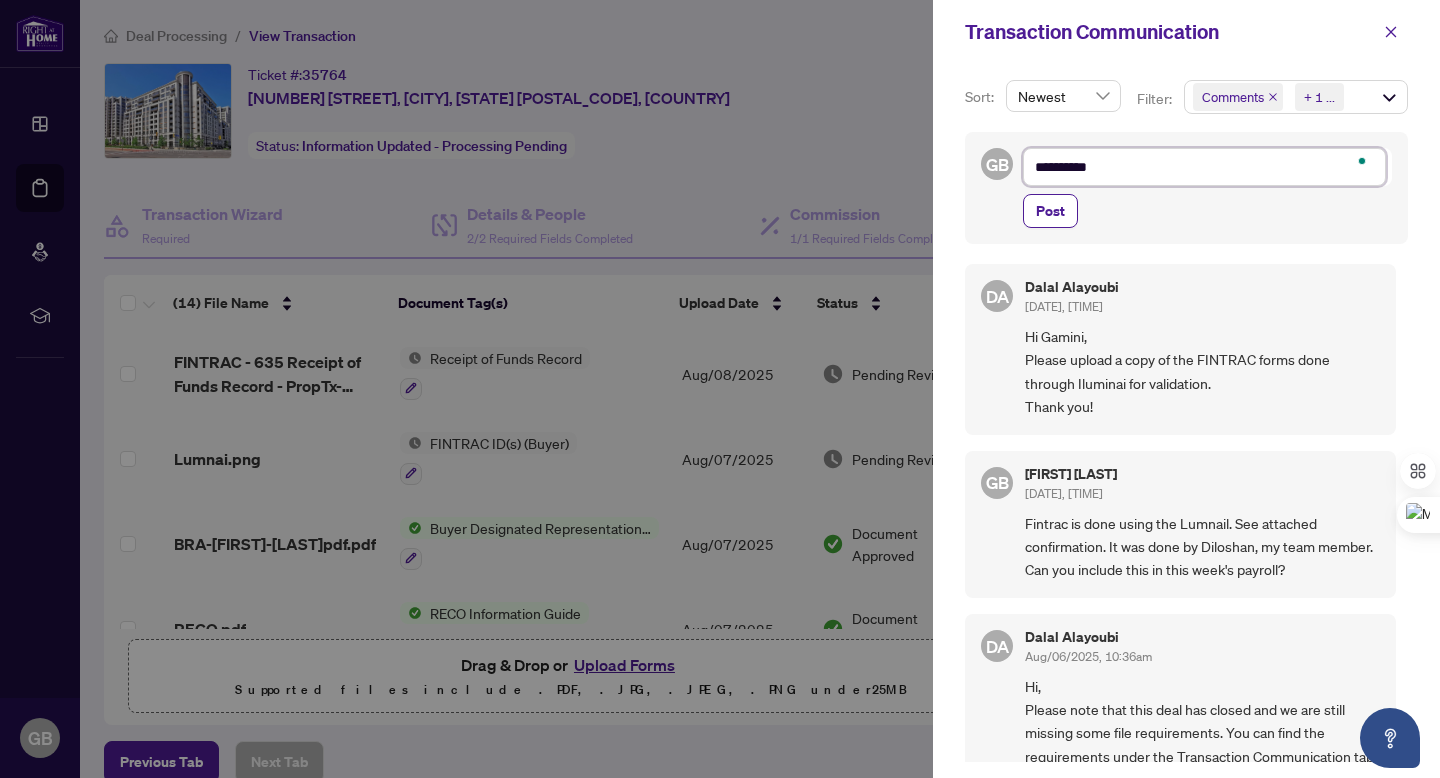 type on "**********" 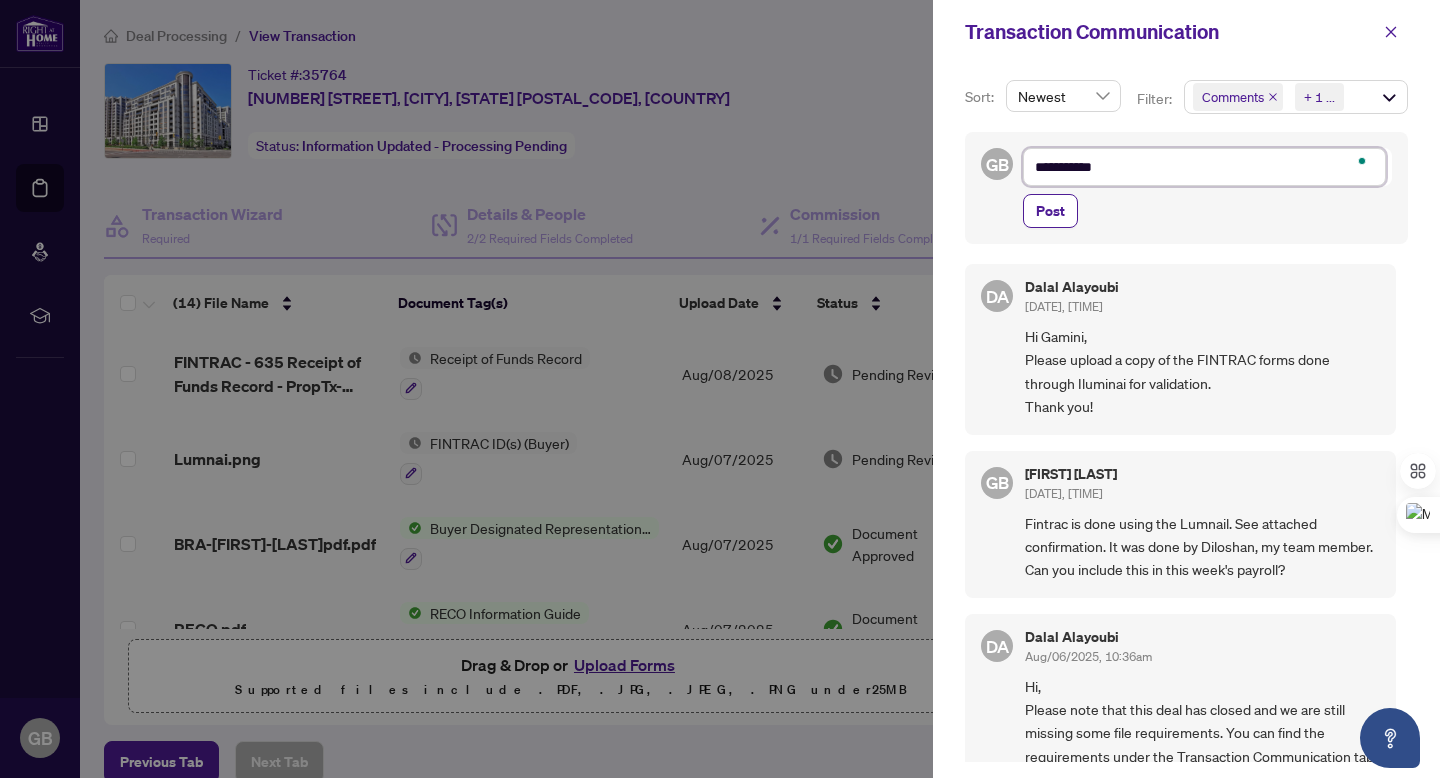 type on "**********" 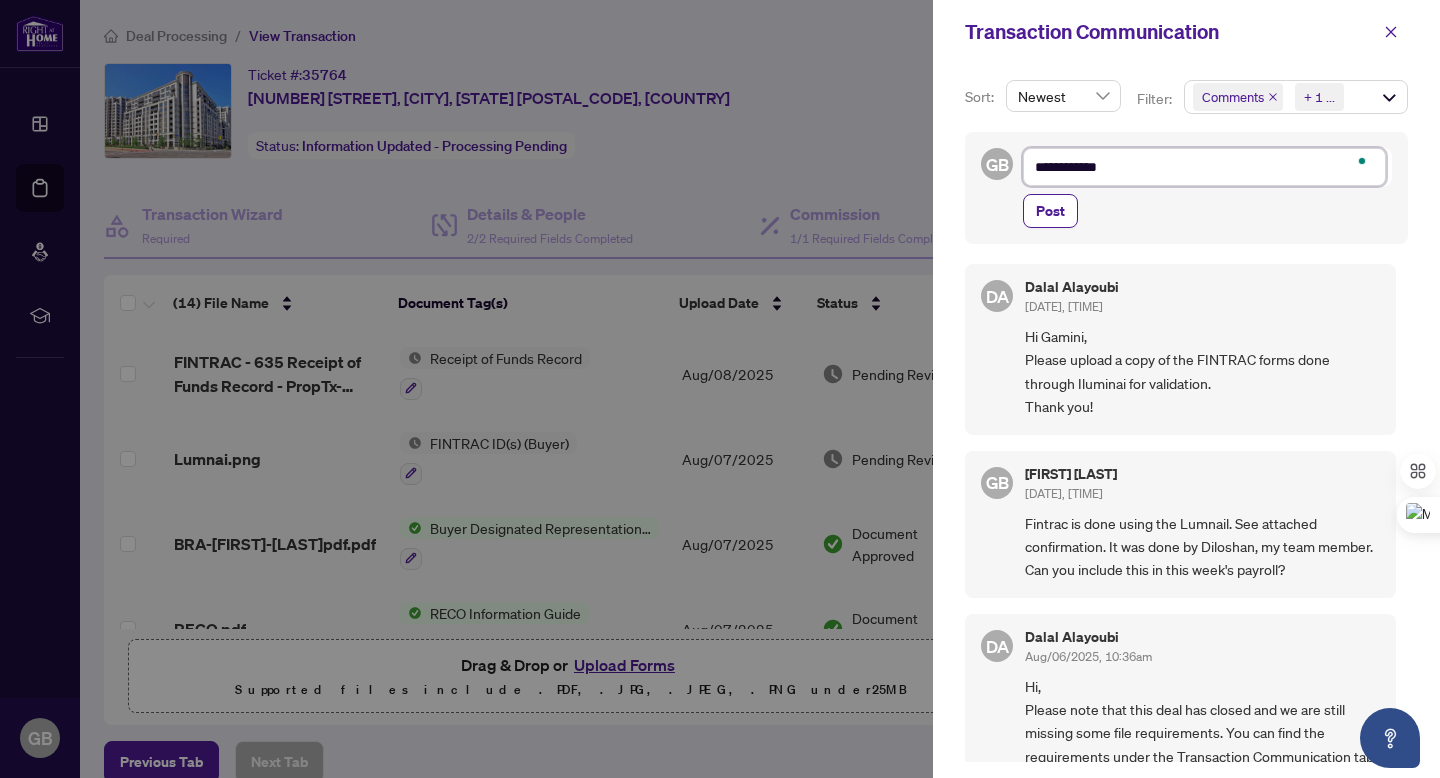 type on "**********" 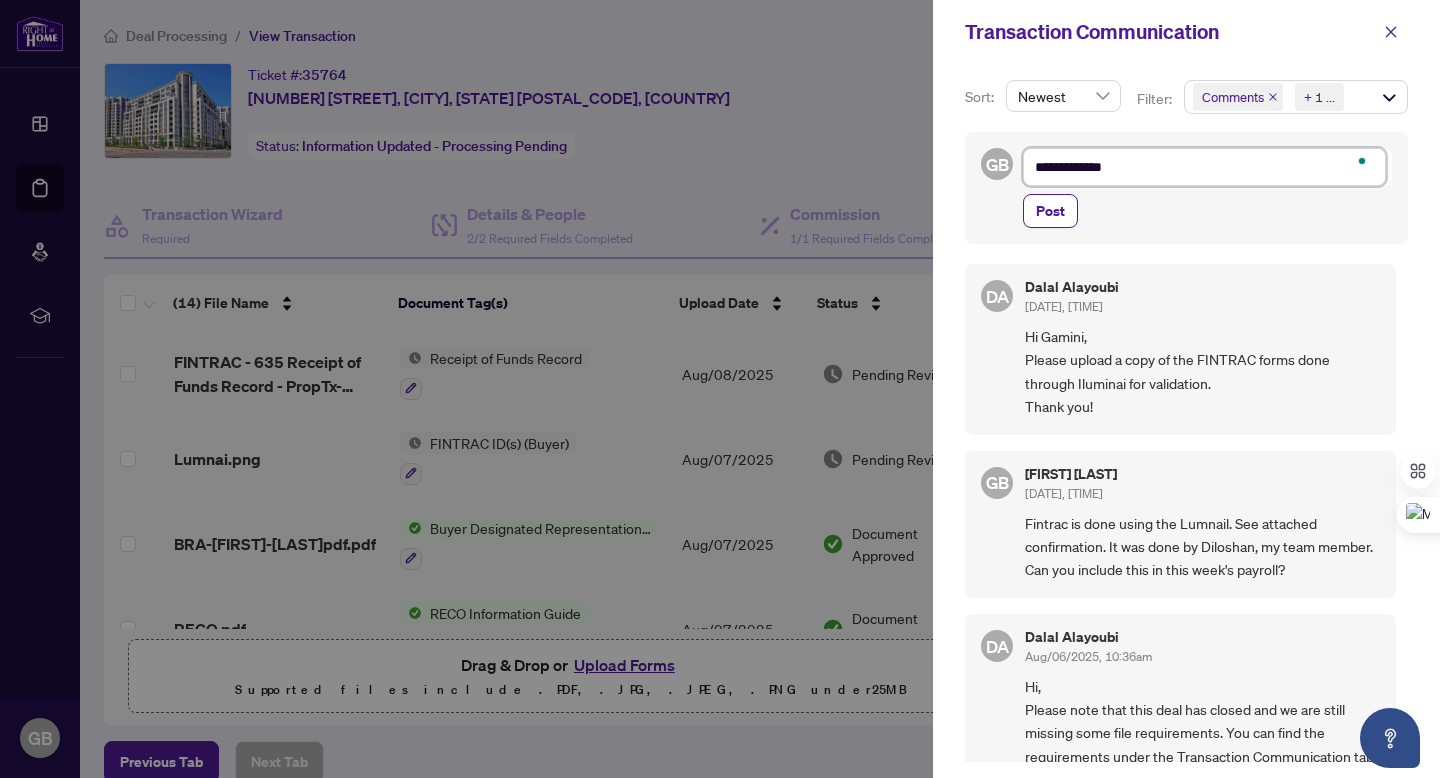 type on "**********" 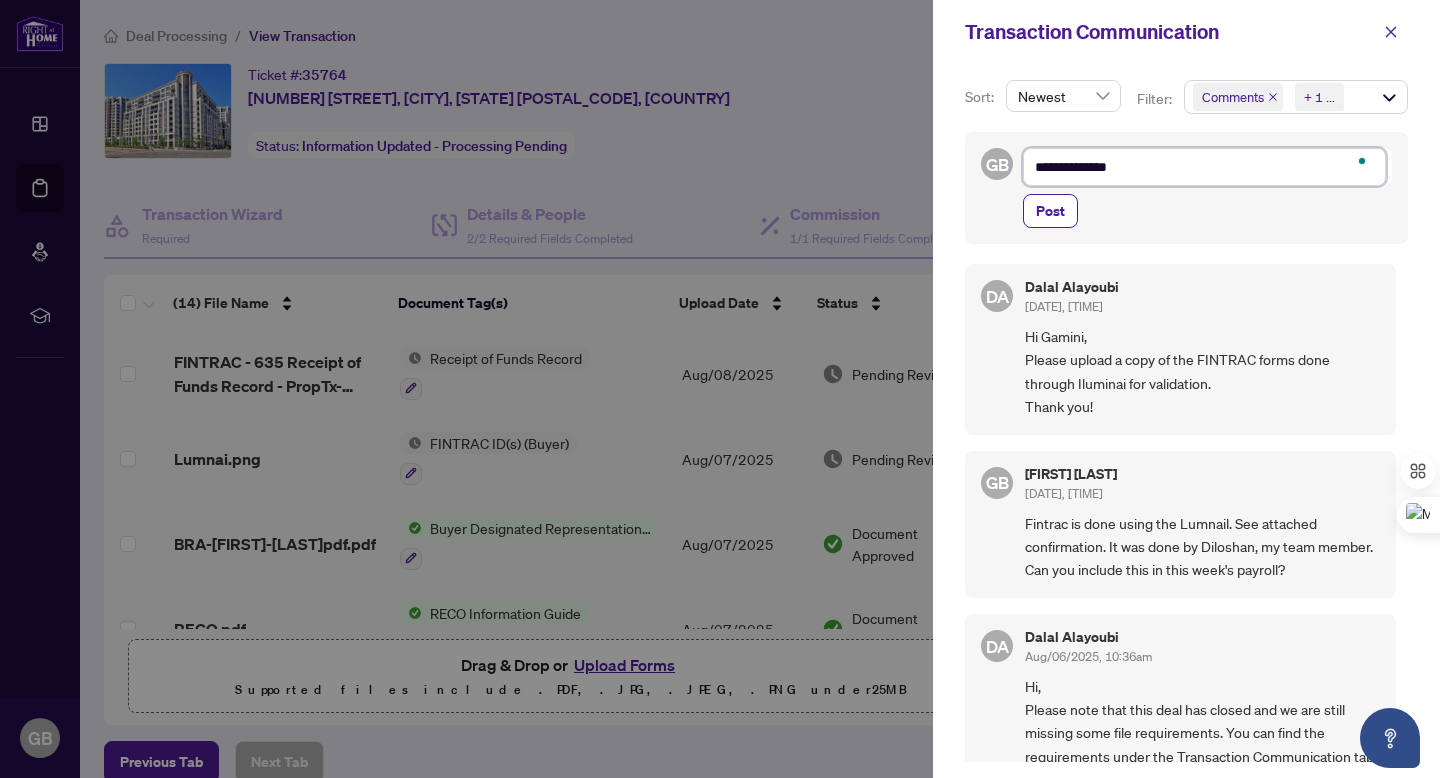 type on "**********" 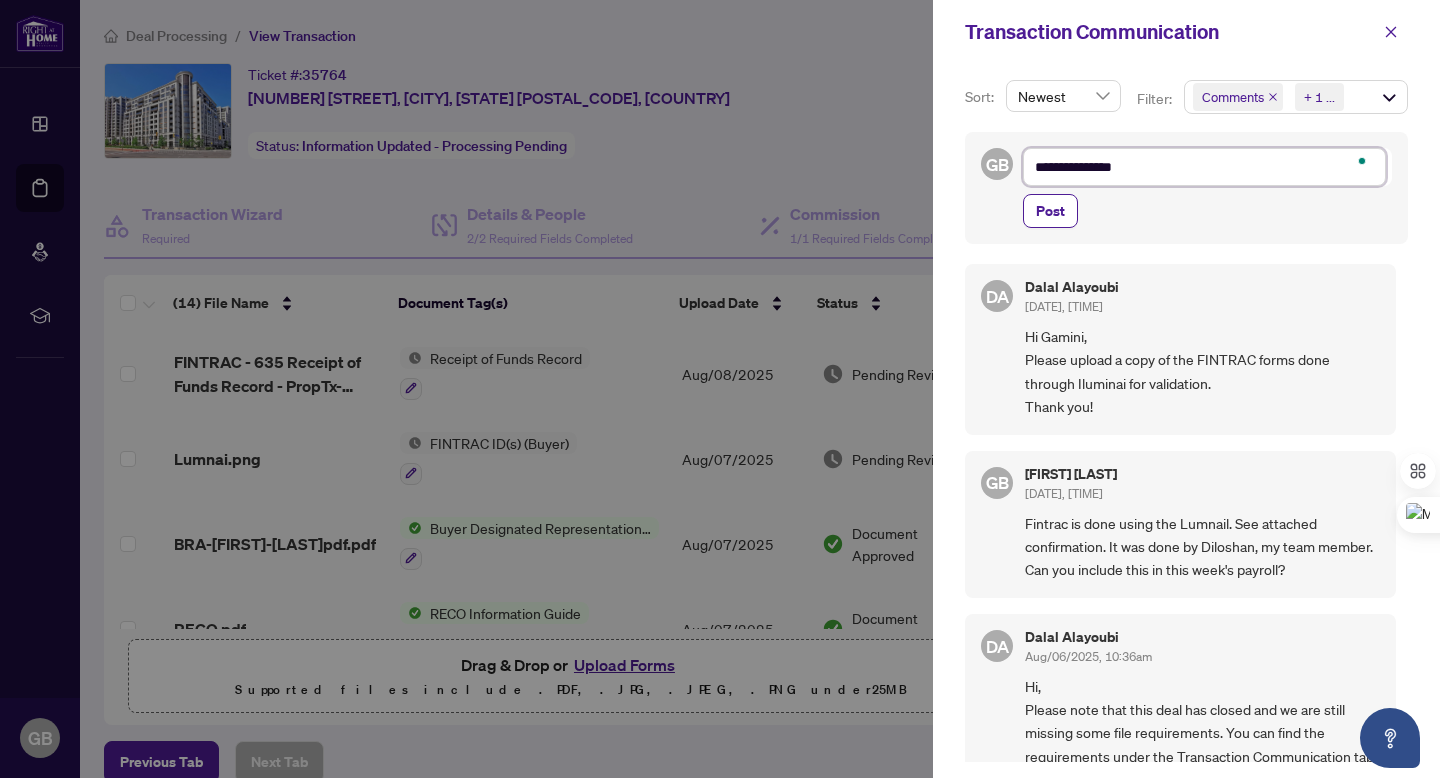 type on "**********" 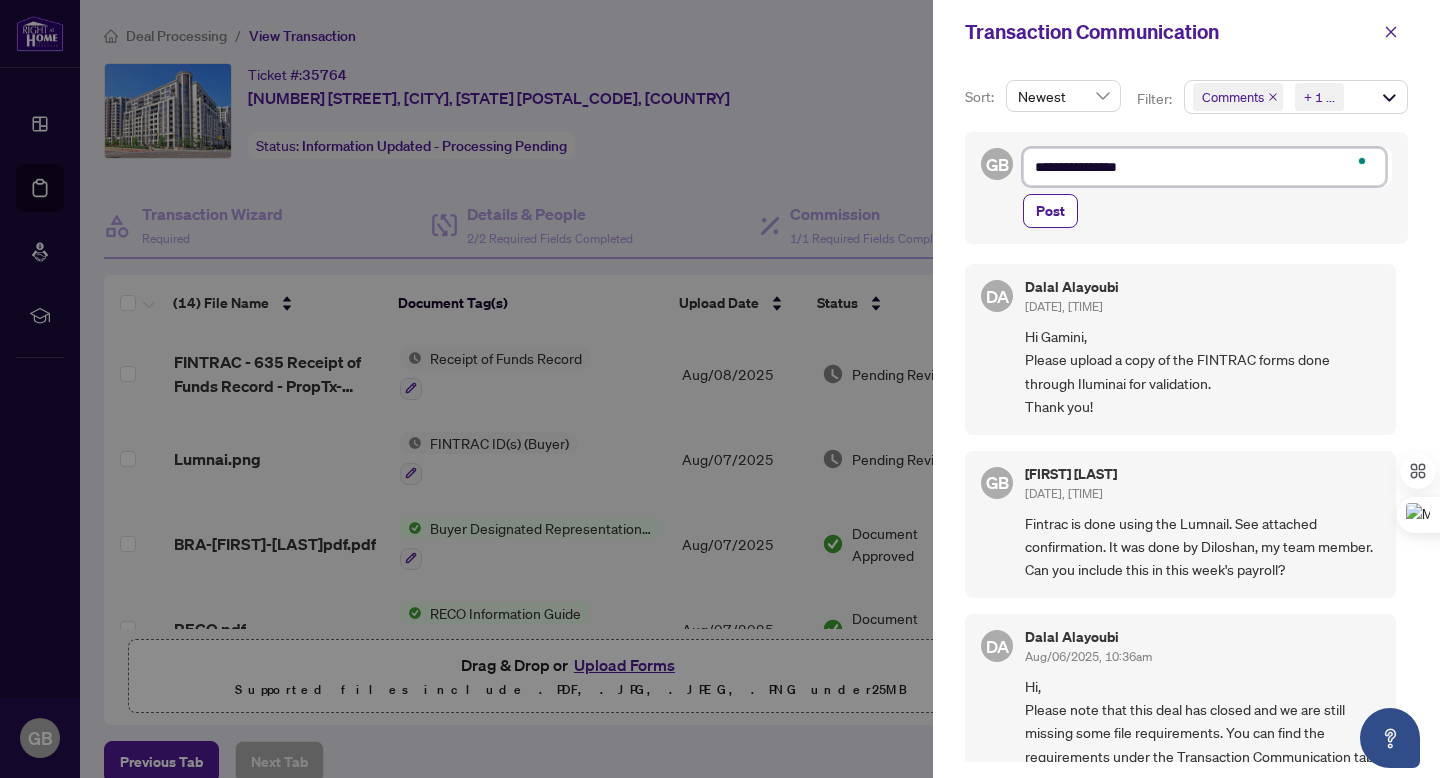 type on "**********" 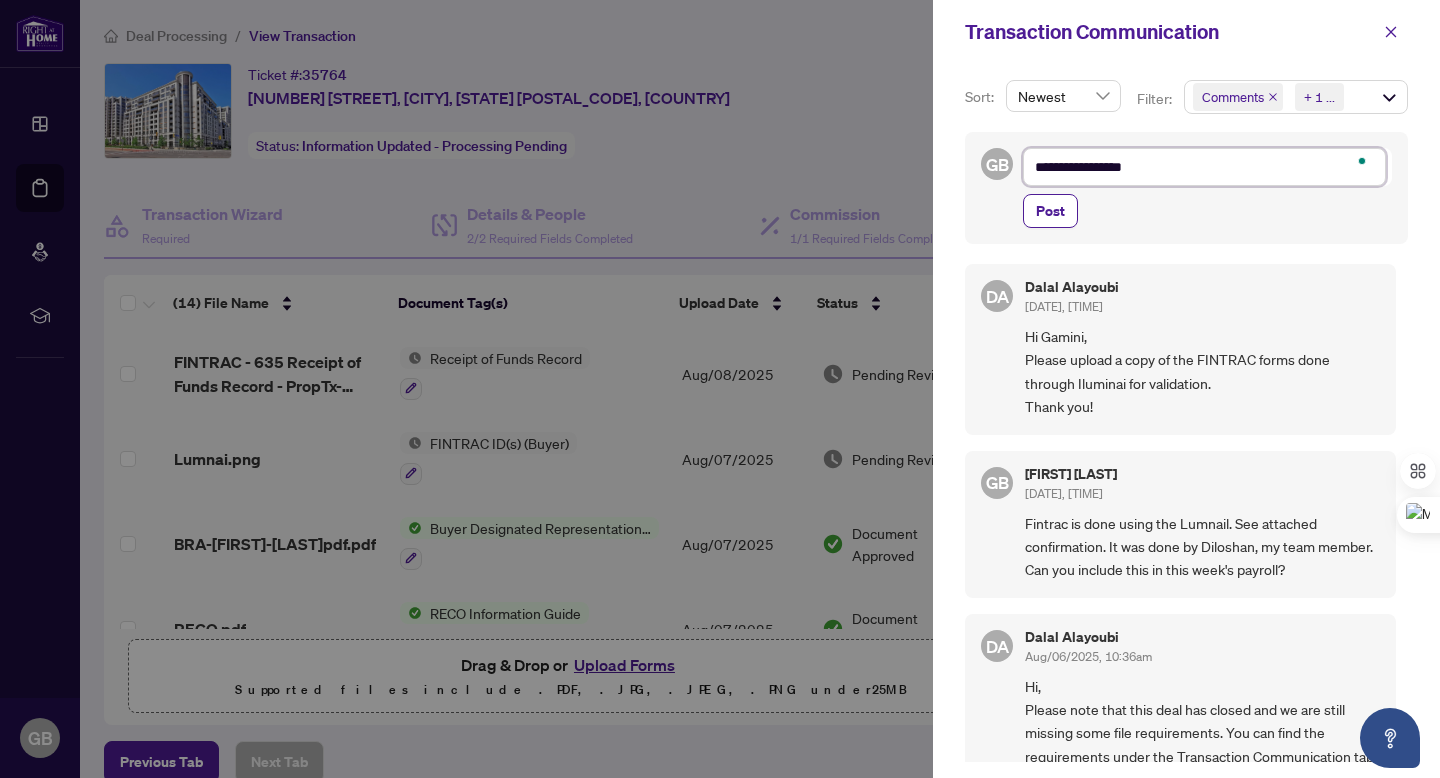 type on "**********" 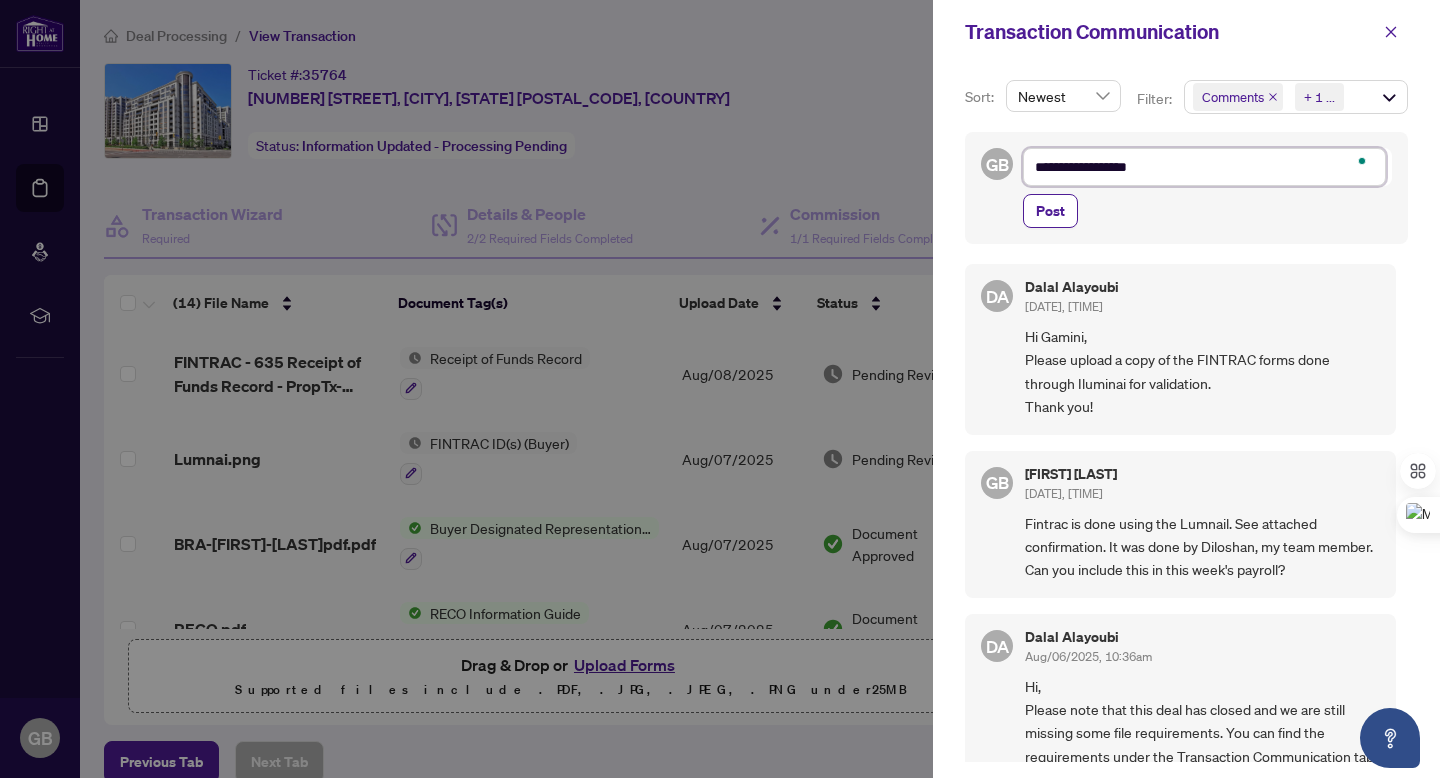 type on "**********" 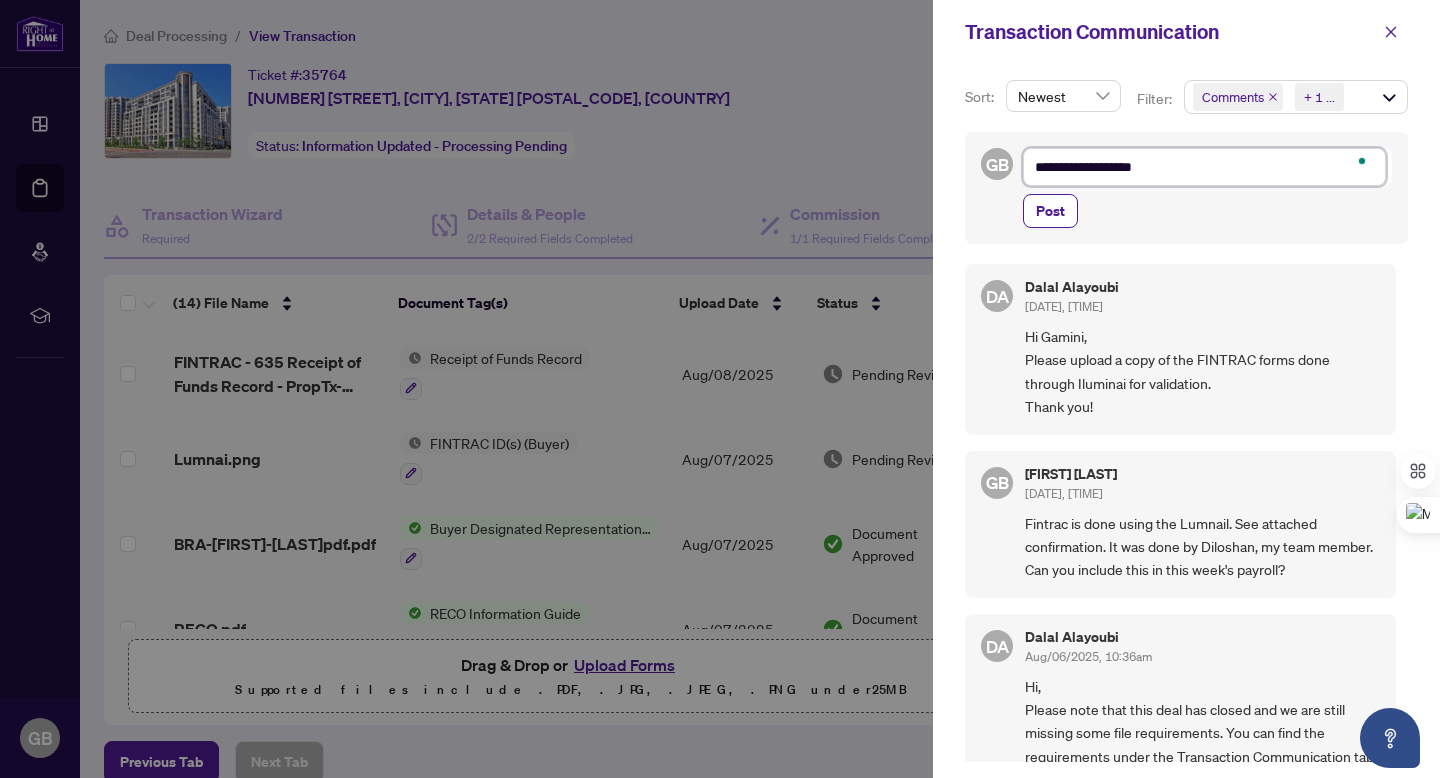 type on "**********" 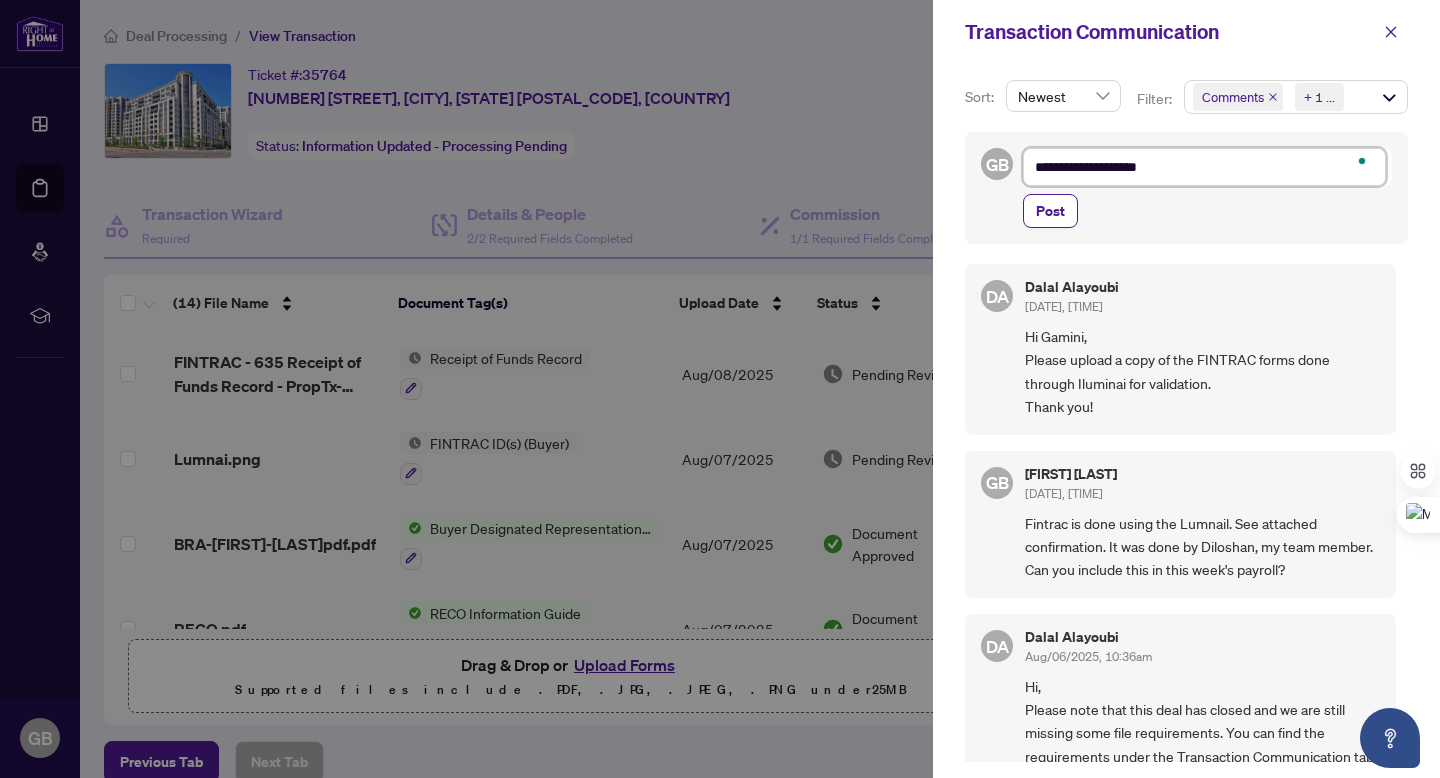 type on "**********" 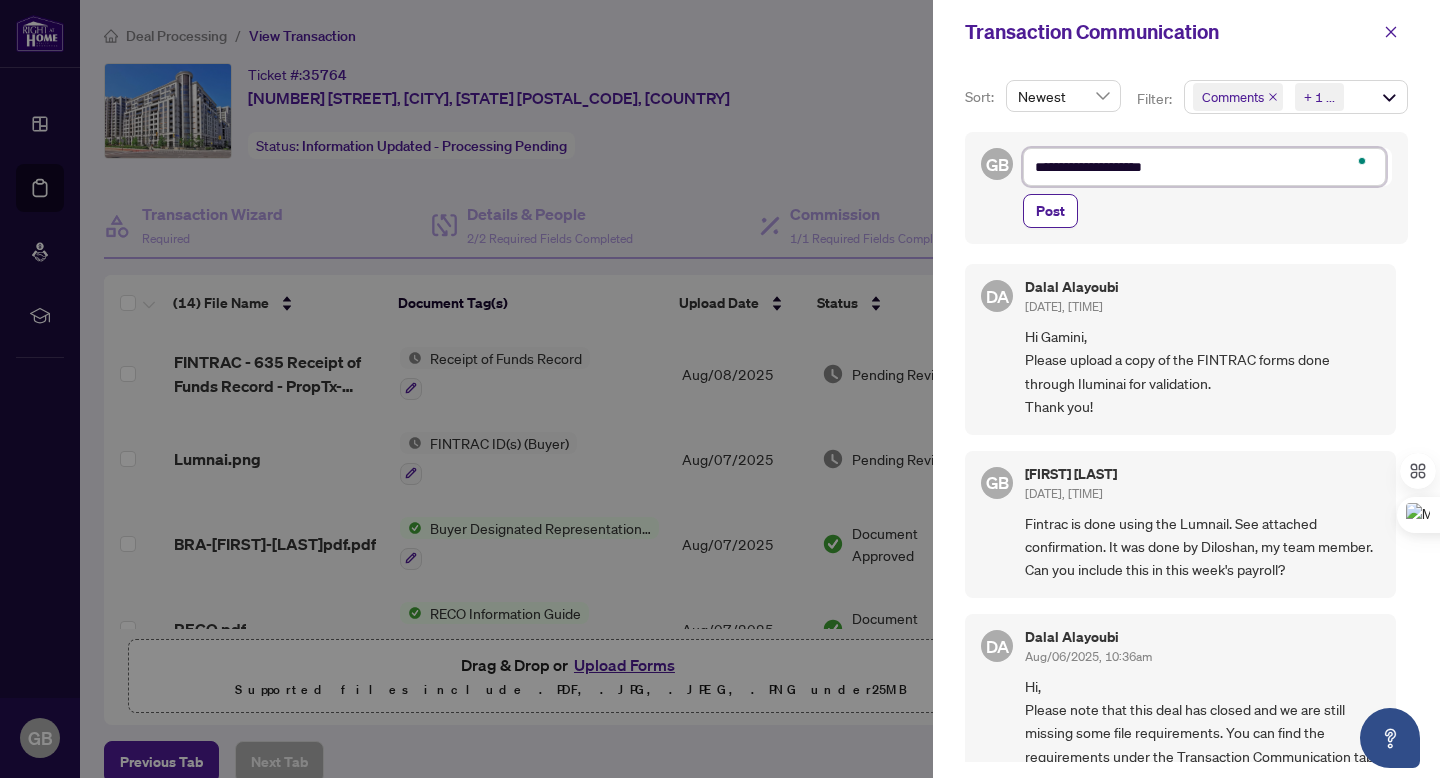 type on "**********" 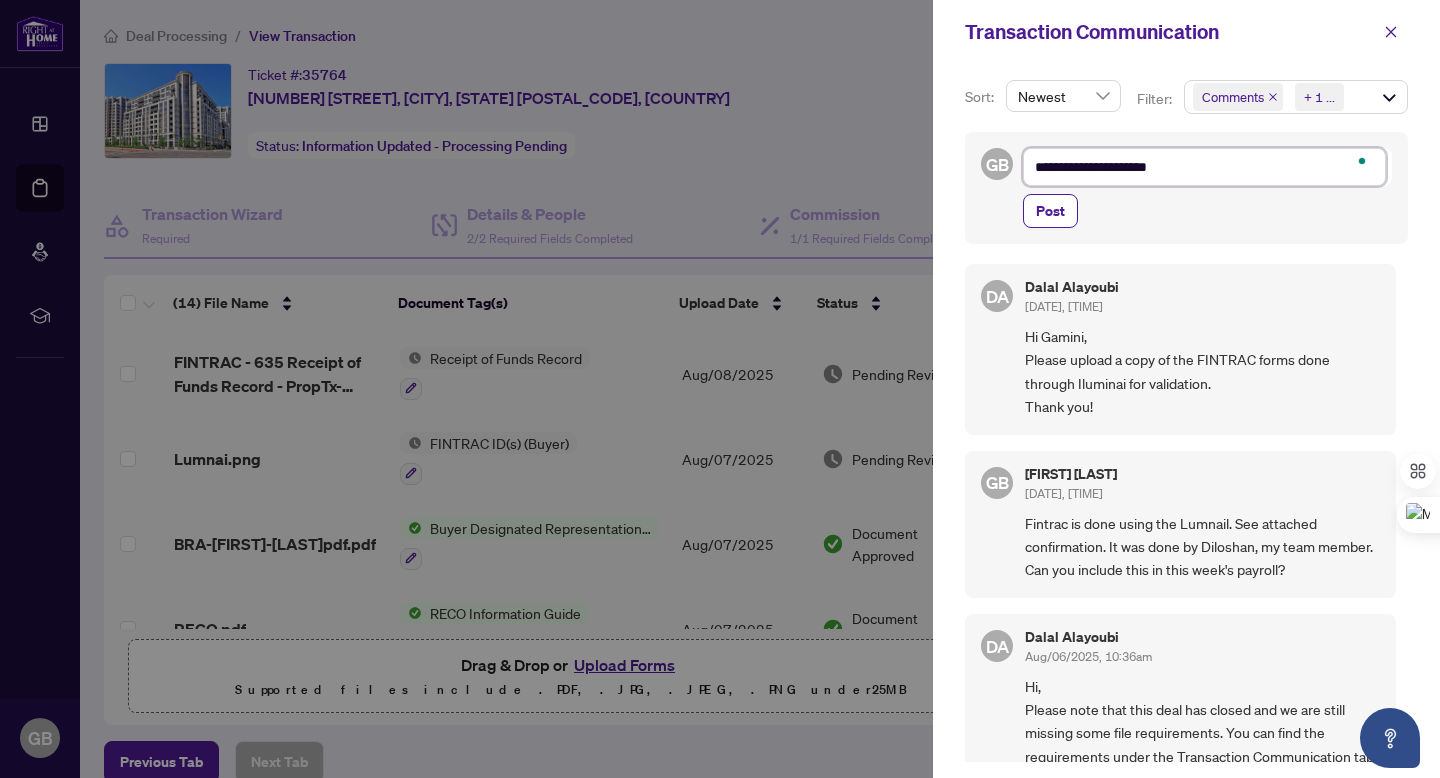 type on "**********" 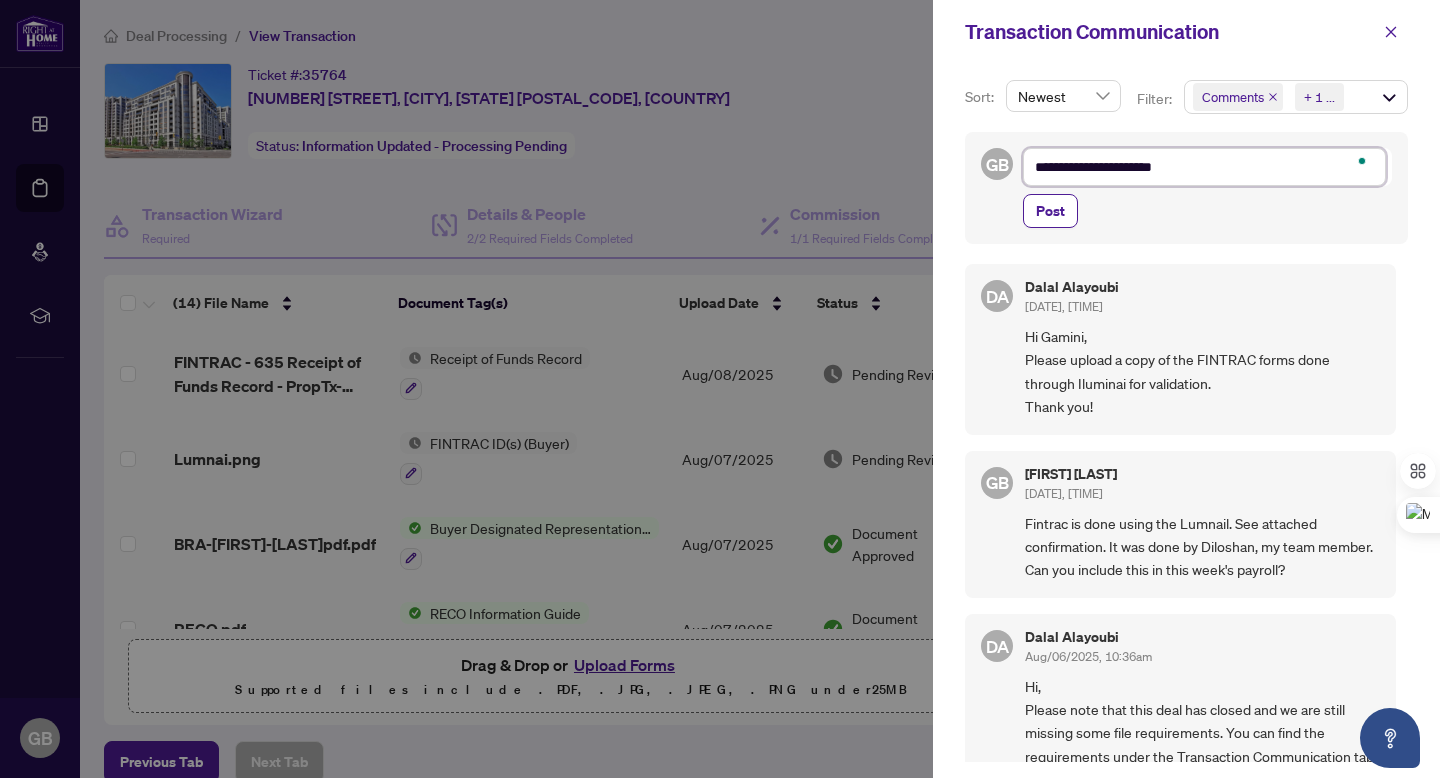 type on "**********" 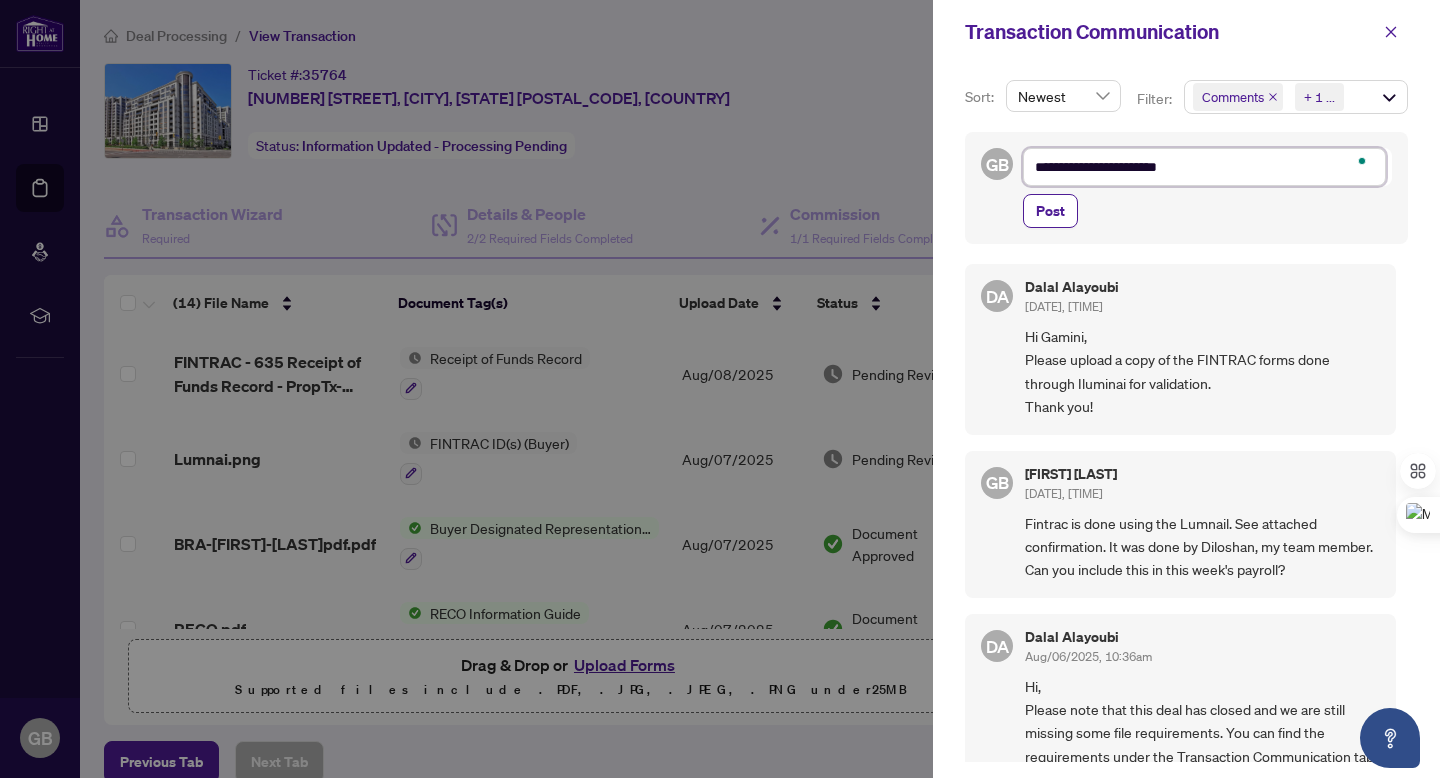 type on "**********" 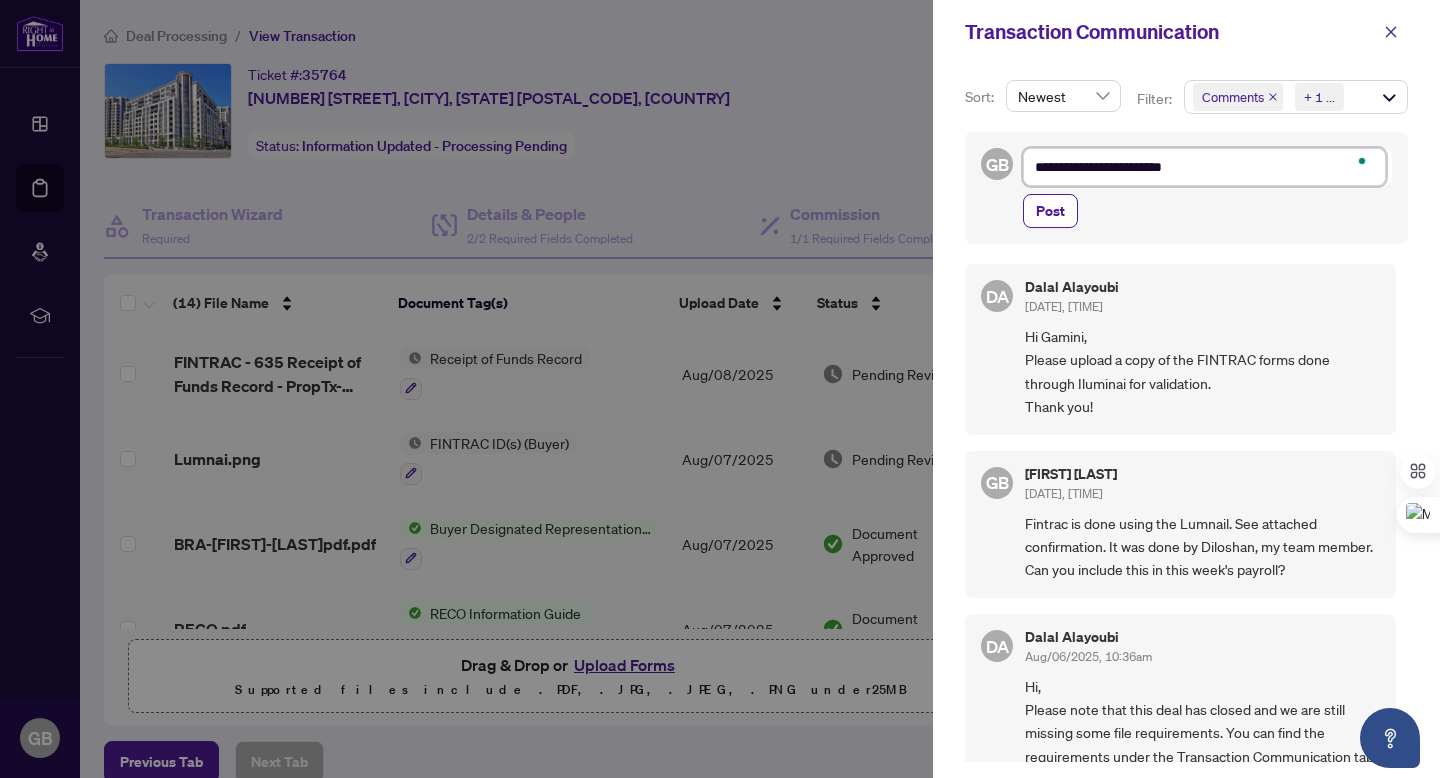 type on "**********" 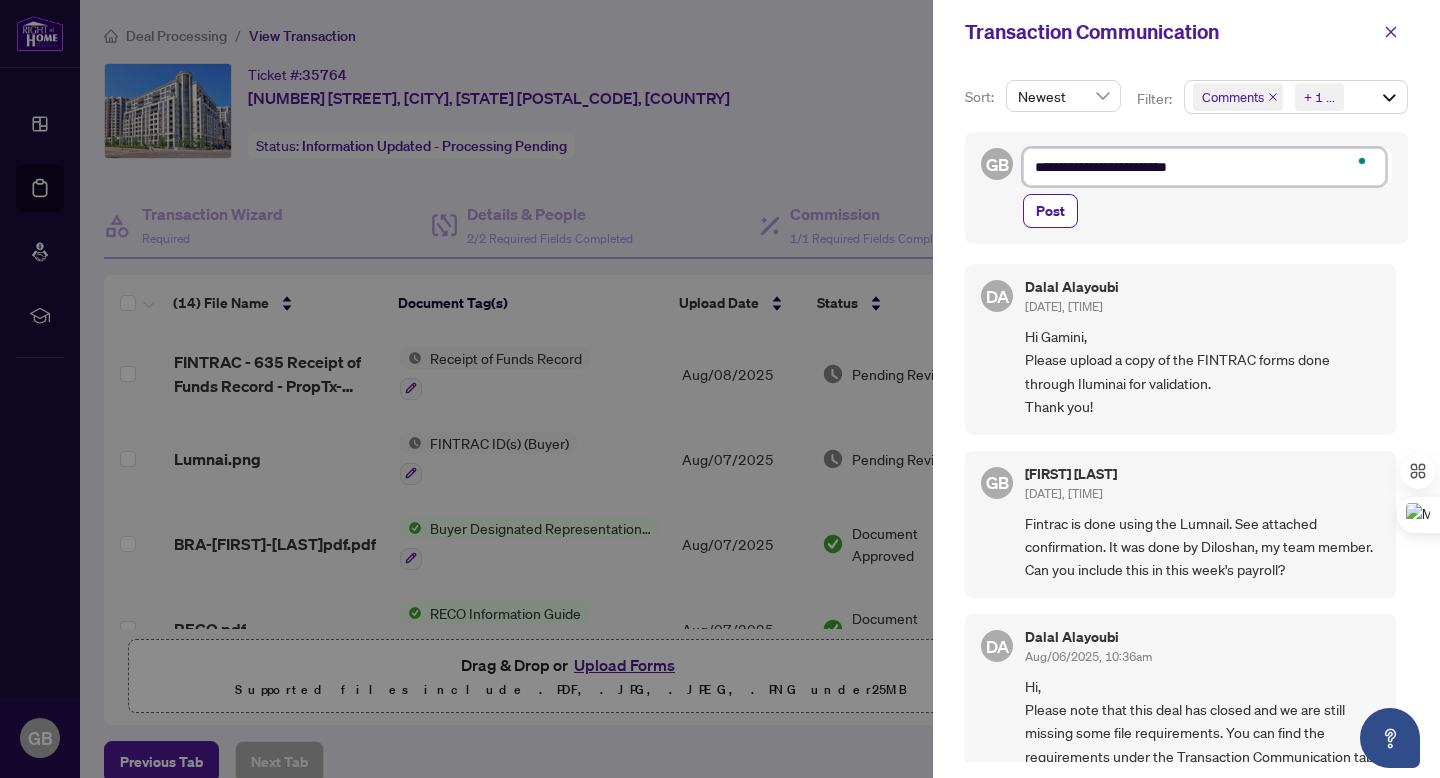 type on "**********" 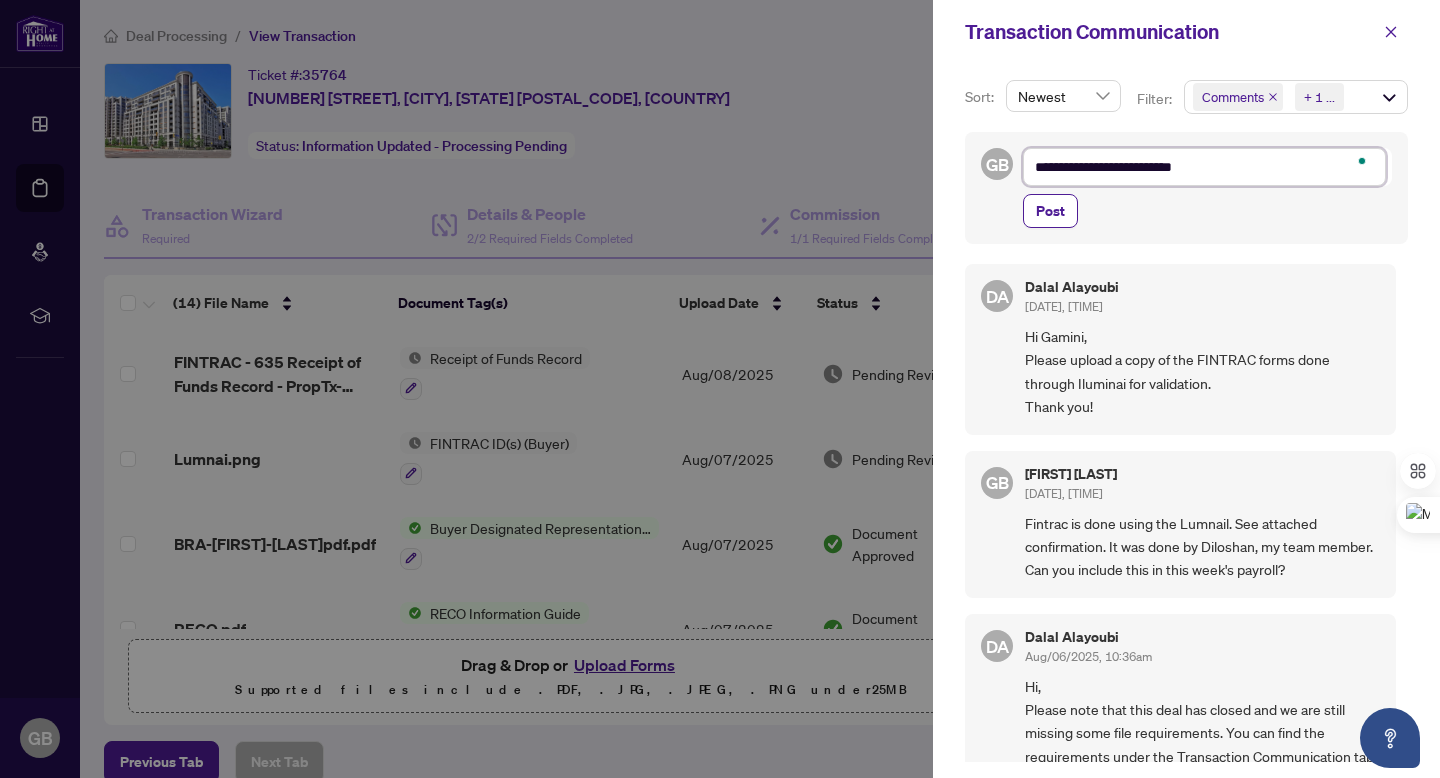 type on "**********" 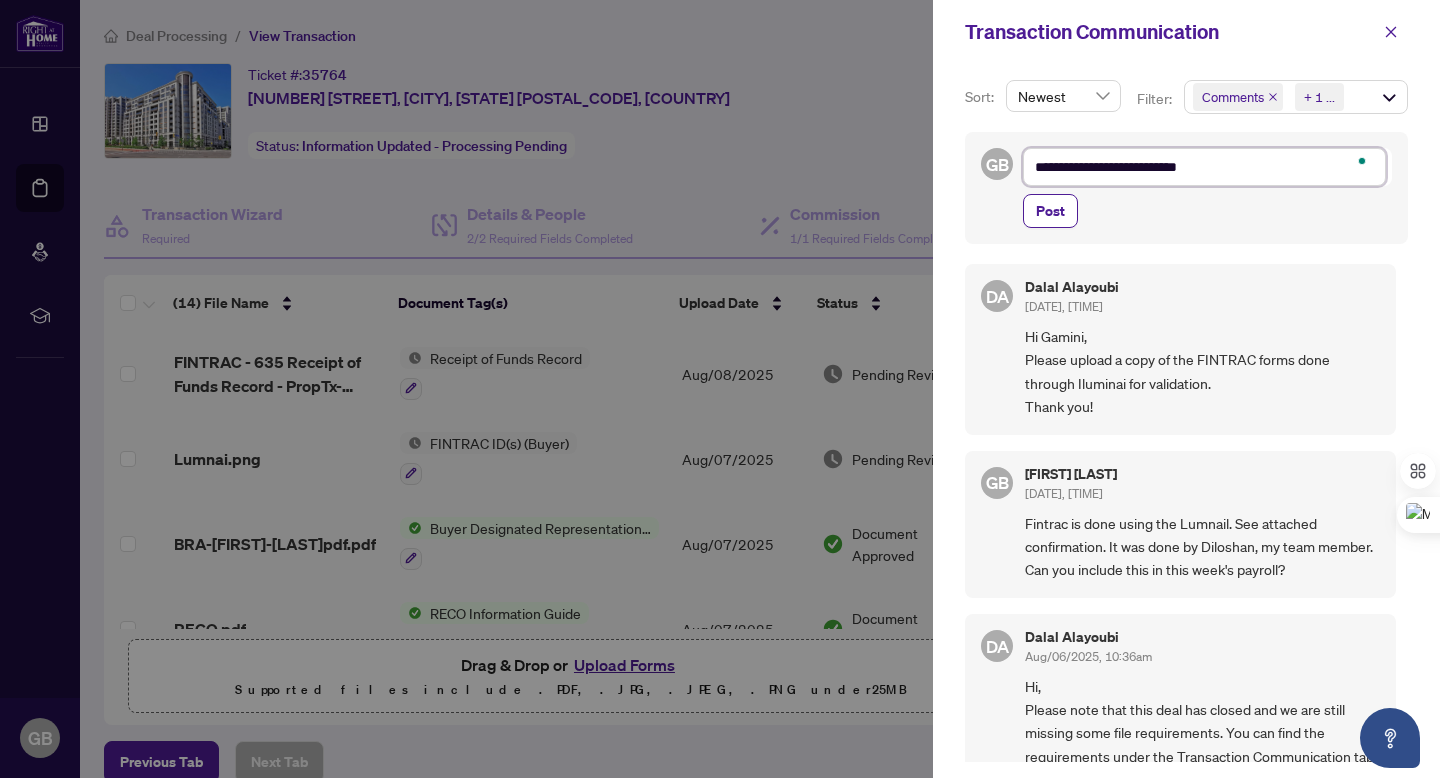 type on "**********" 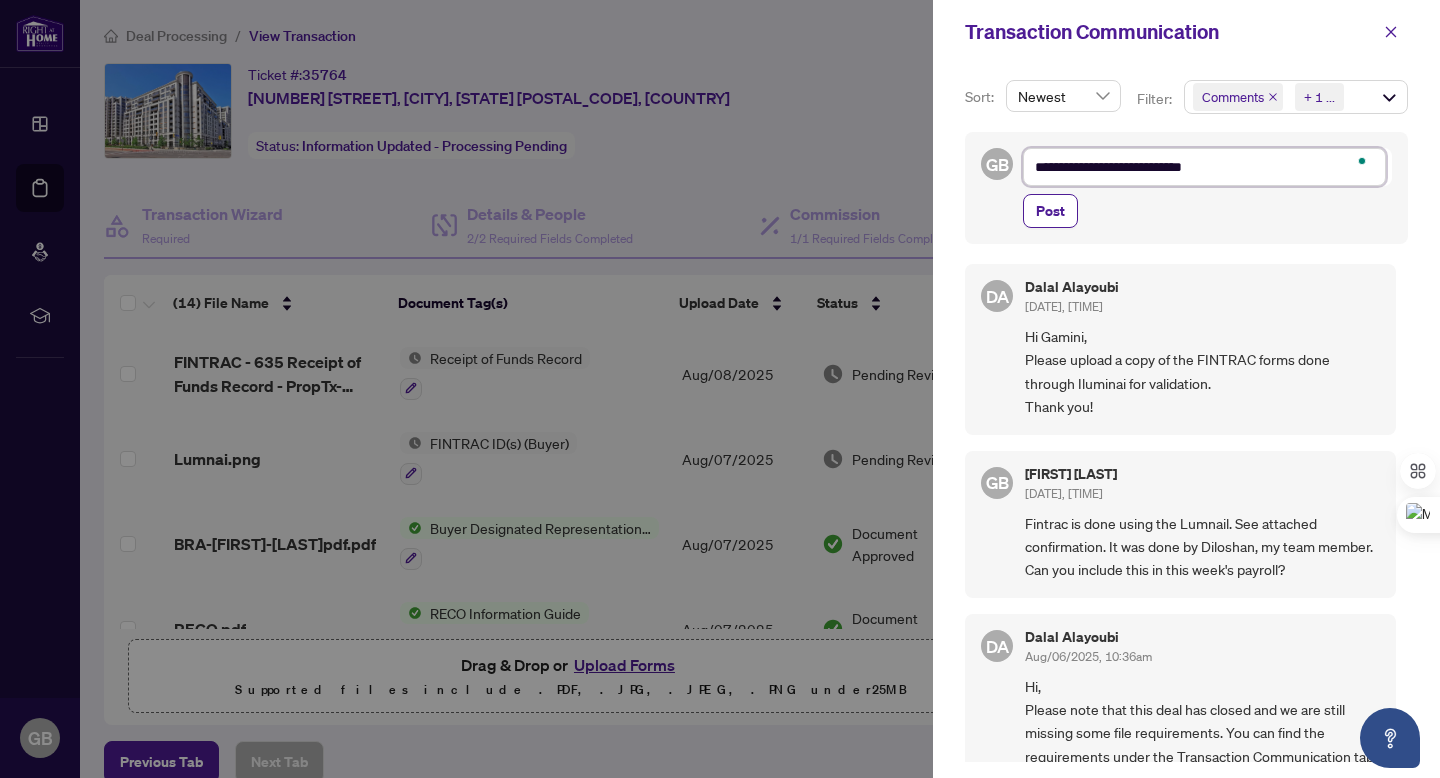 type on "**********" 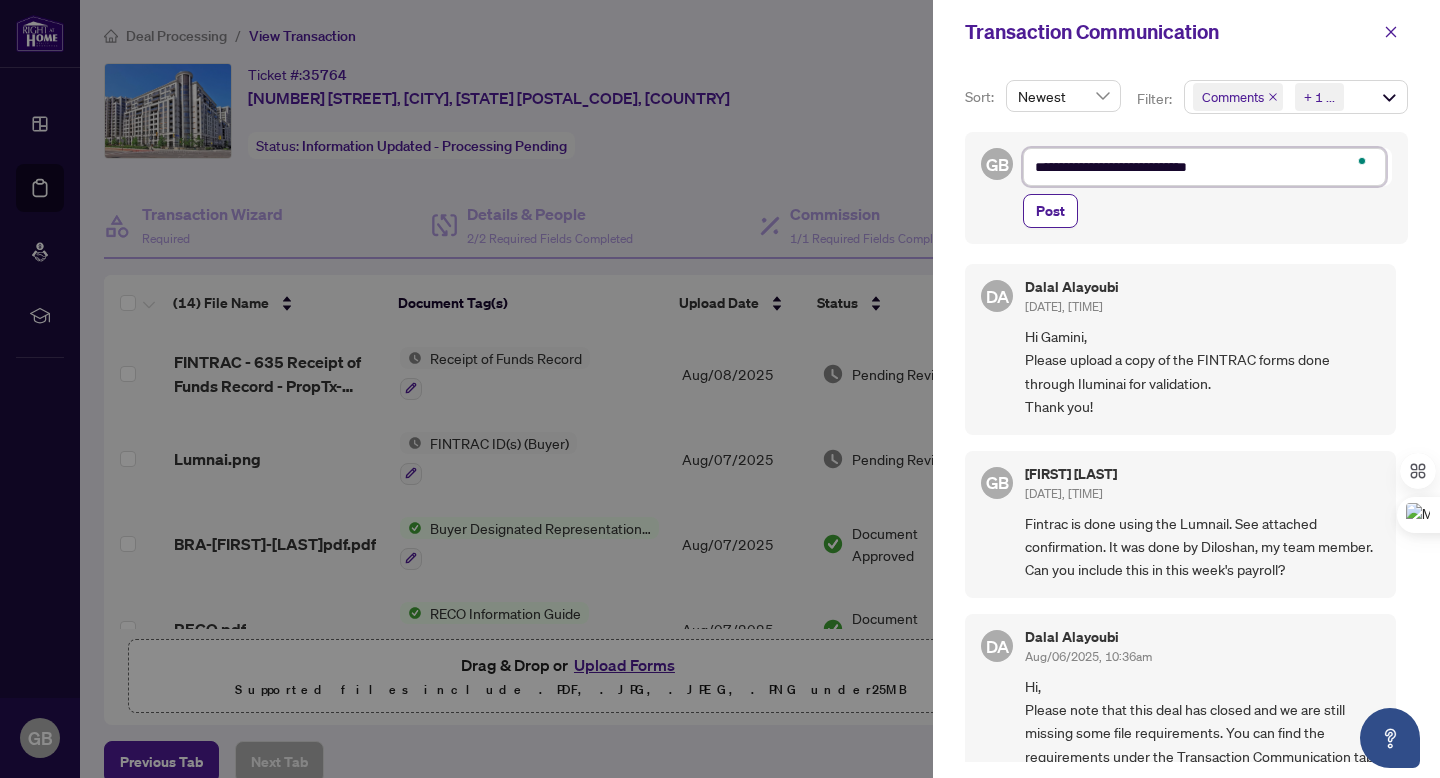 type on "**********" 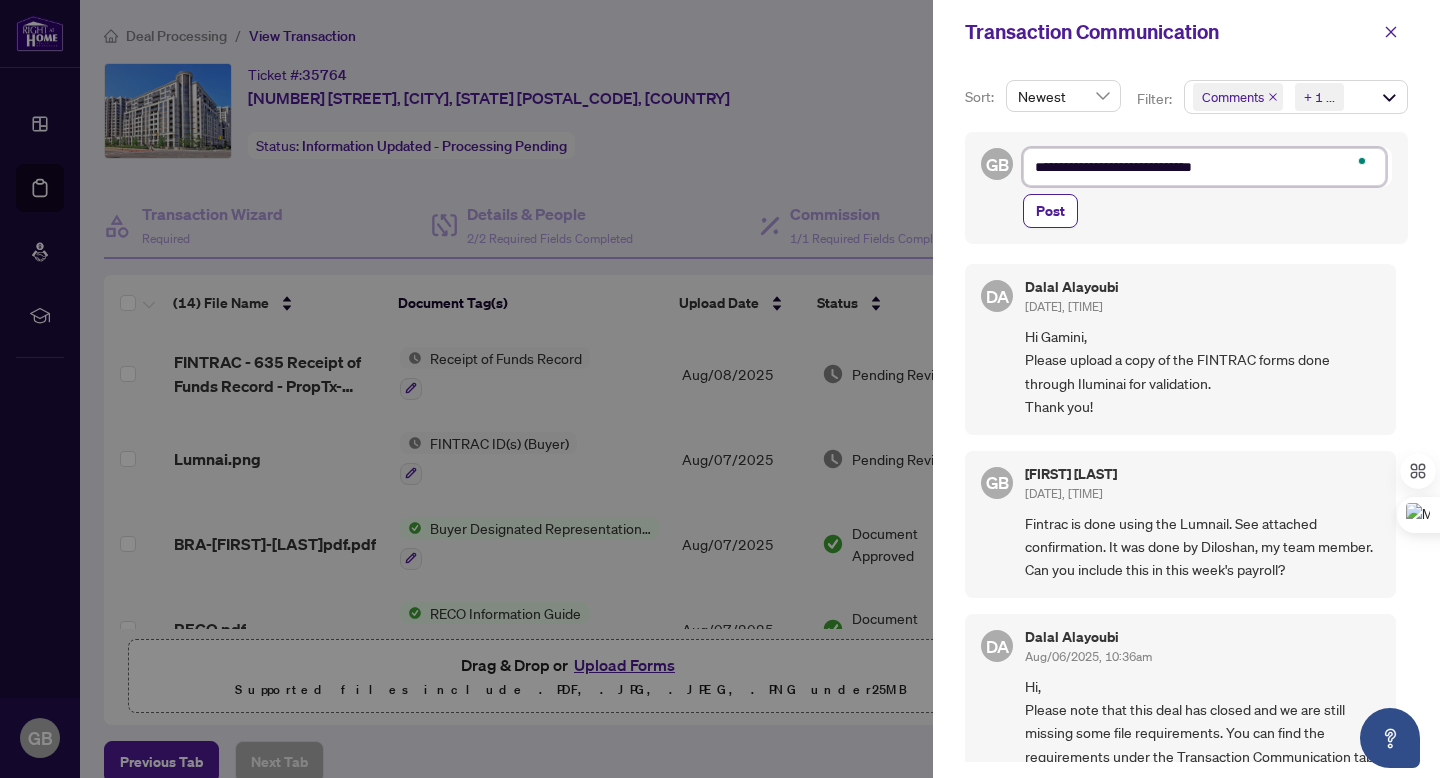 type on "**********" 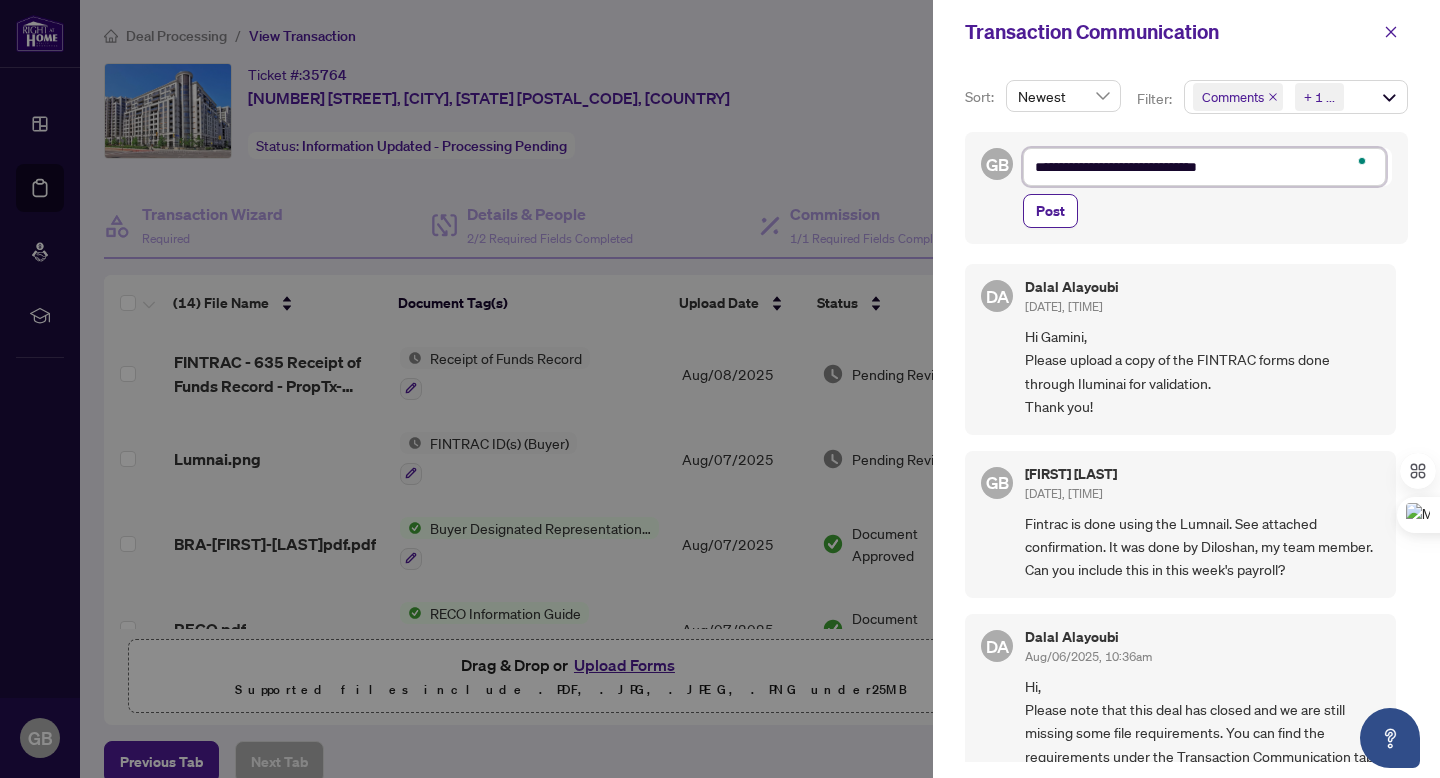 type on "**********" 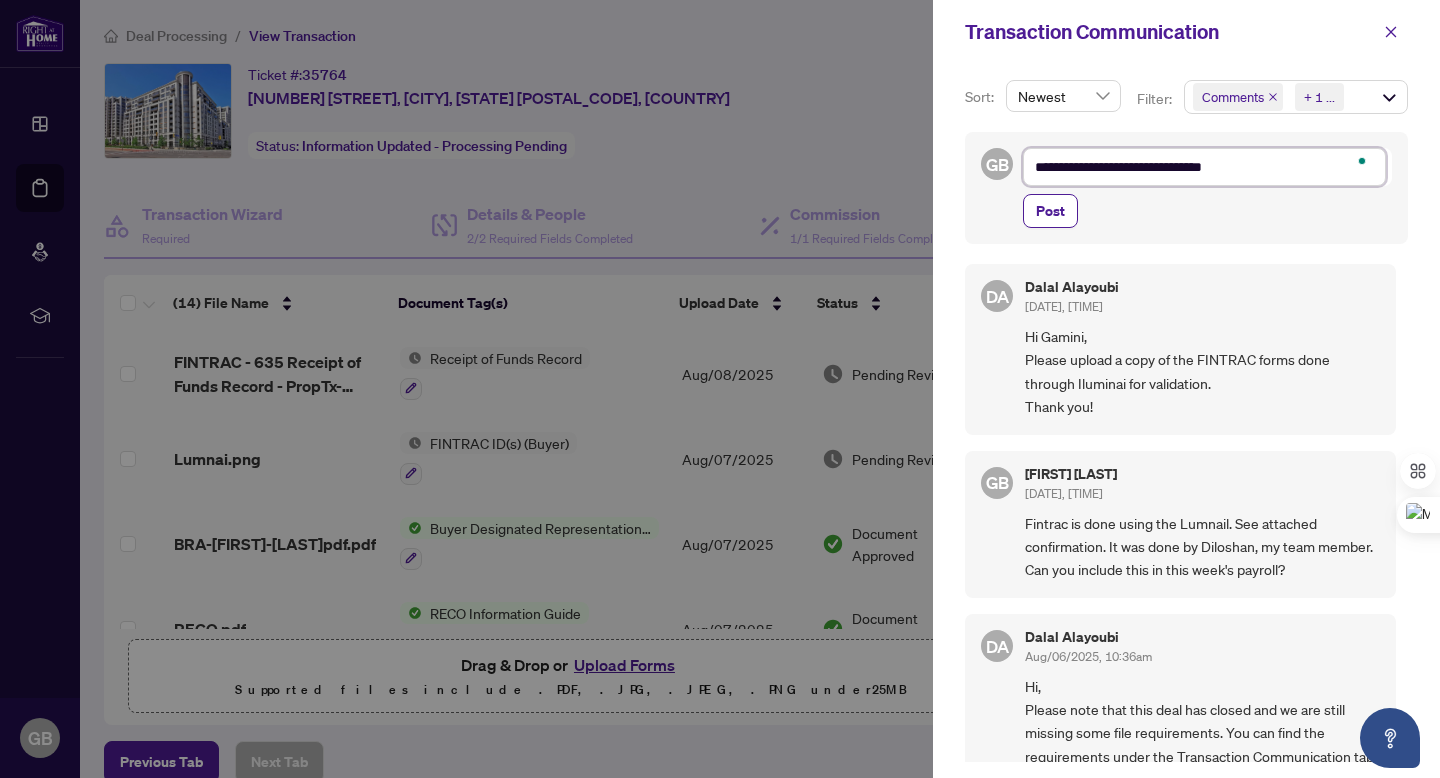 type on "**********" 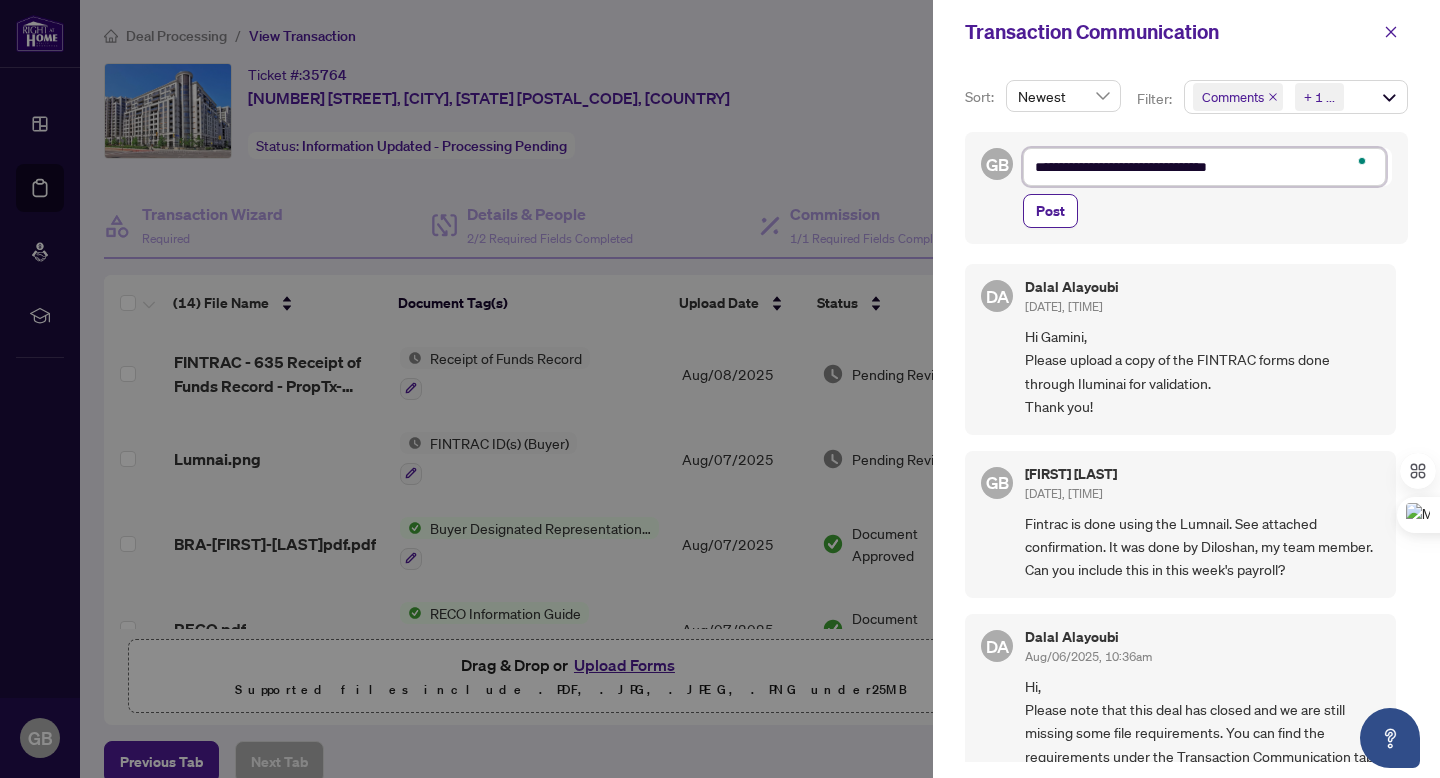 type on "**********" 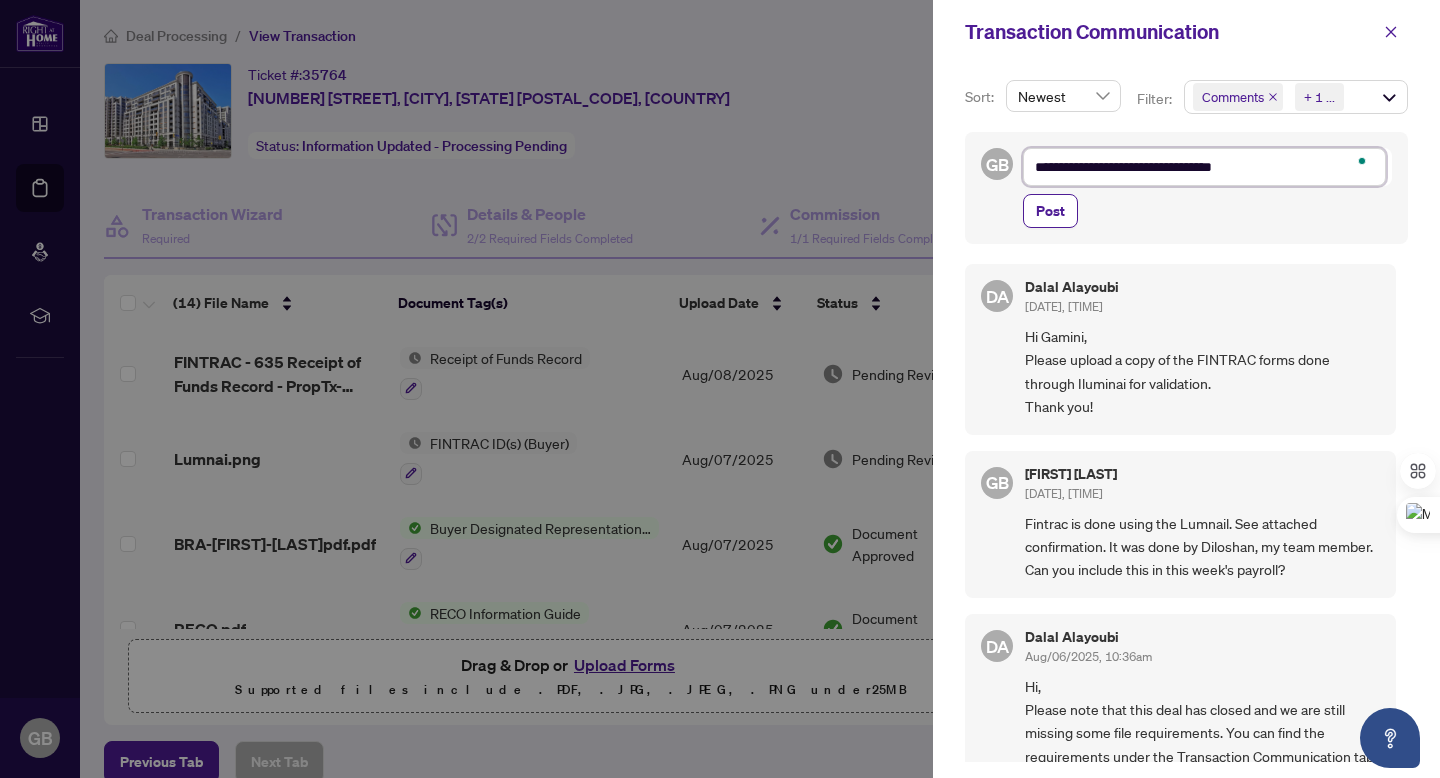 type on "**********" 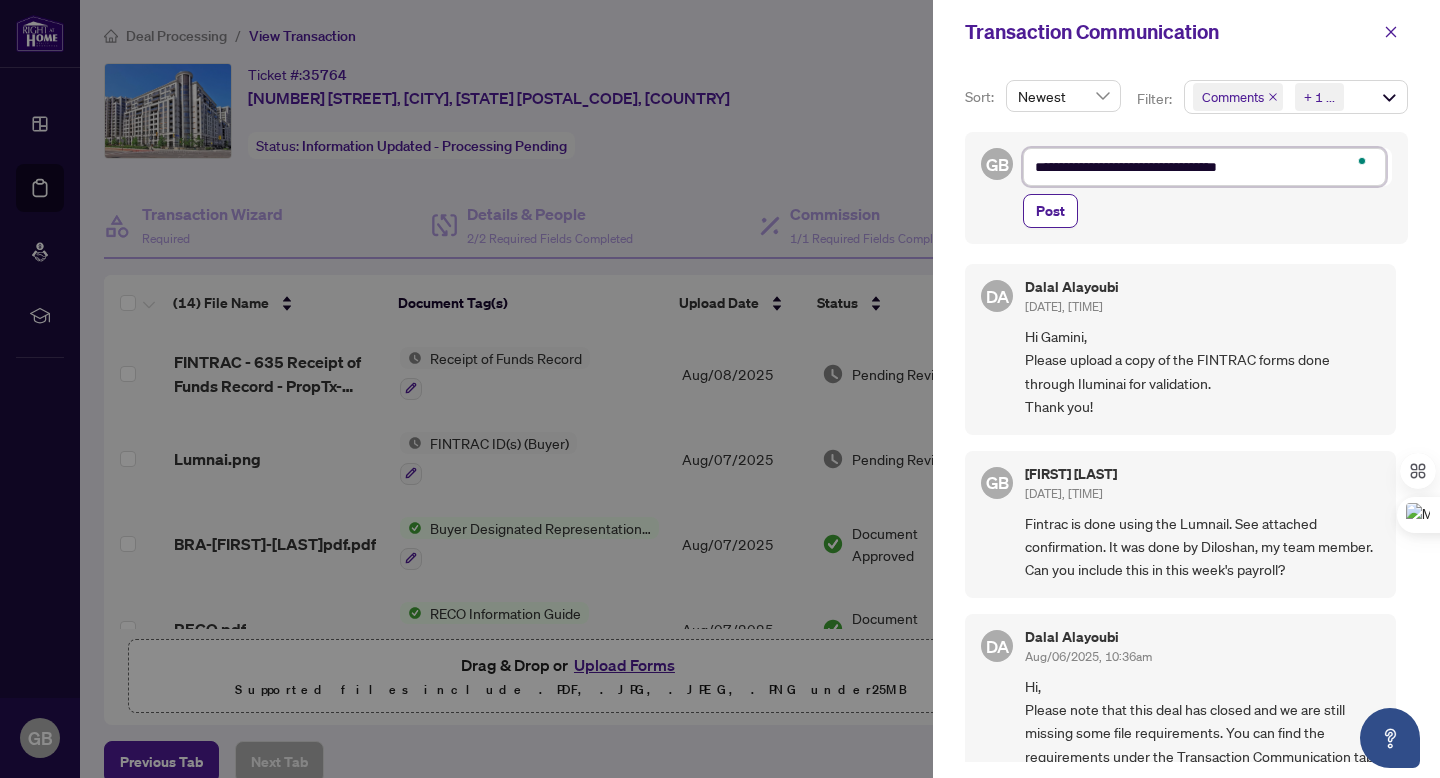 type on "**********" 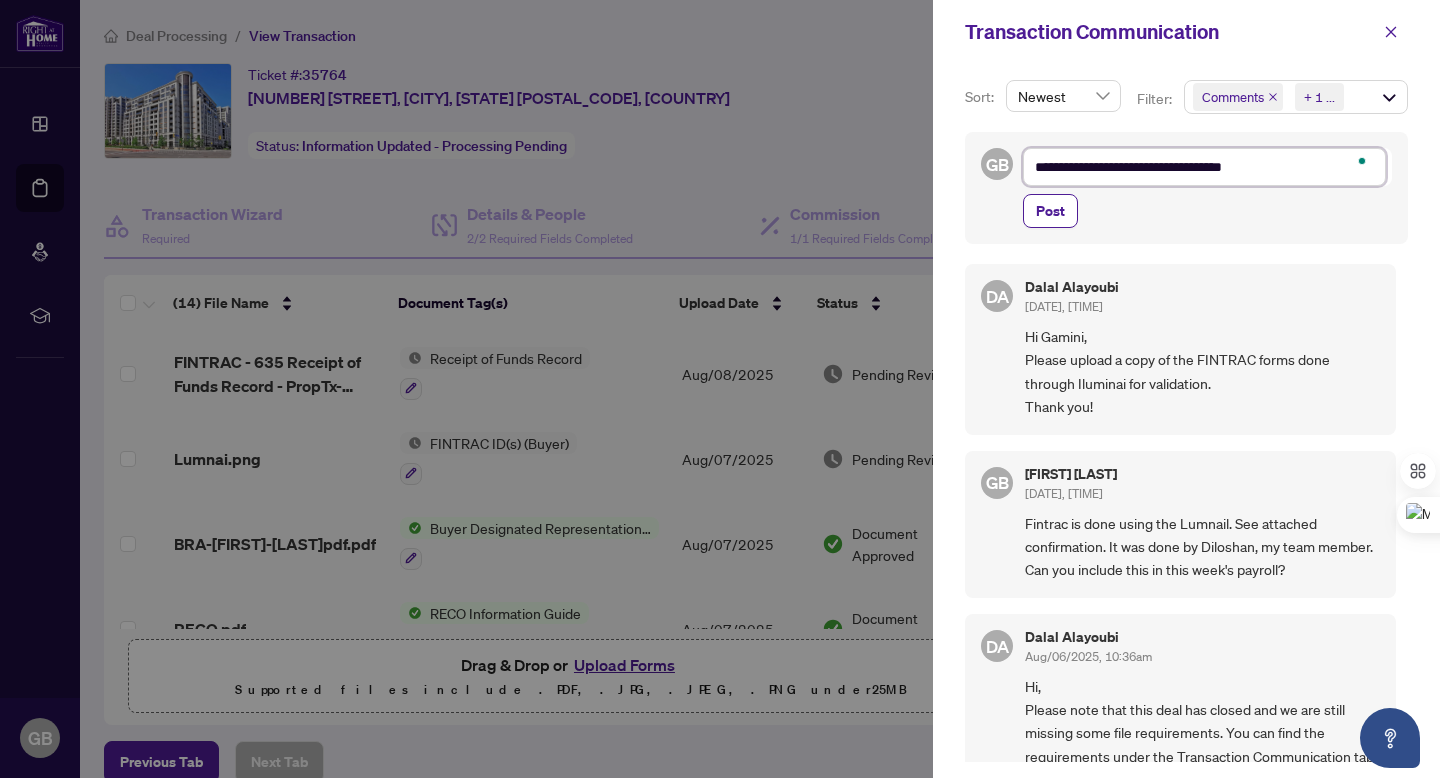 type on "**********" 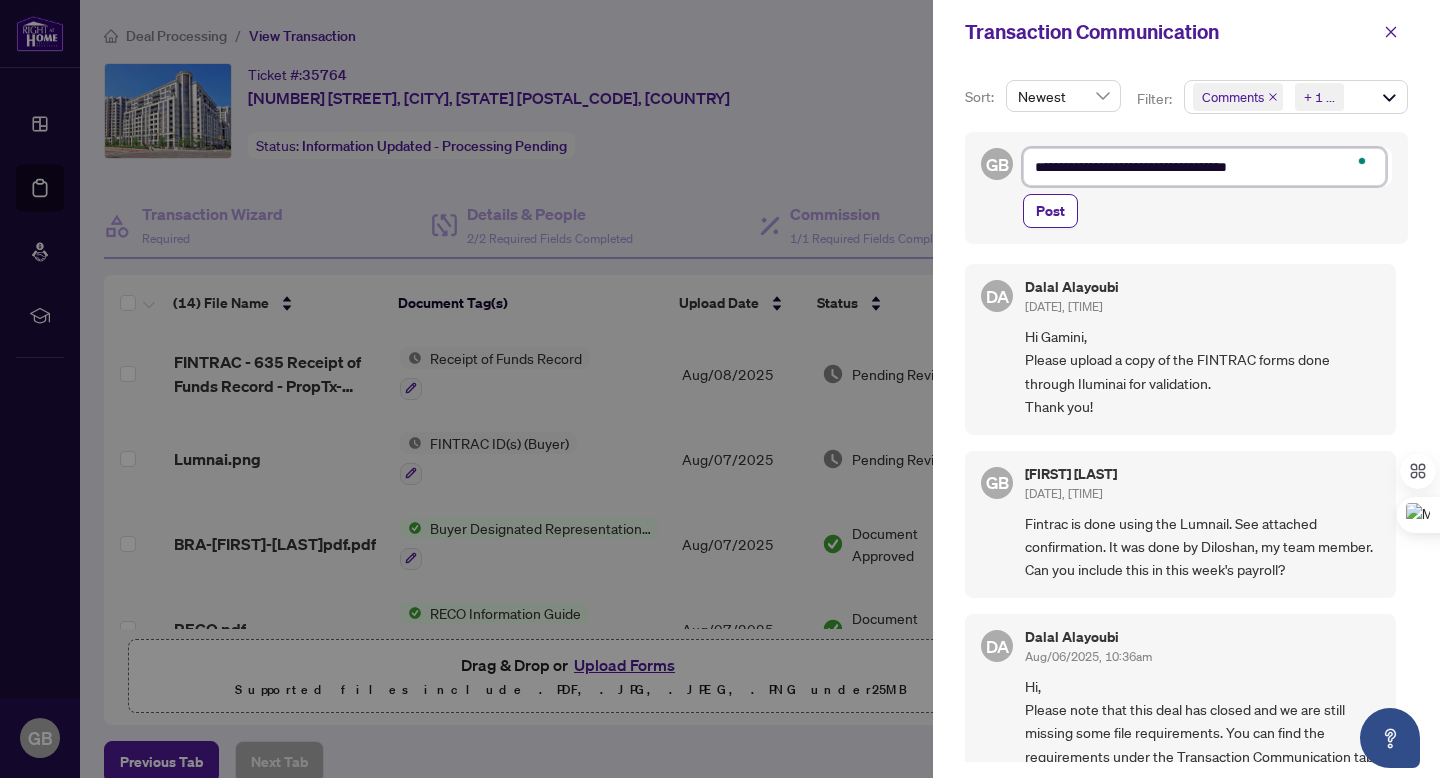 type on "**********" 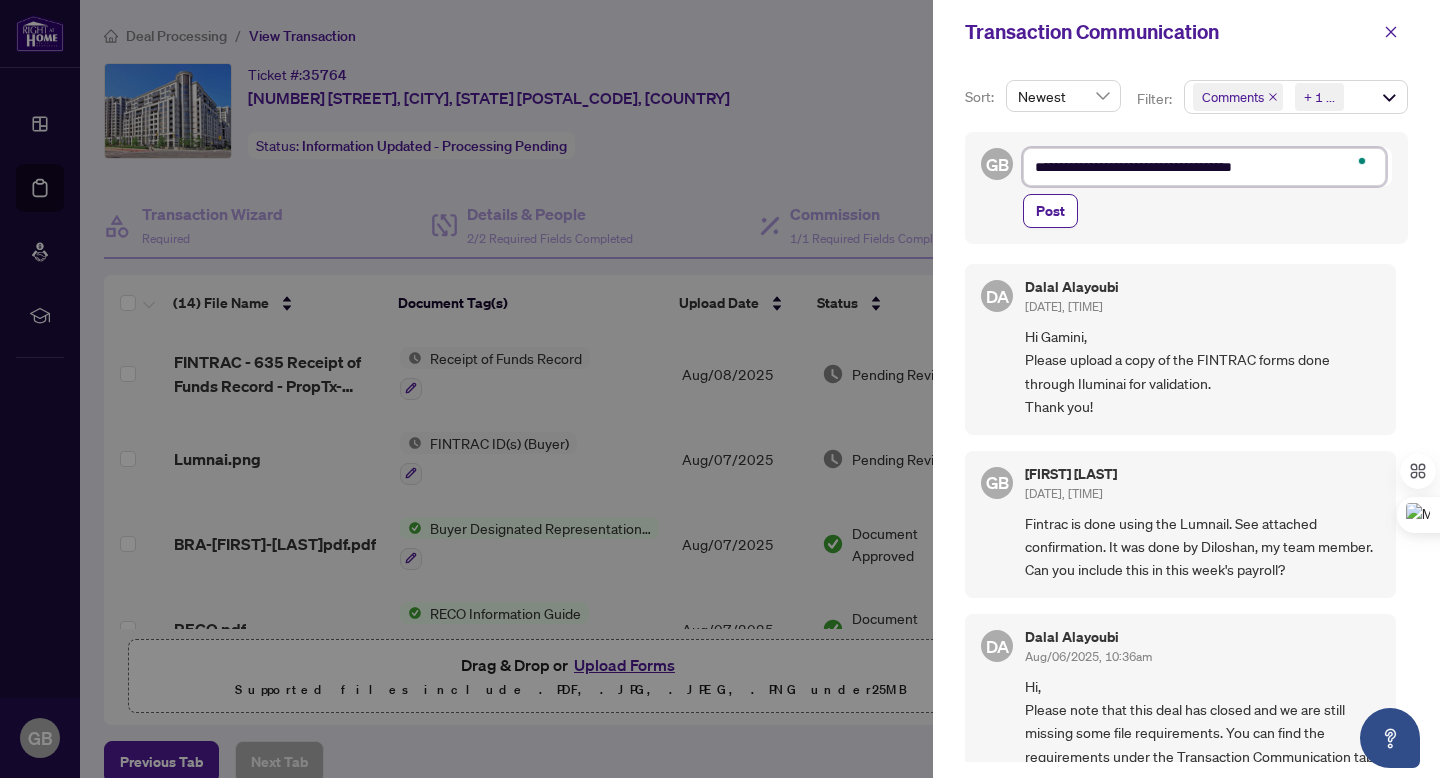 type on "**********" 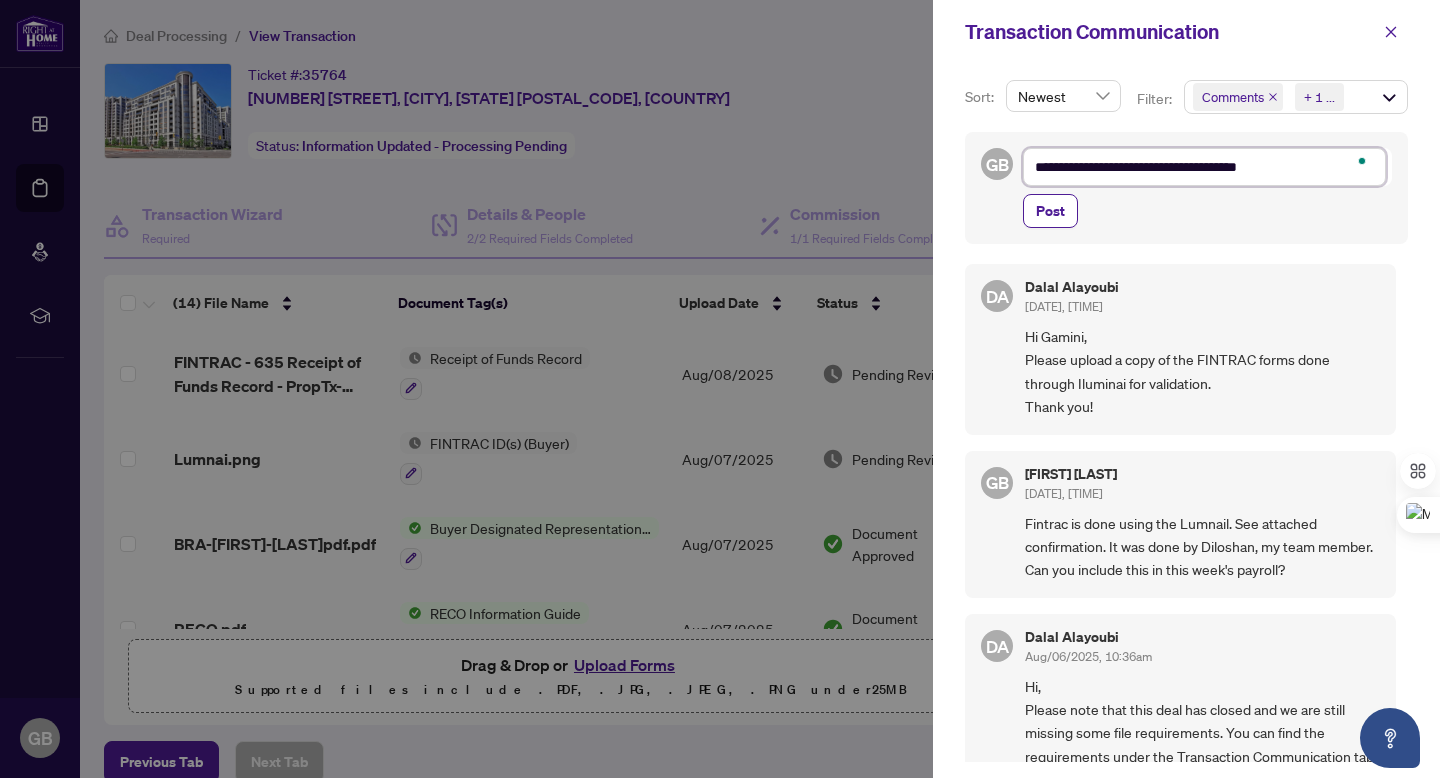 type on "**********" 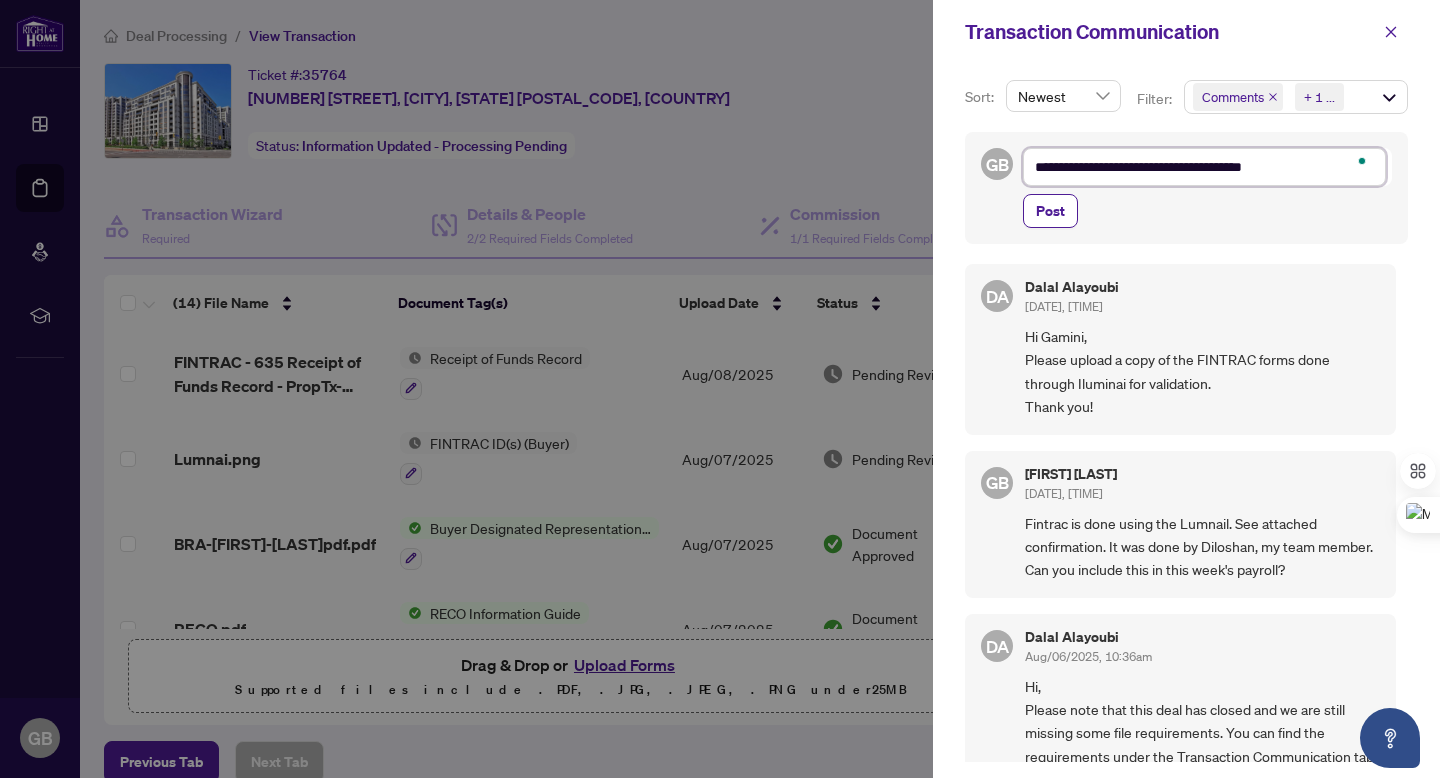 type on "**********" 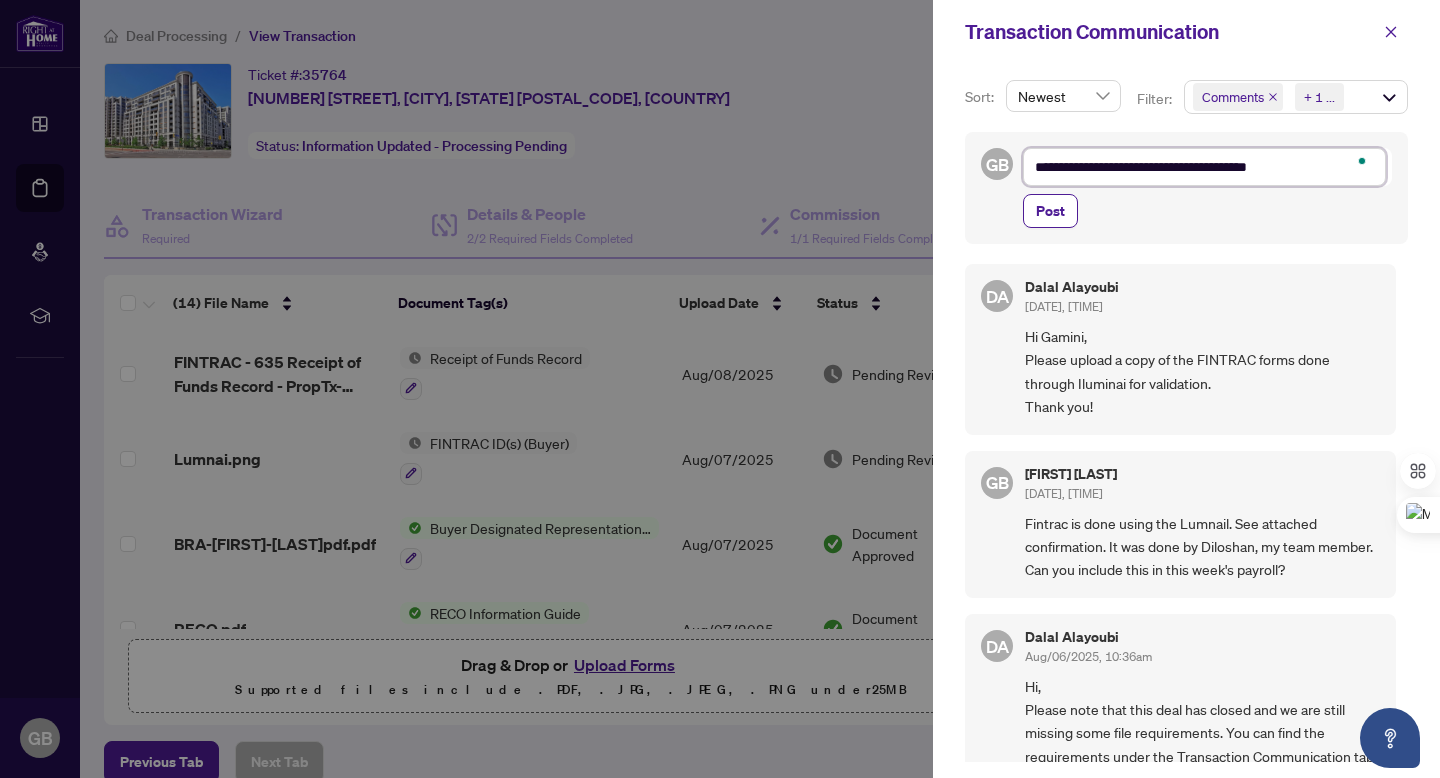 type on "**********" 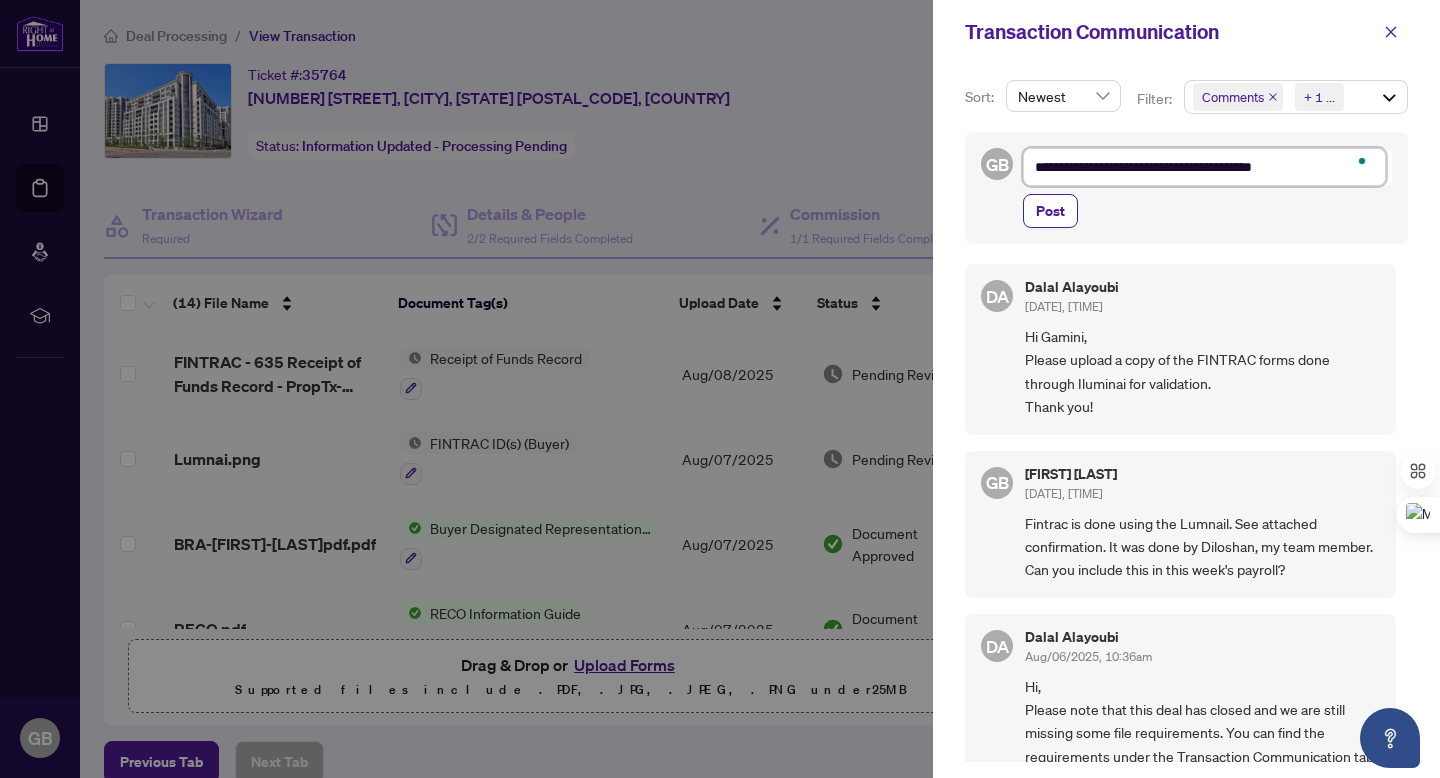 type on "**********" 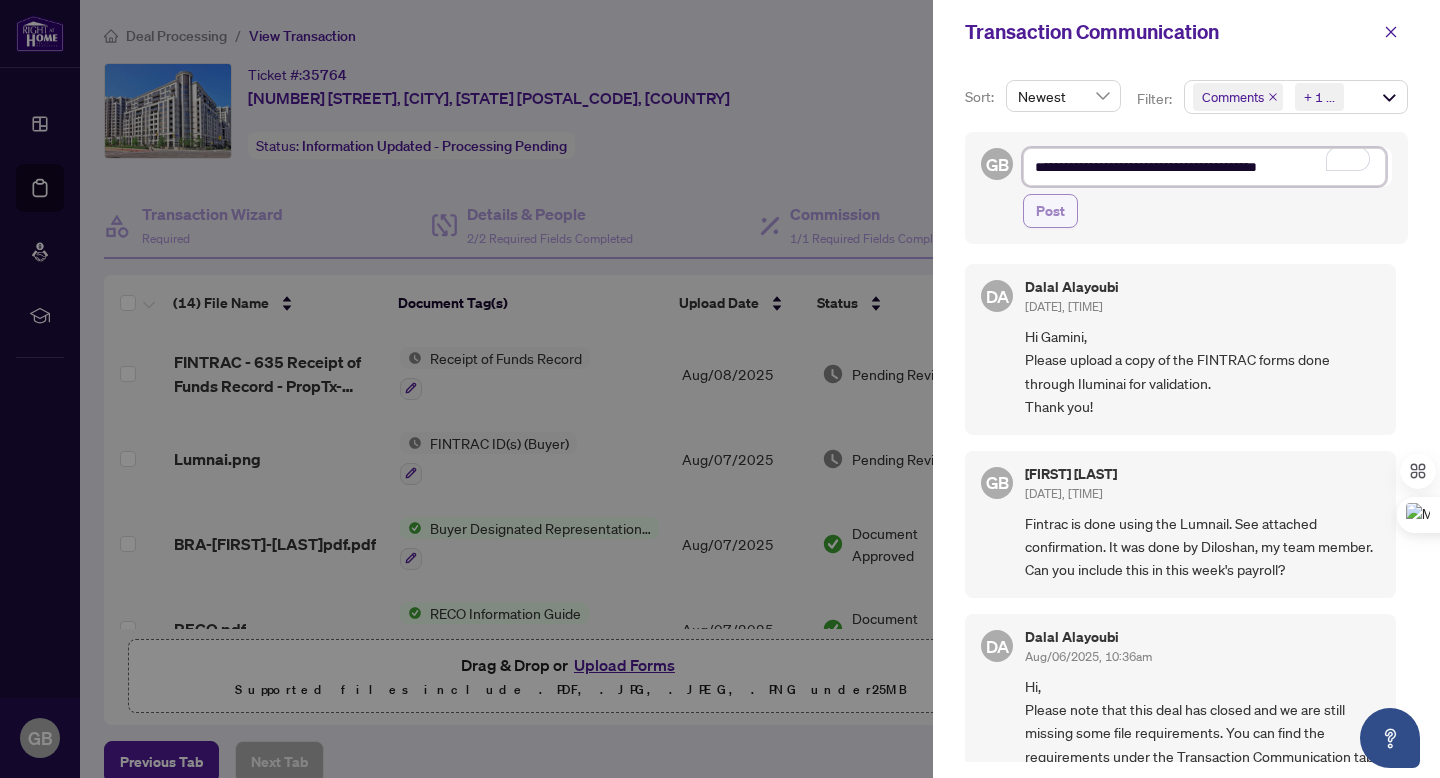 type on "**********" 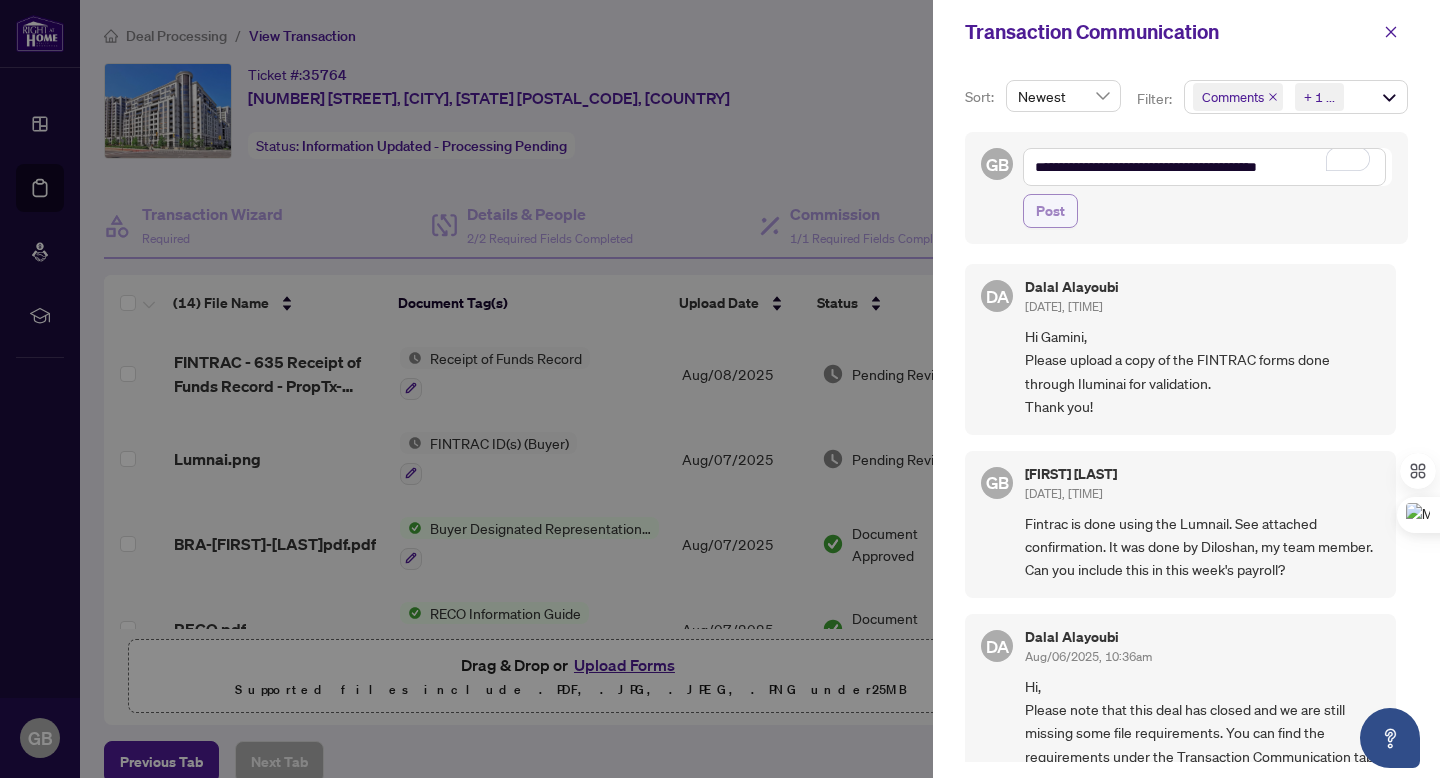 click on "Post" at bounding box center (1050, 211) 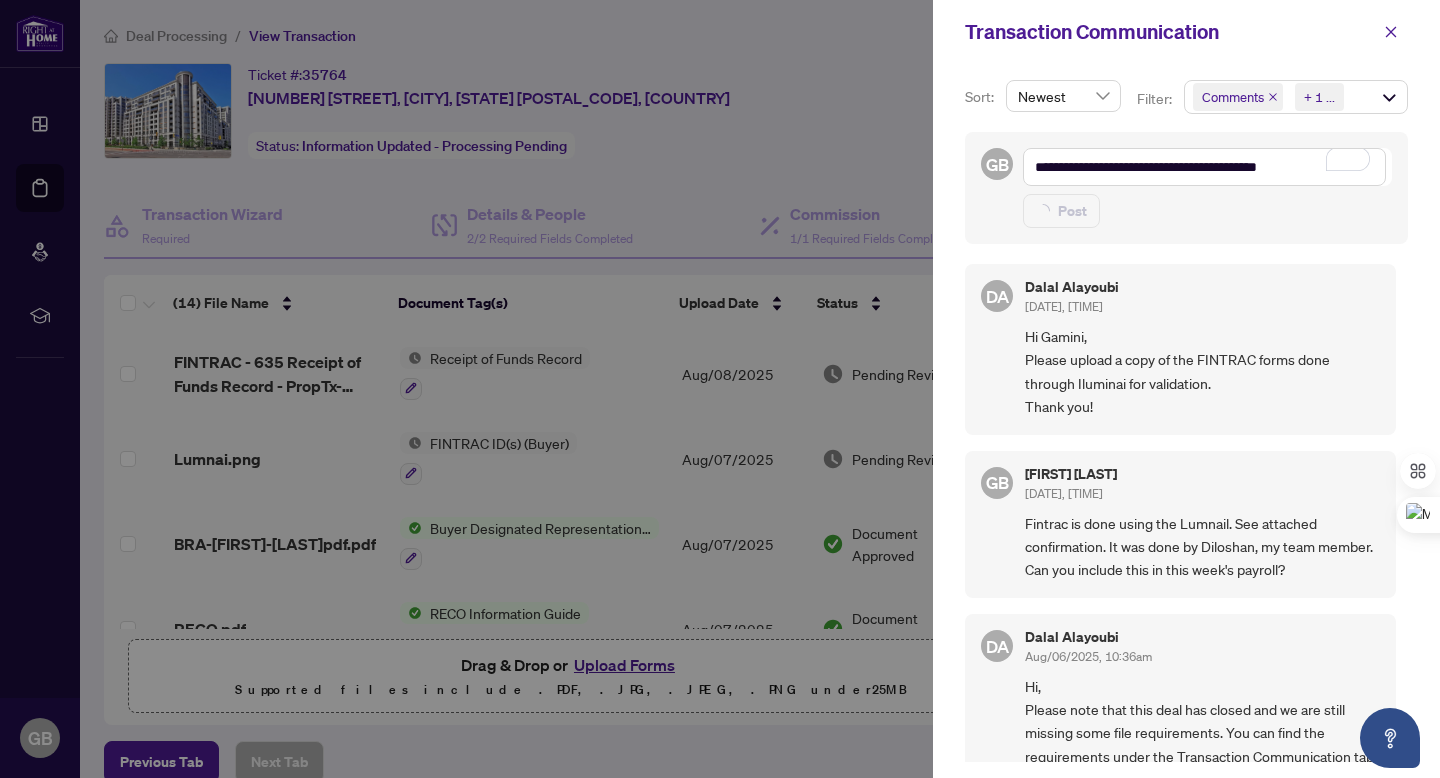 type on "**********" 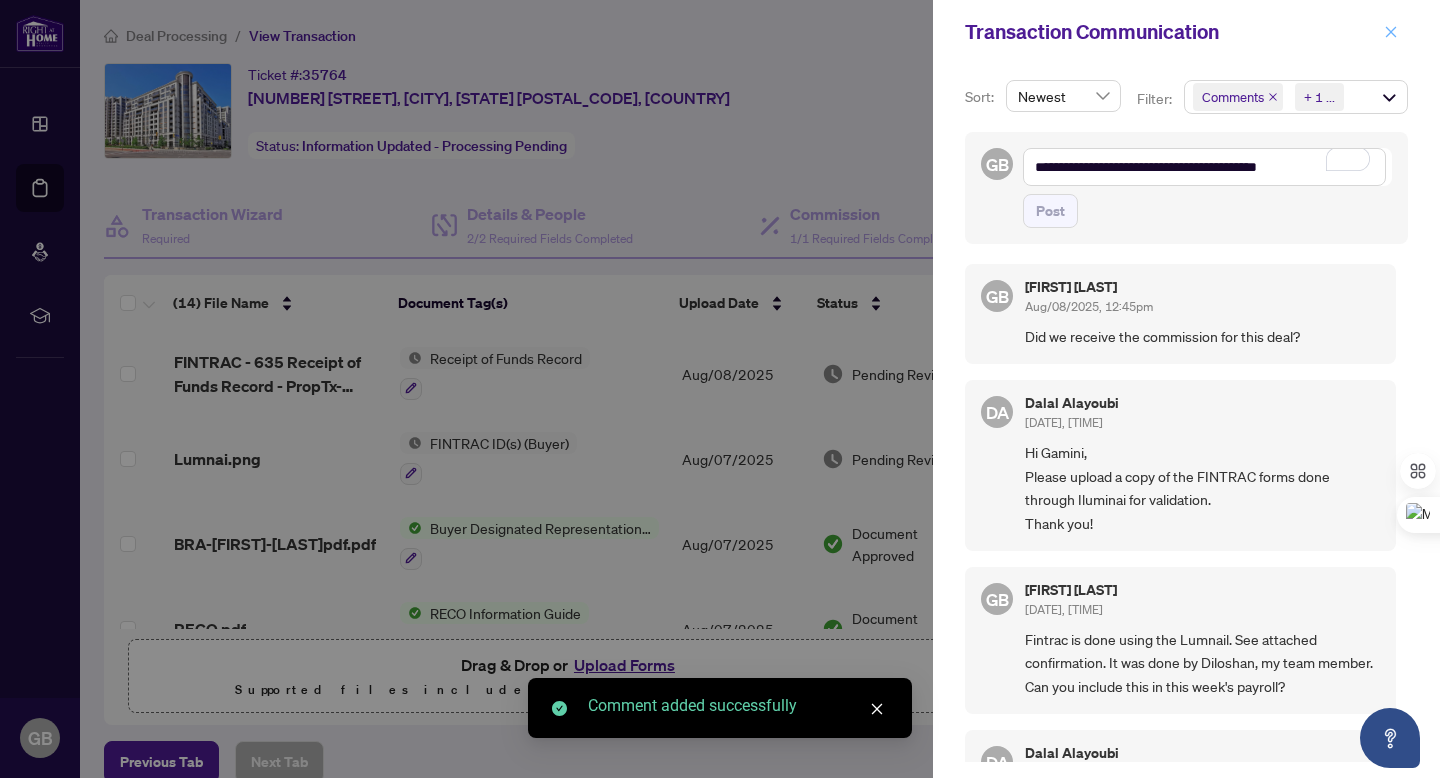 click 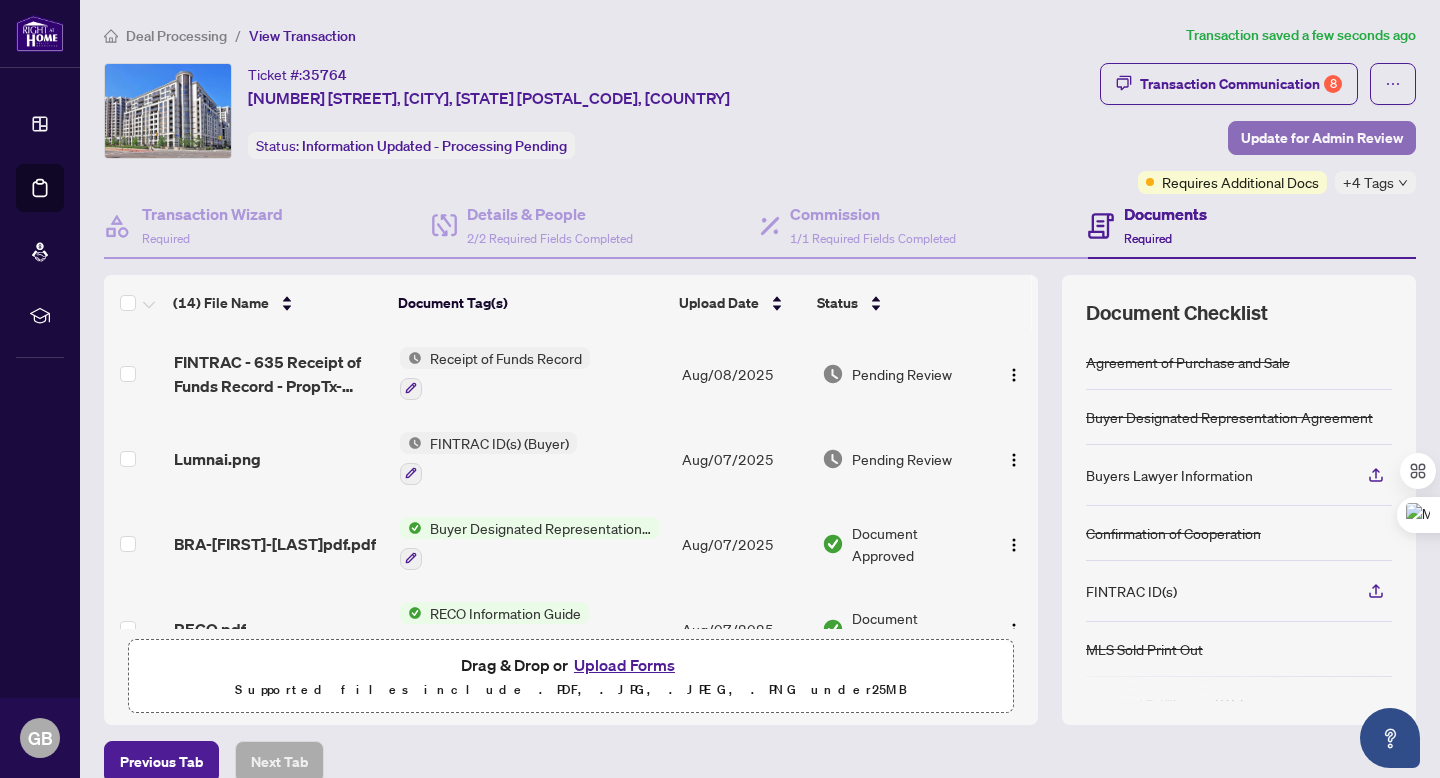 click on "Update for Admin Review" at bounding box center [1322, 138] 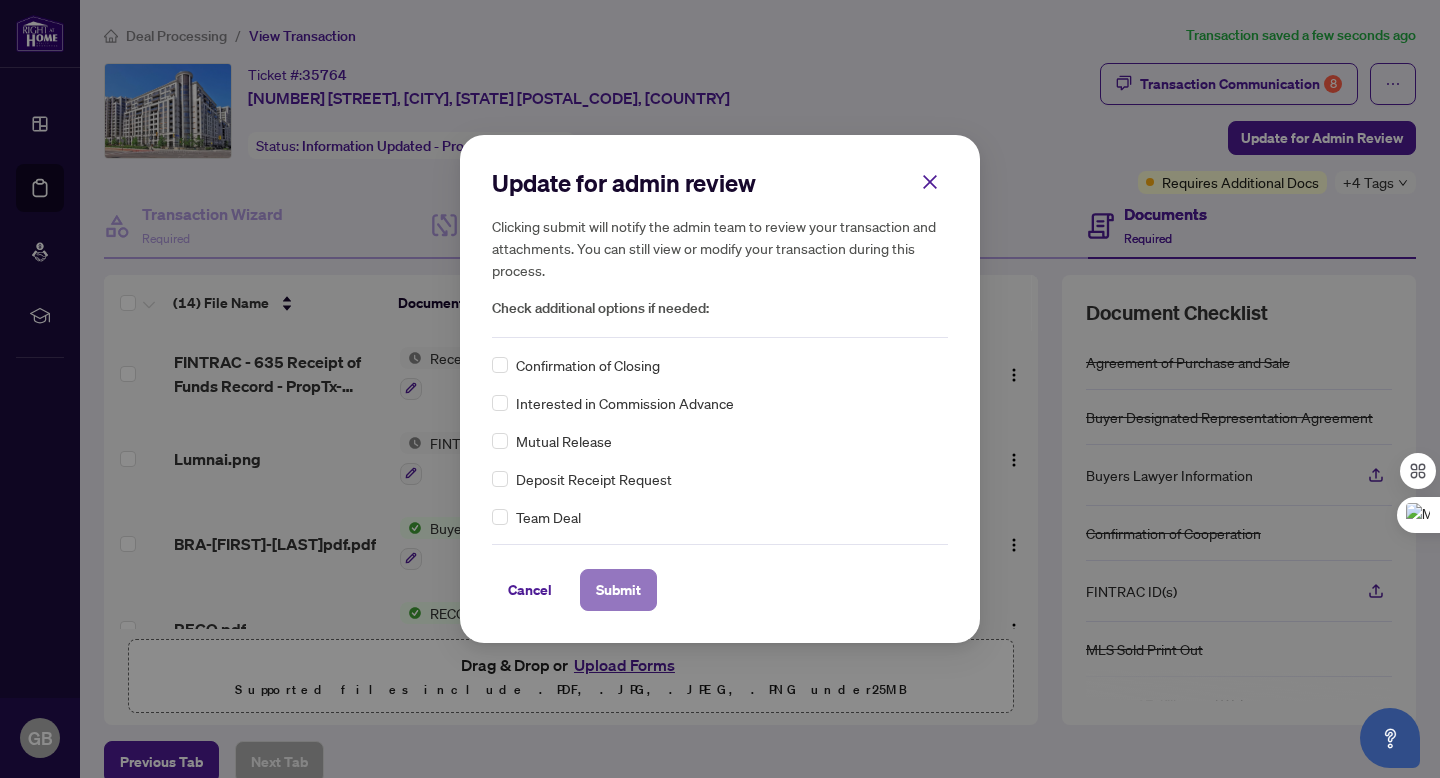 click on "Submit" at bounding box center (618, 590) 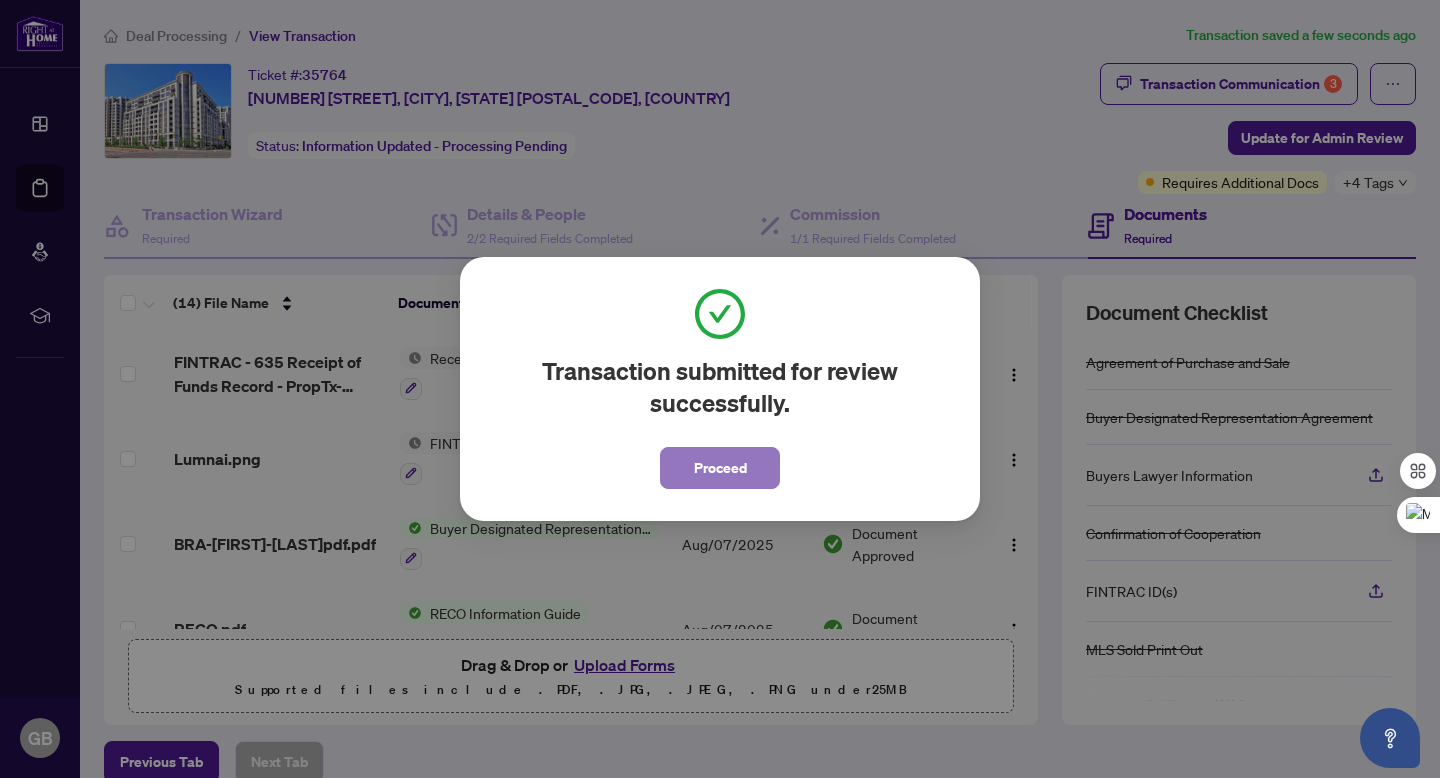 click on "Proceed" at bounding box center (720, 468) 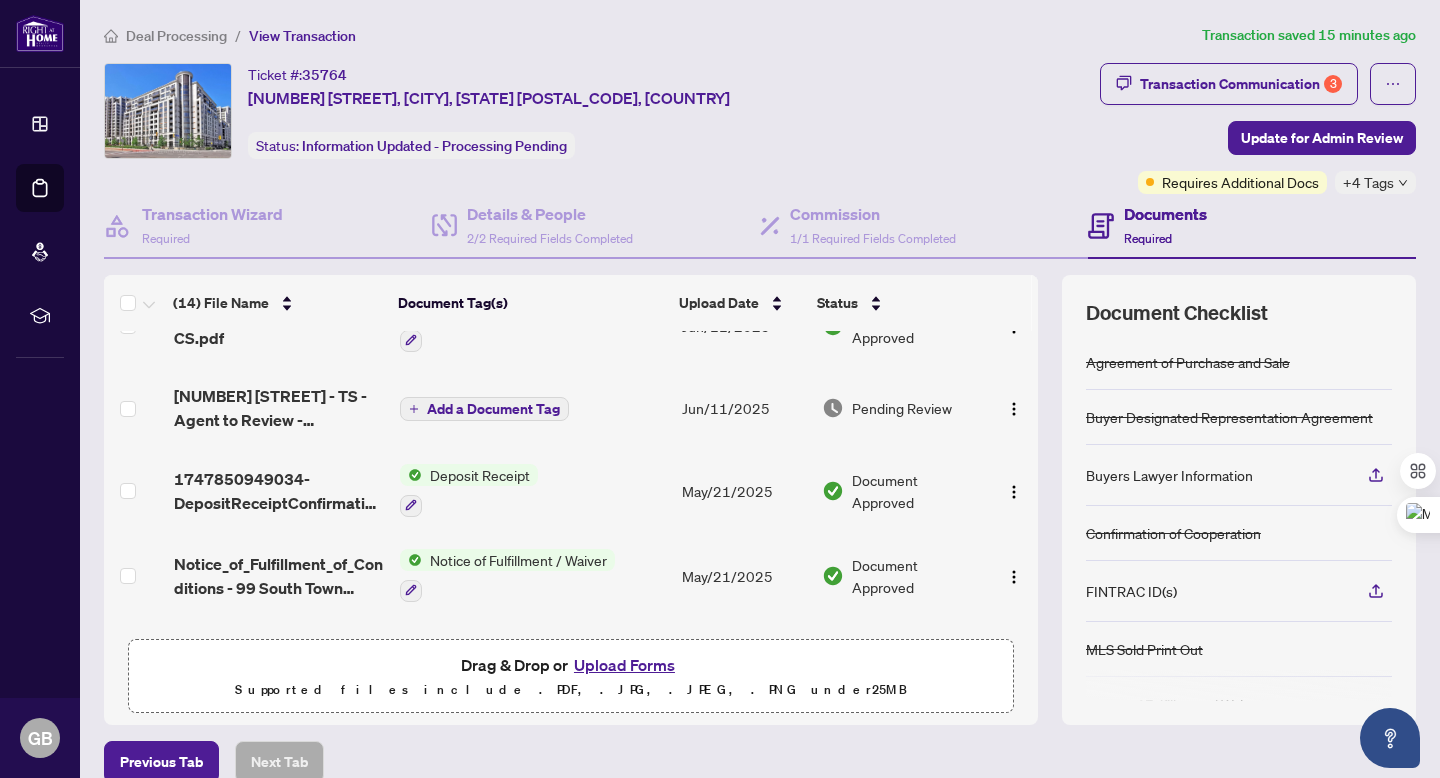 scroll, scrollTop: 877, scrollLeft: 0, axis: vertical 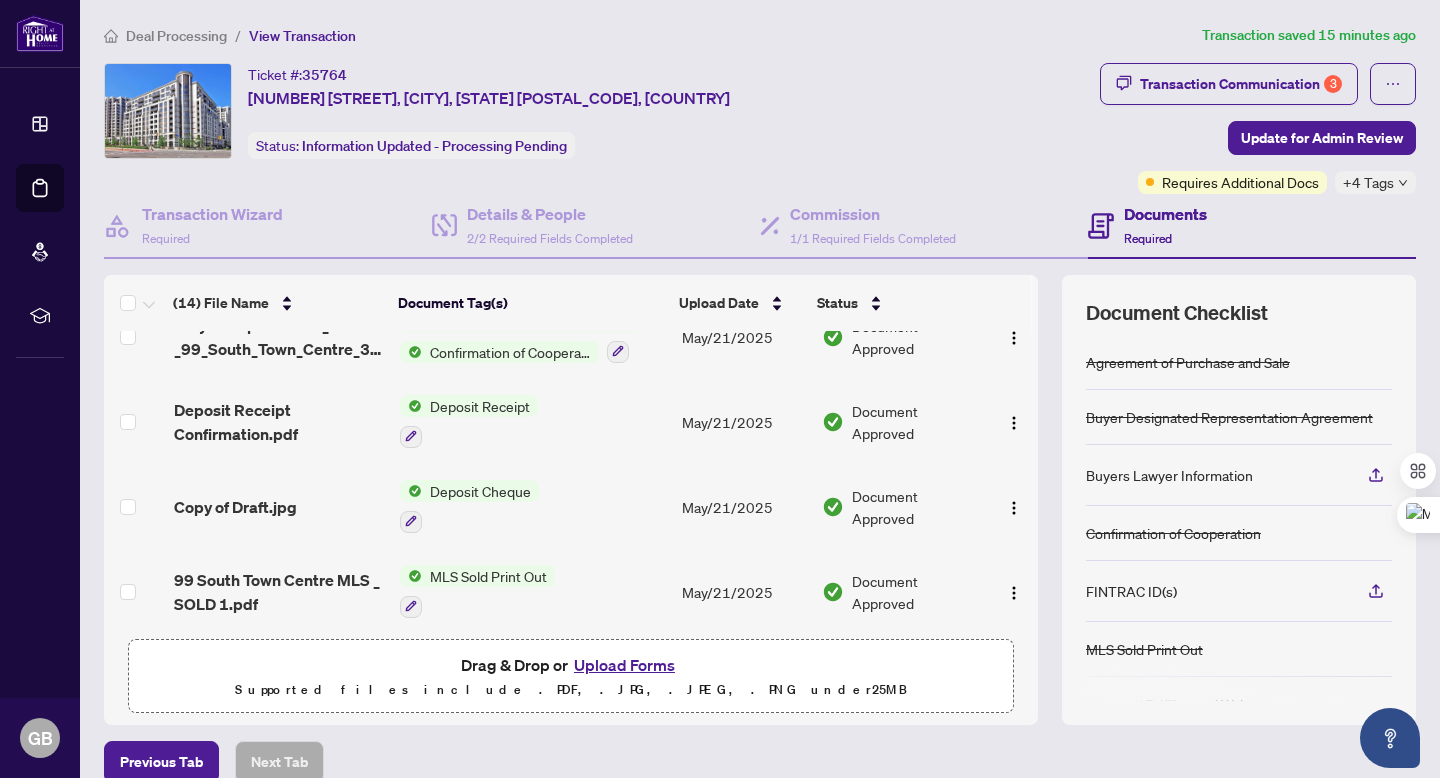 click on "Upload Forms" at bounding box center [624, 665] 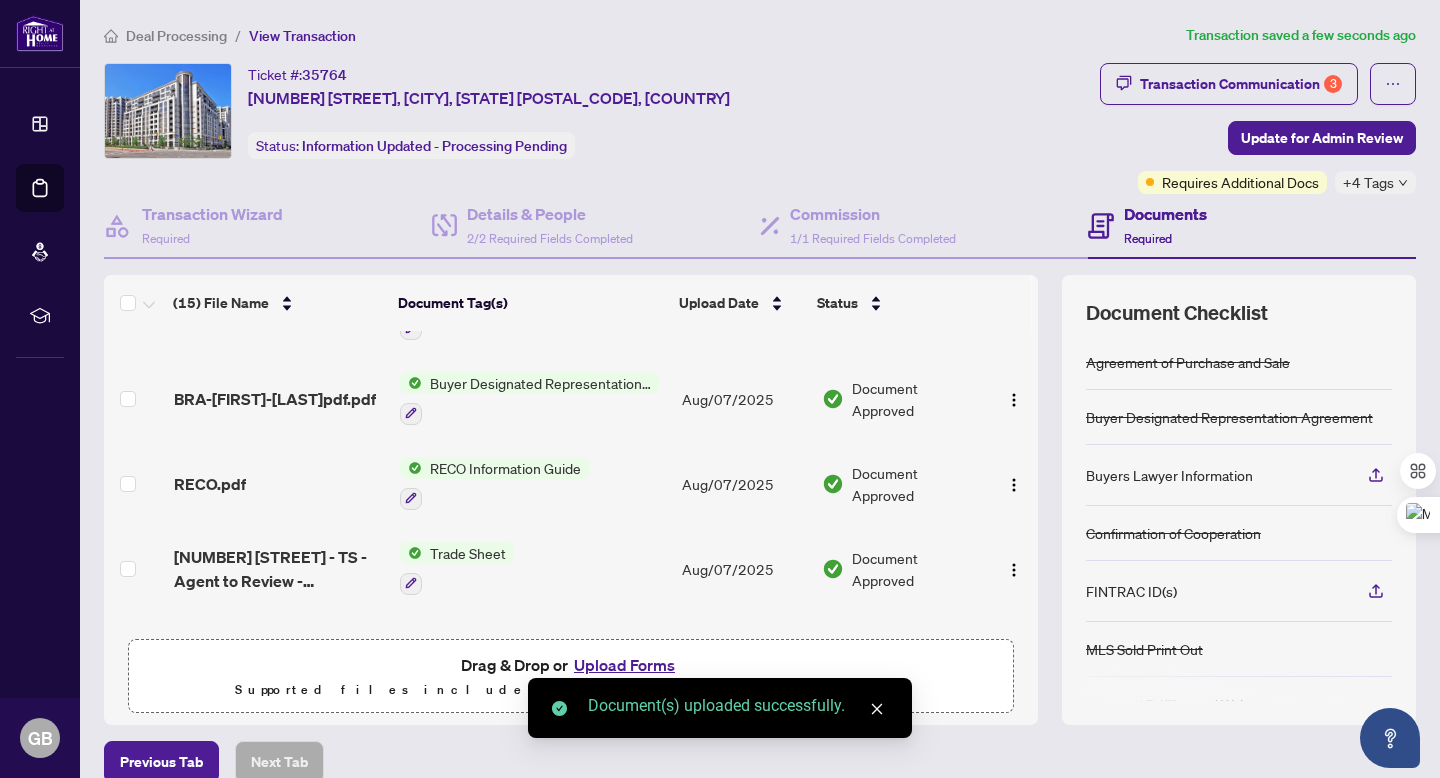 scroll, scrollTop: 0, scrollLeft: 0, axis: both 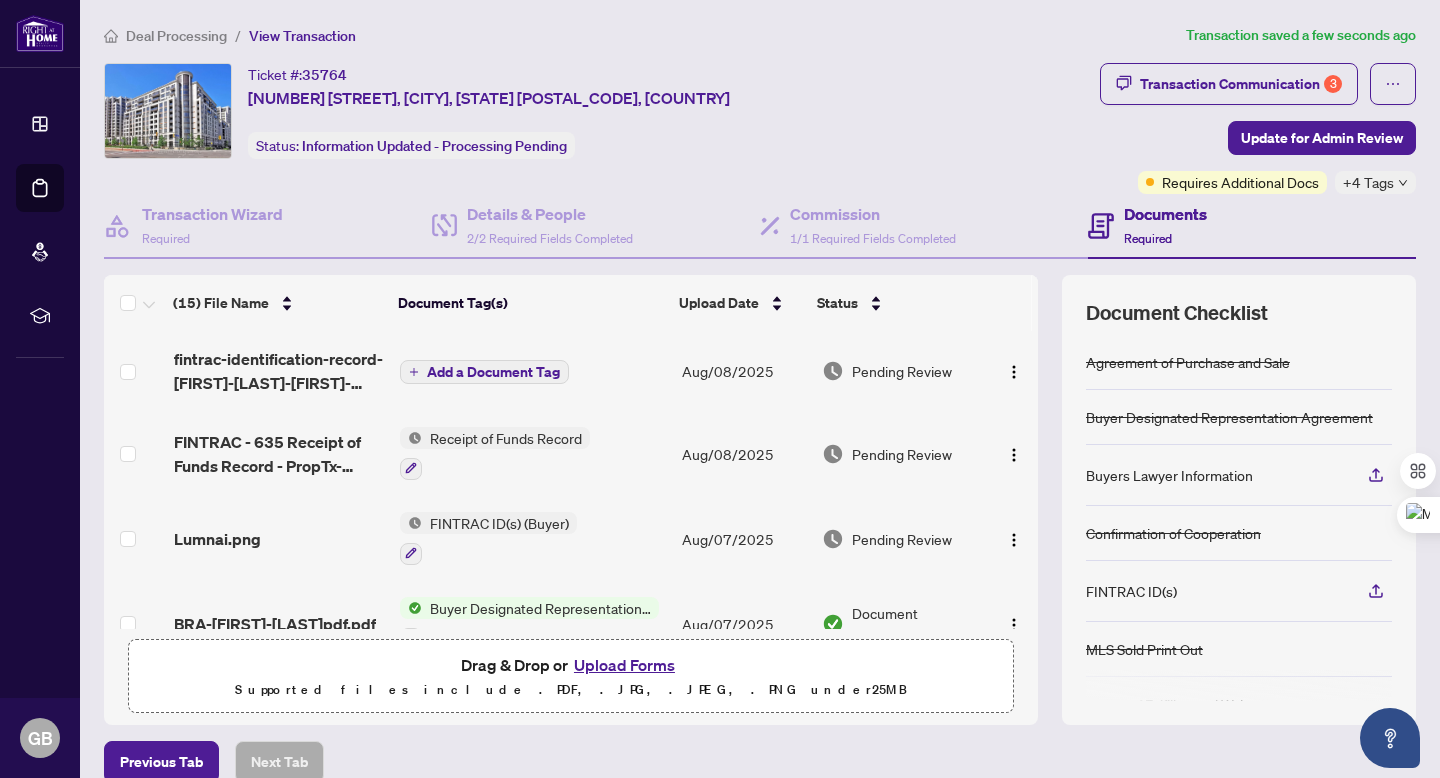 click on "Add a Document Tag" at bounding box center (493, 372) 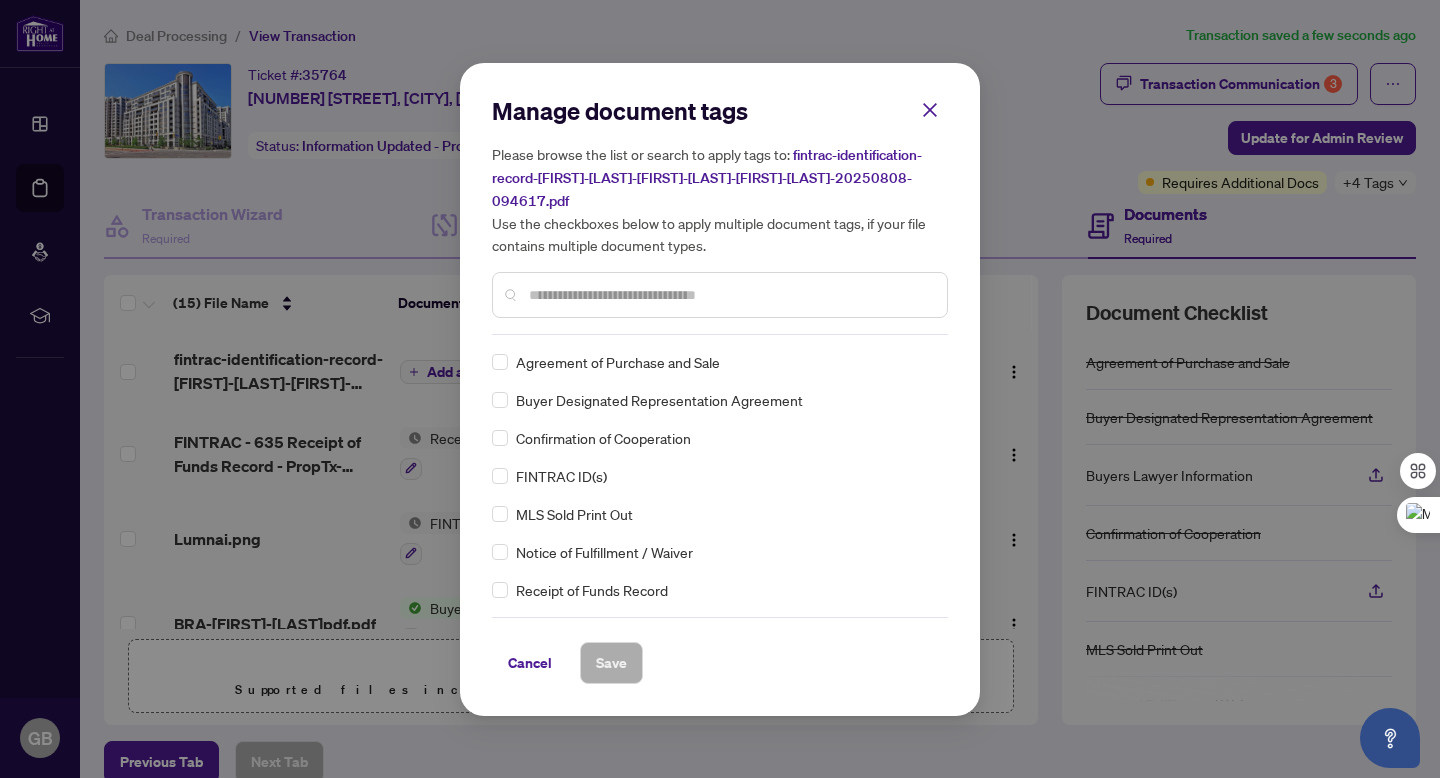 click at bounding box center [730, 295] 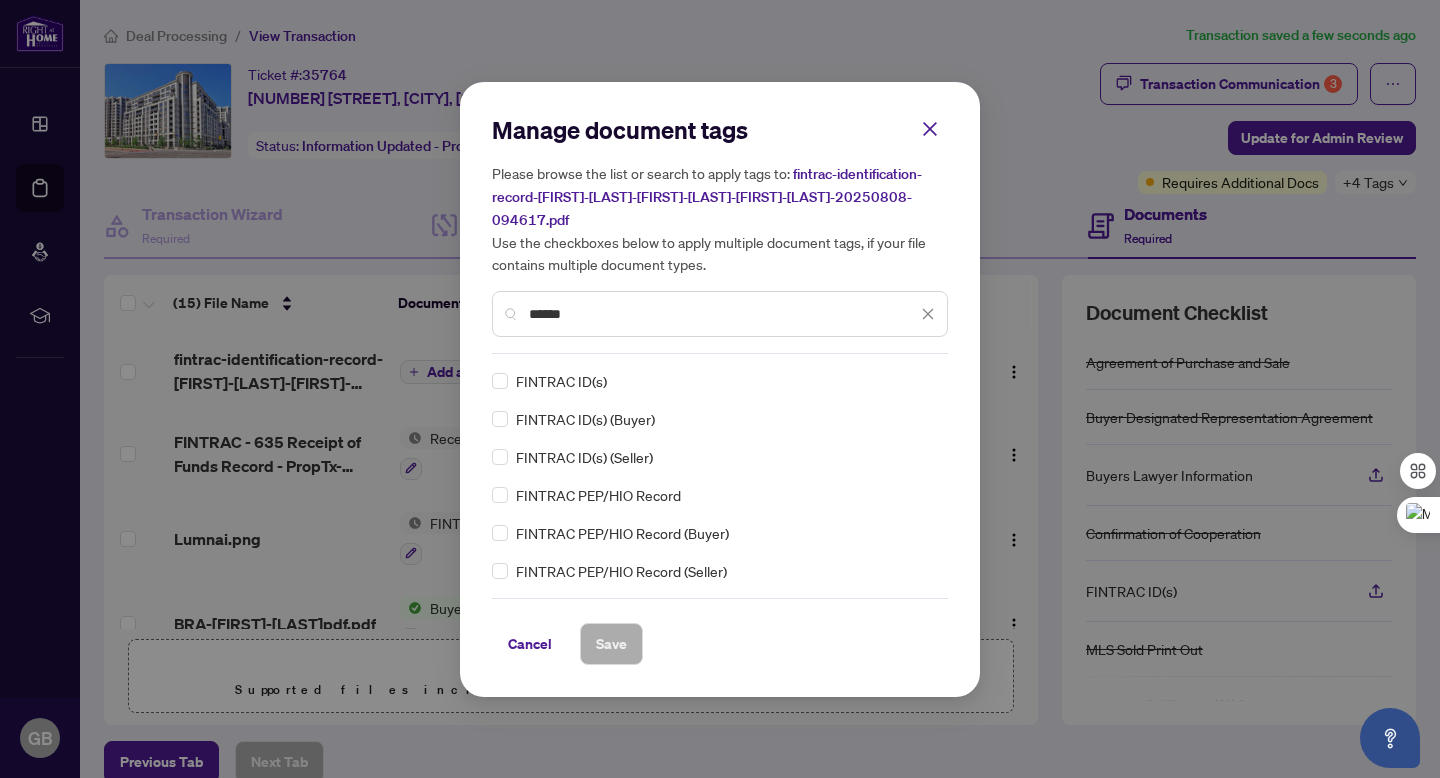 type on "******" 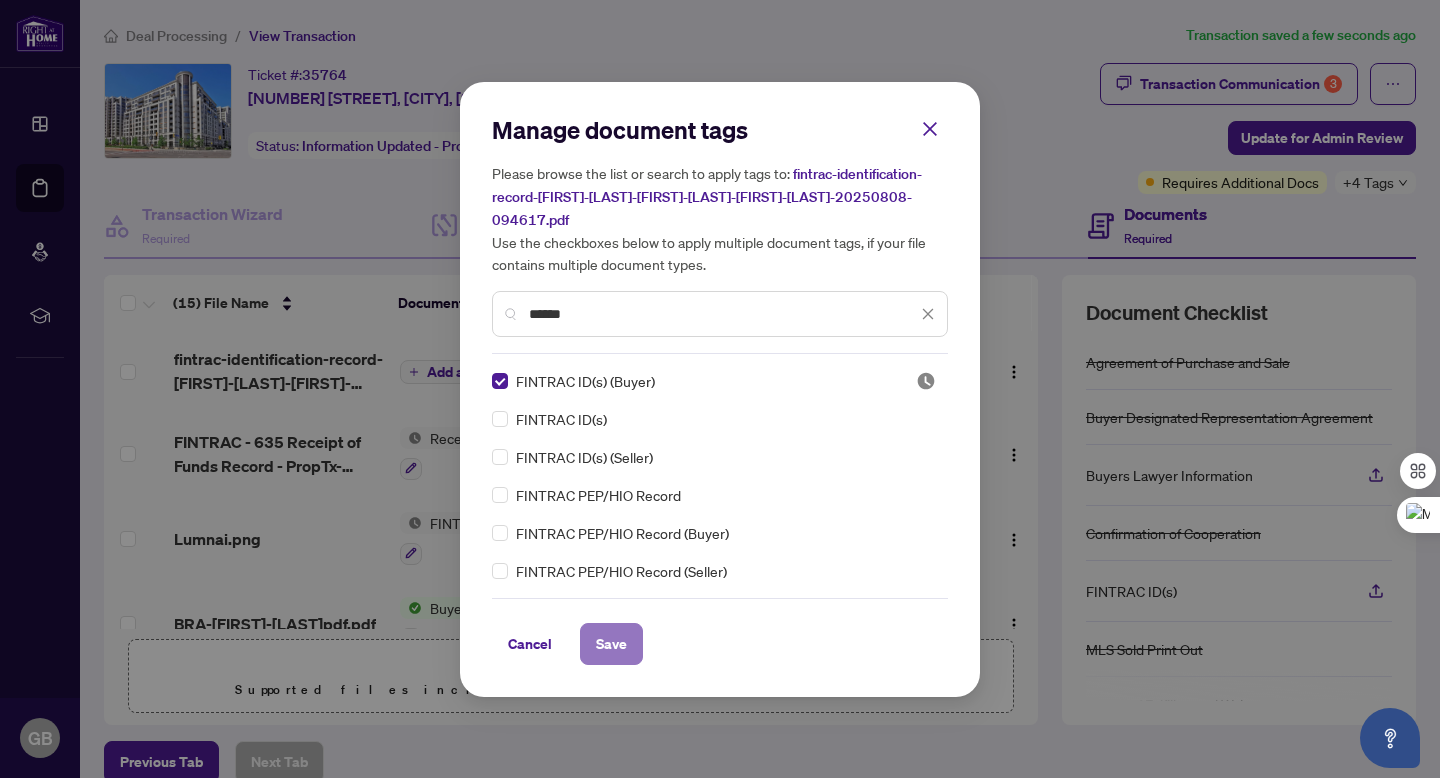 click on "Save" at bounding box center (611, 644) 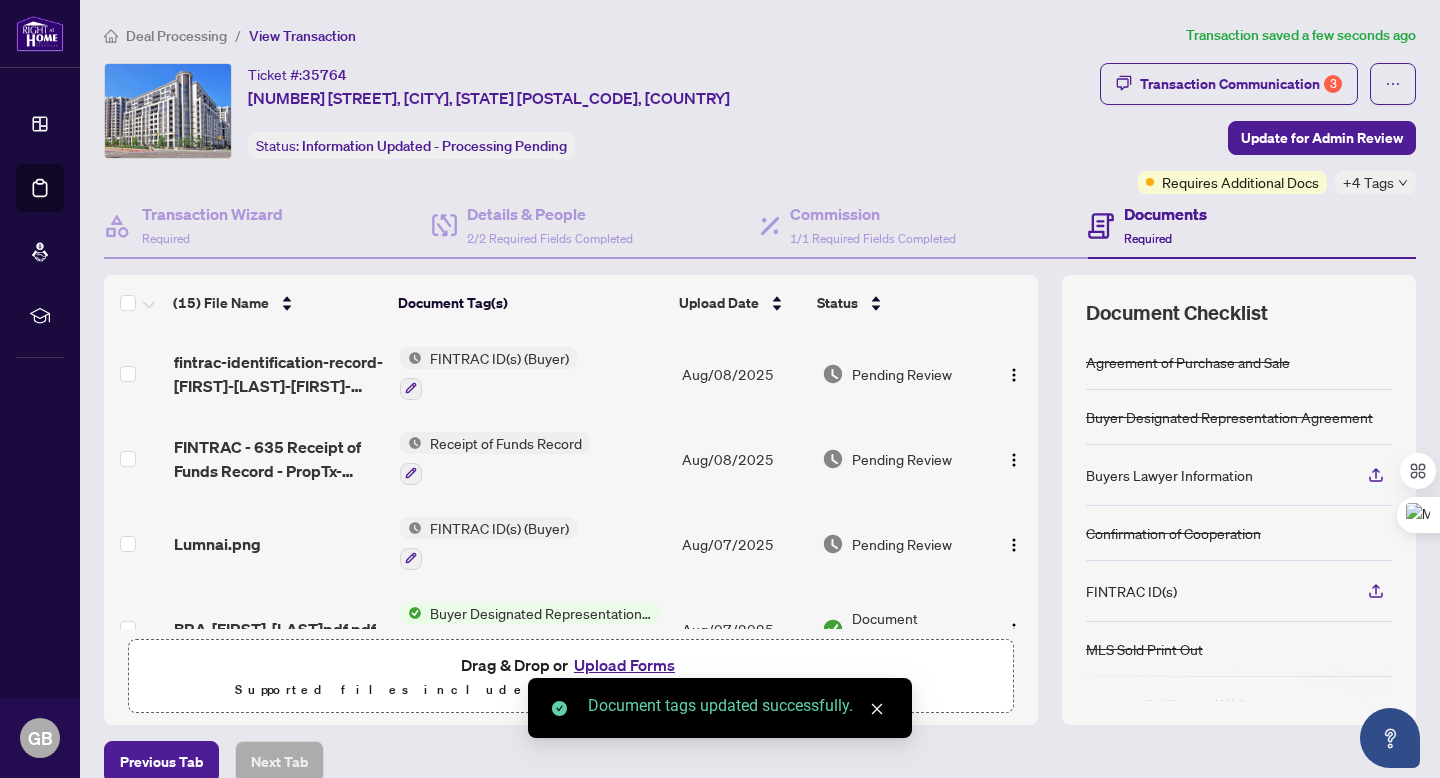 click on "Upload Forms" at bounding box center [624, 665] 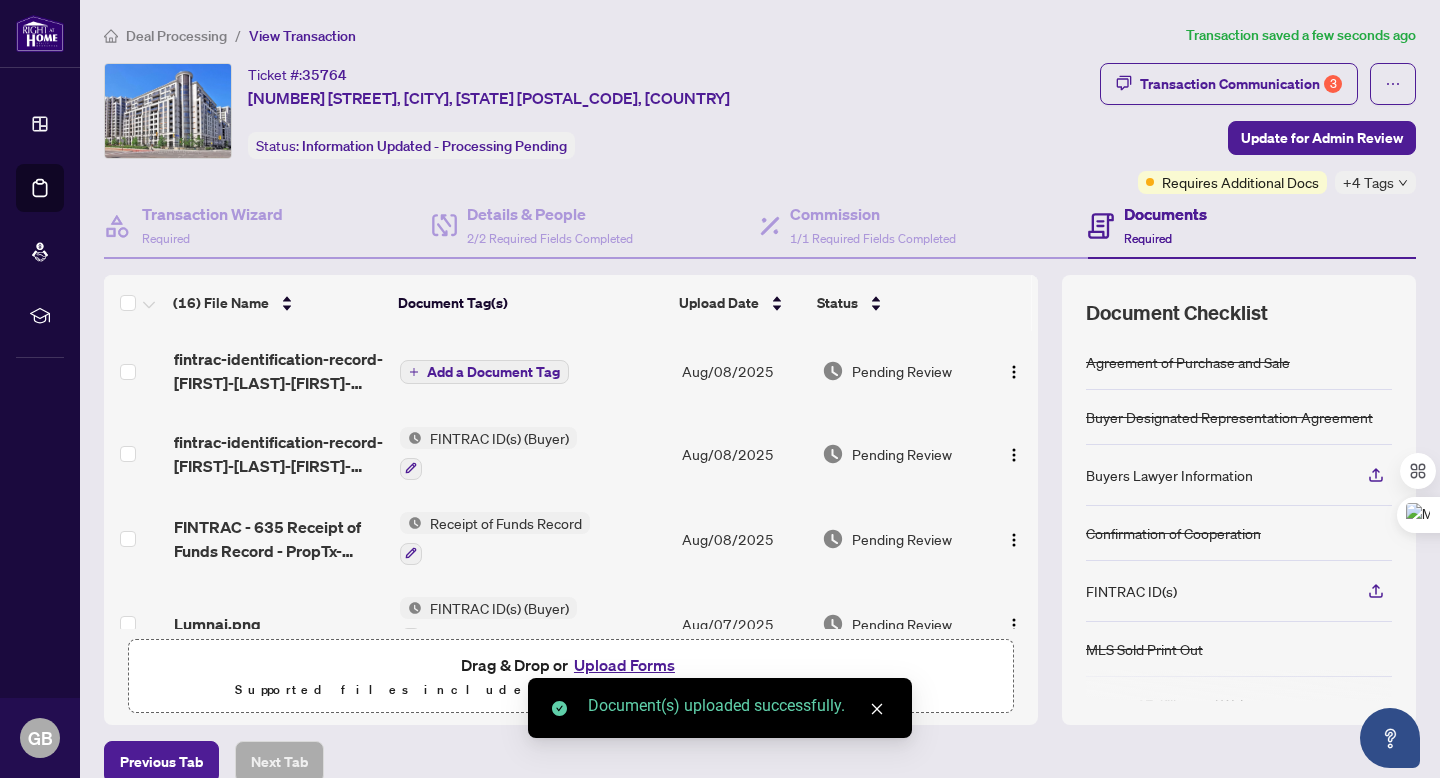 click on "Add a Document Tag" at bounding box center [493, 372] 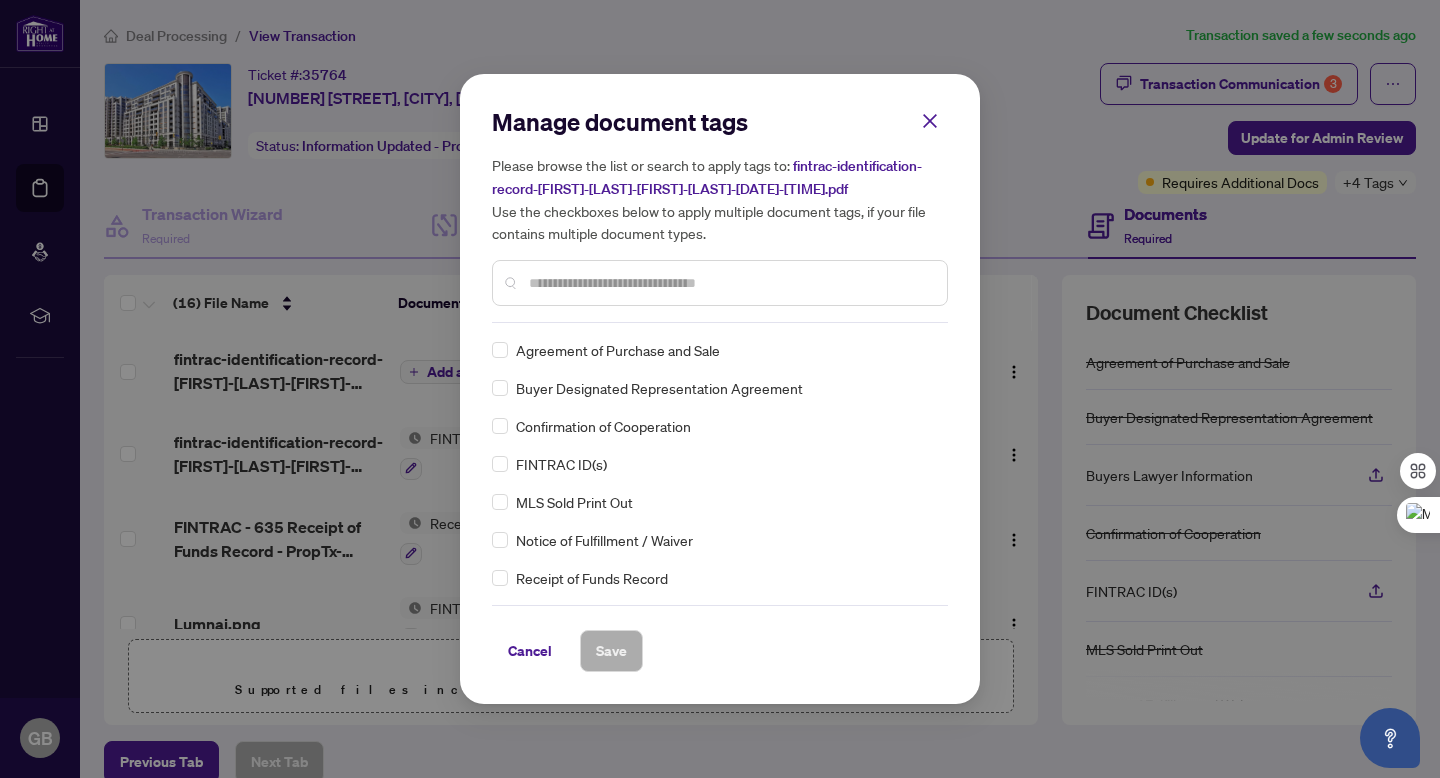 click at bounding box center [730, 283] 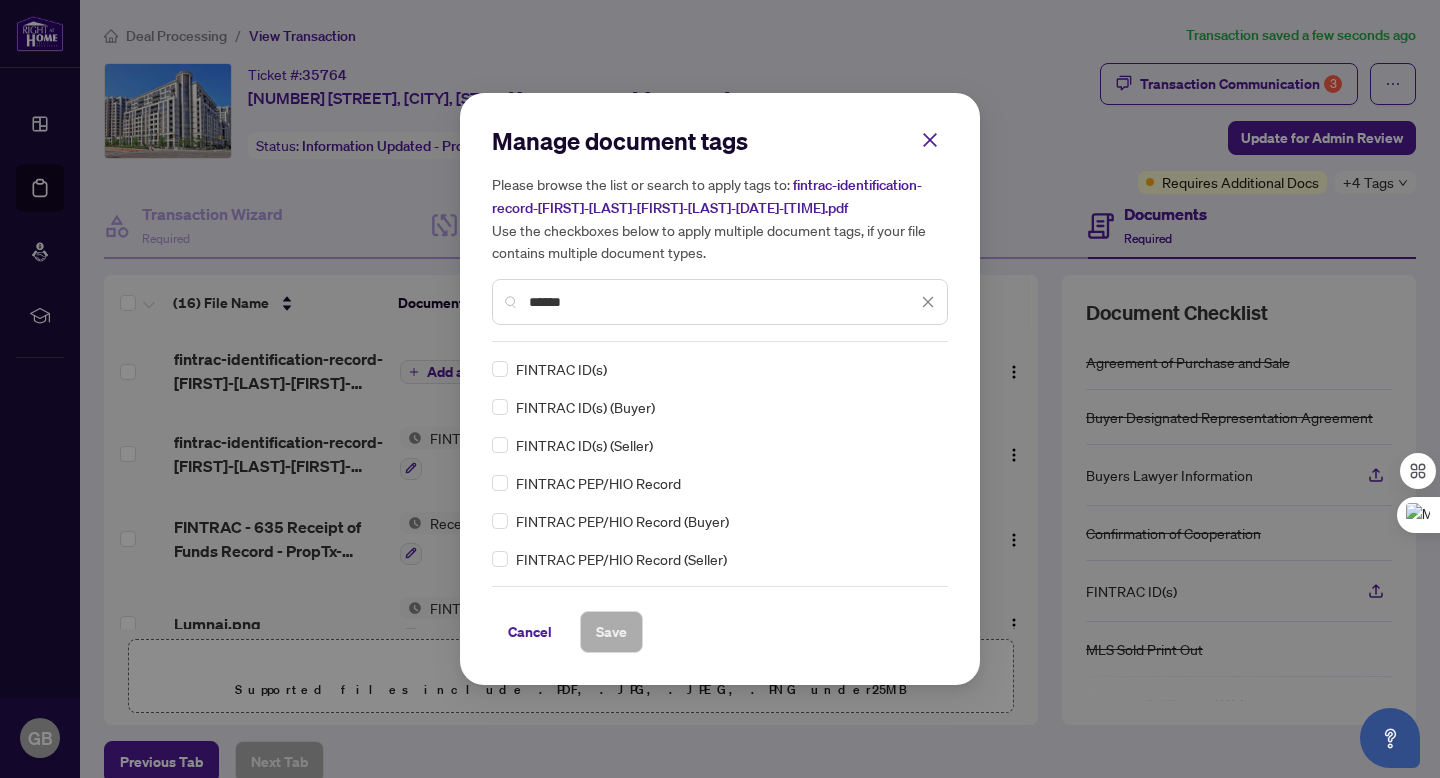 type on "******" 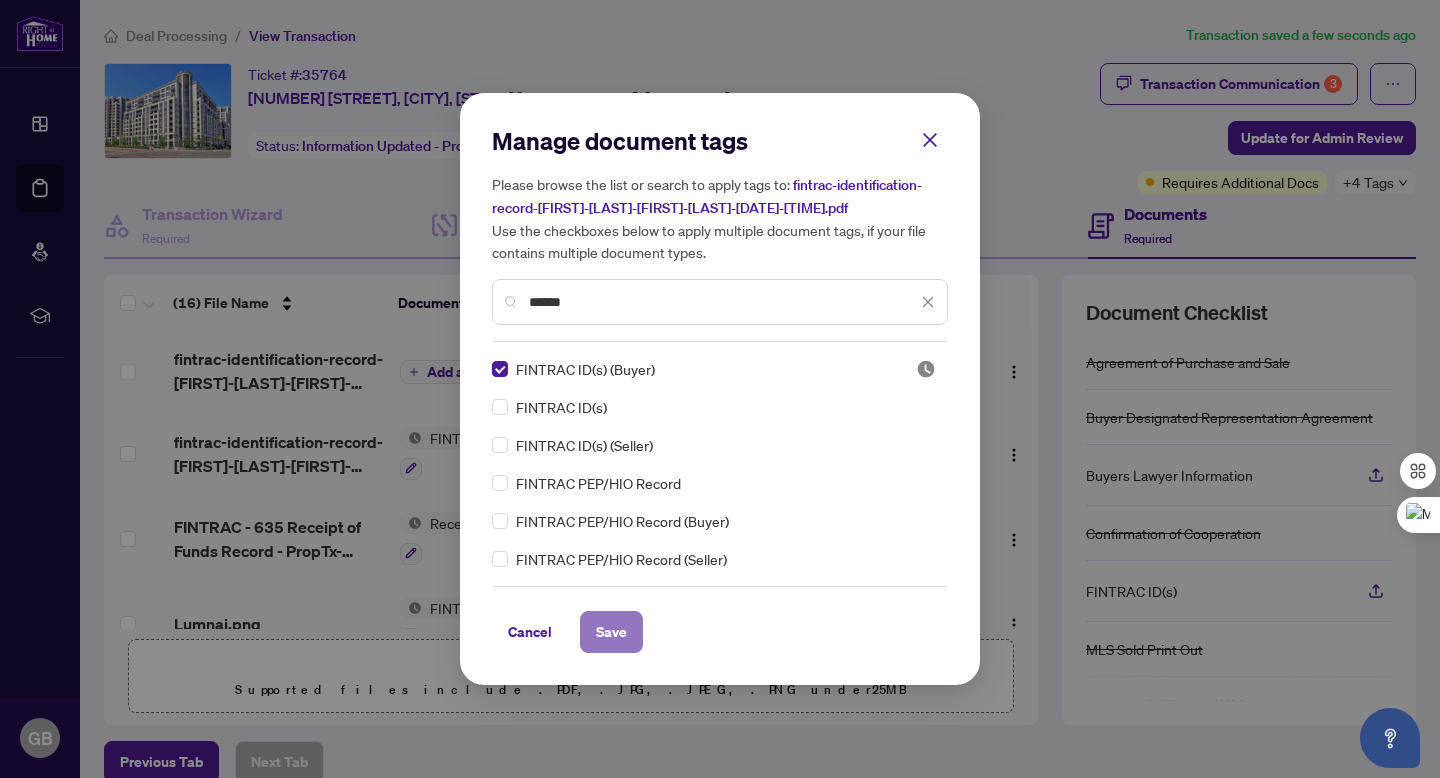 click on "Save" at bounding box center (611, 632) 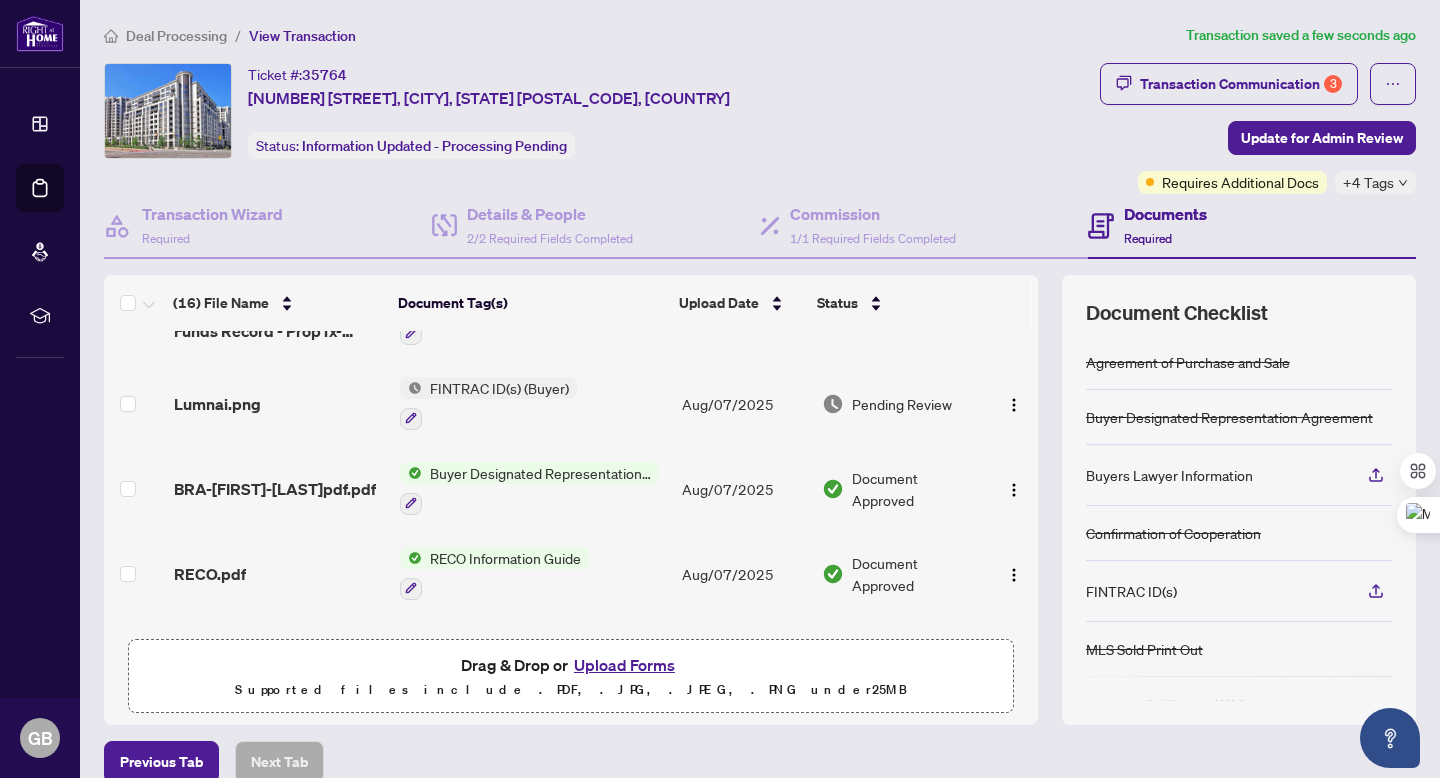 scroll, scrollTop: 0, scrollLeft: 0, axis: both 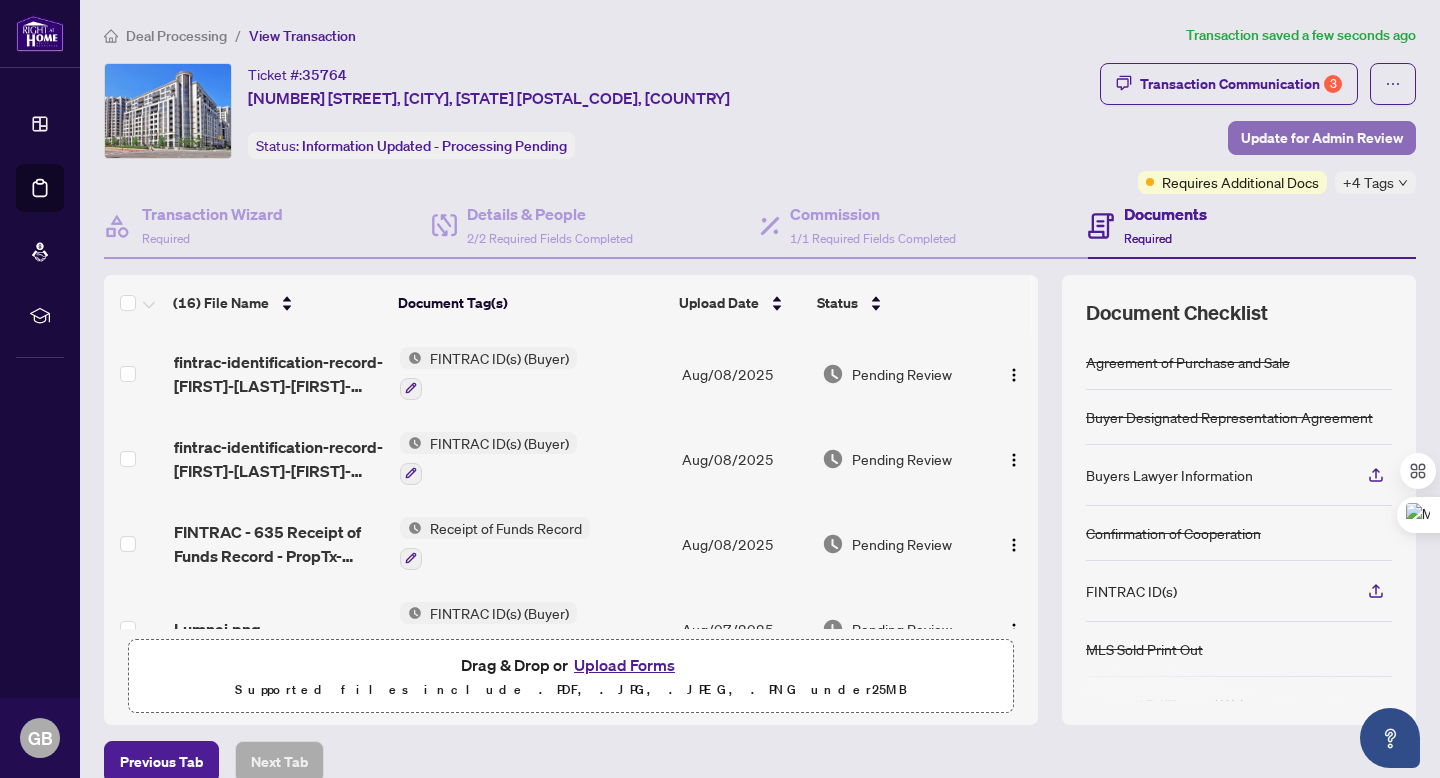 click on "Update for Admin Review" at bounding box center [1322, 138] 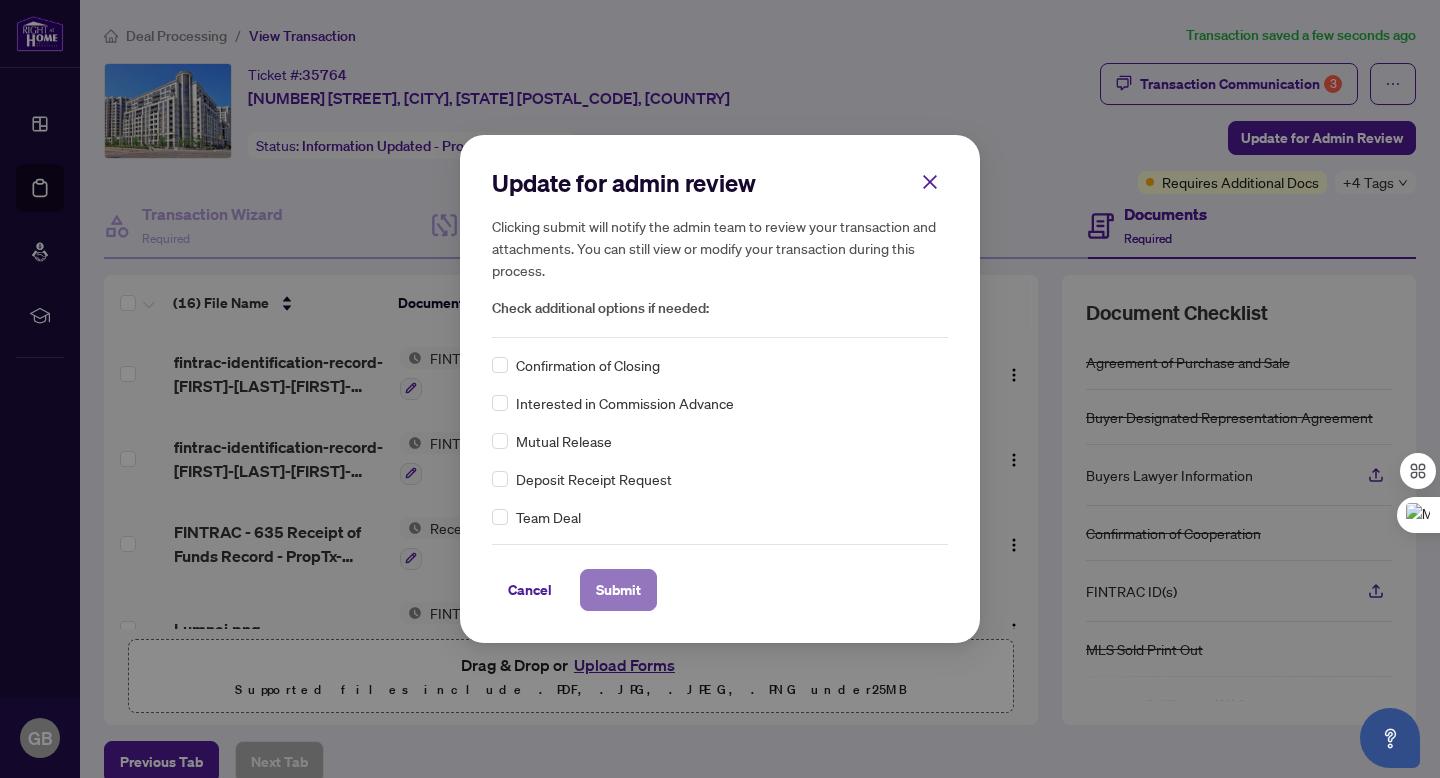 click on "Submit" at bounding box center (618, 590) 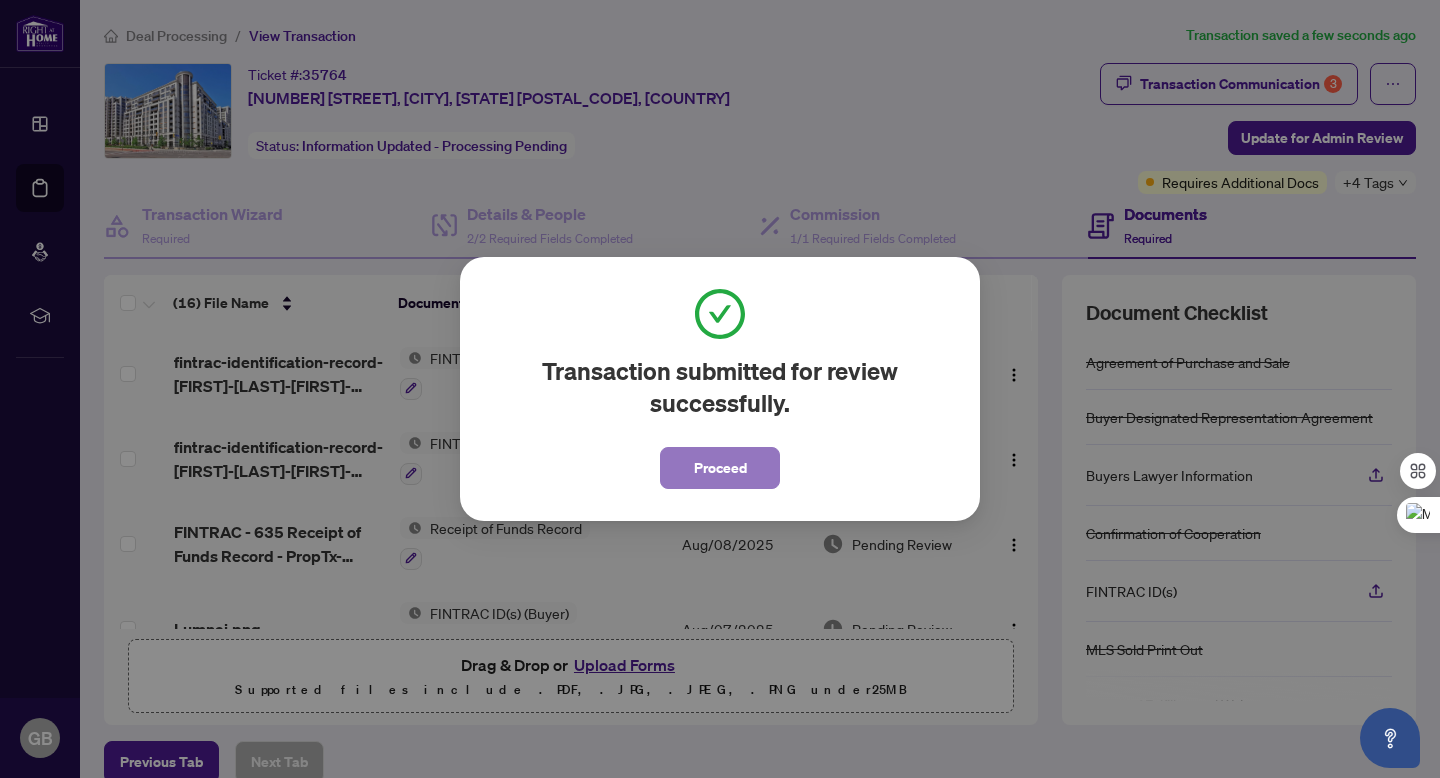 click on "Proceed" at bounding box center (720, 468) 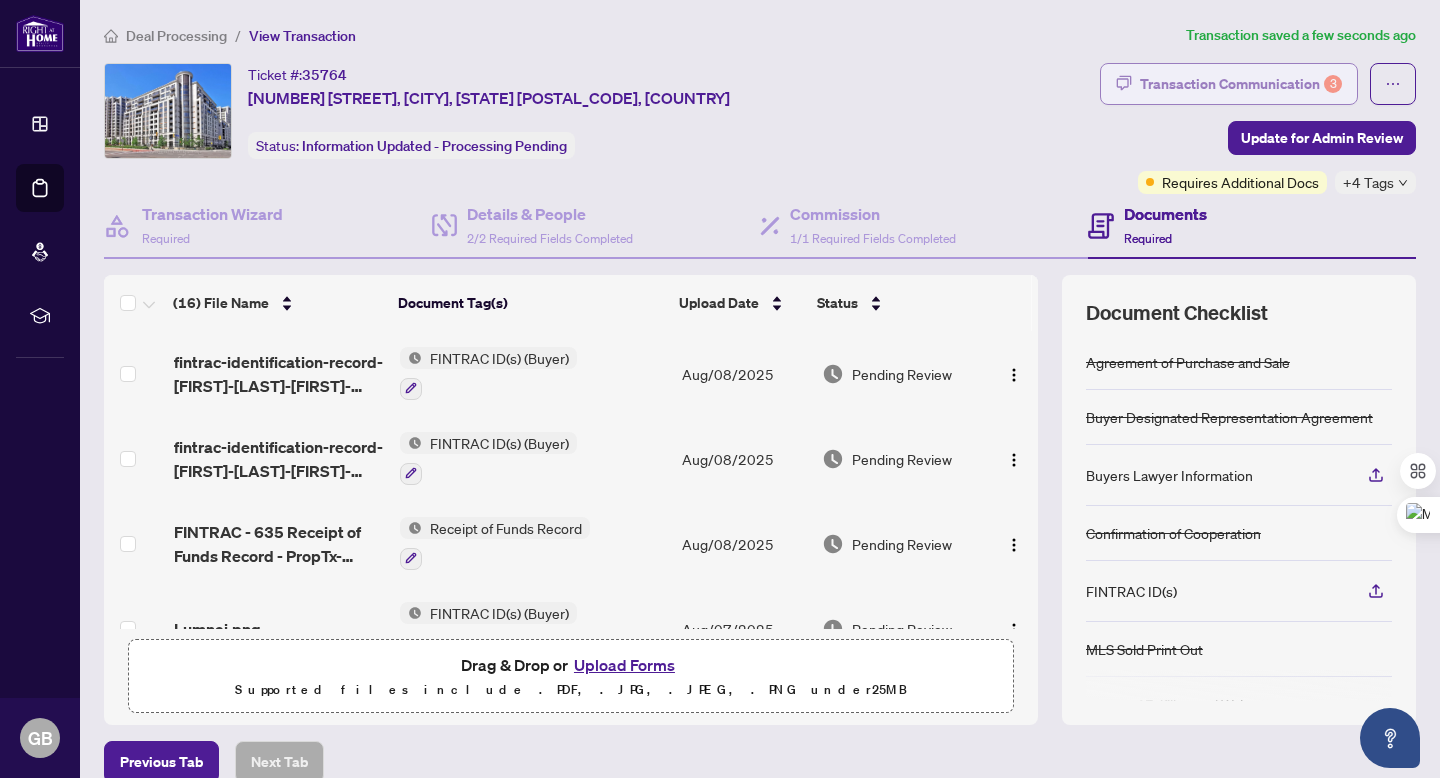 click on "Transaction Communication 3" at bounding box center [1241, 84] 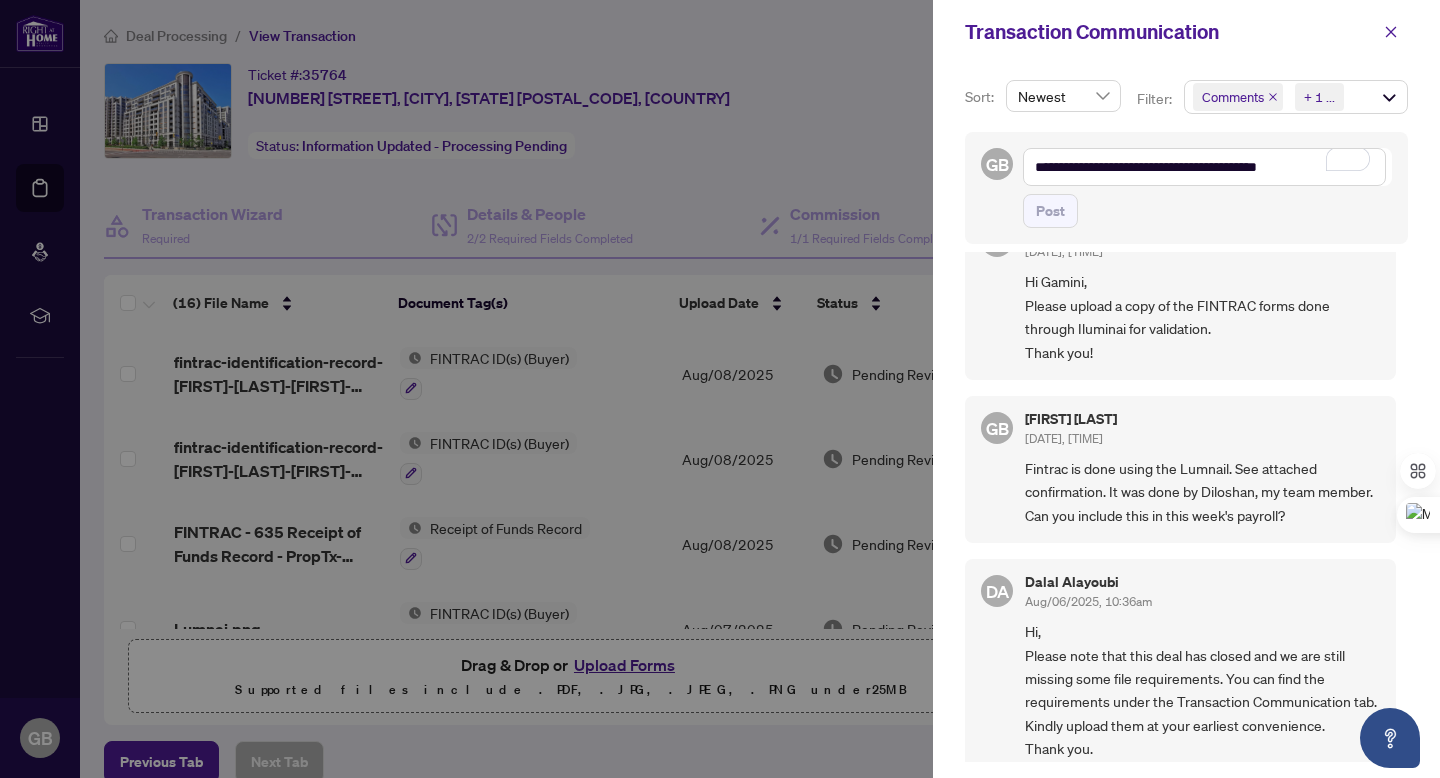 scroll, scrollTop: 0, scrollLeft: 0, axis: both 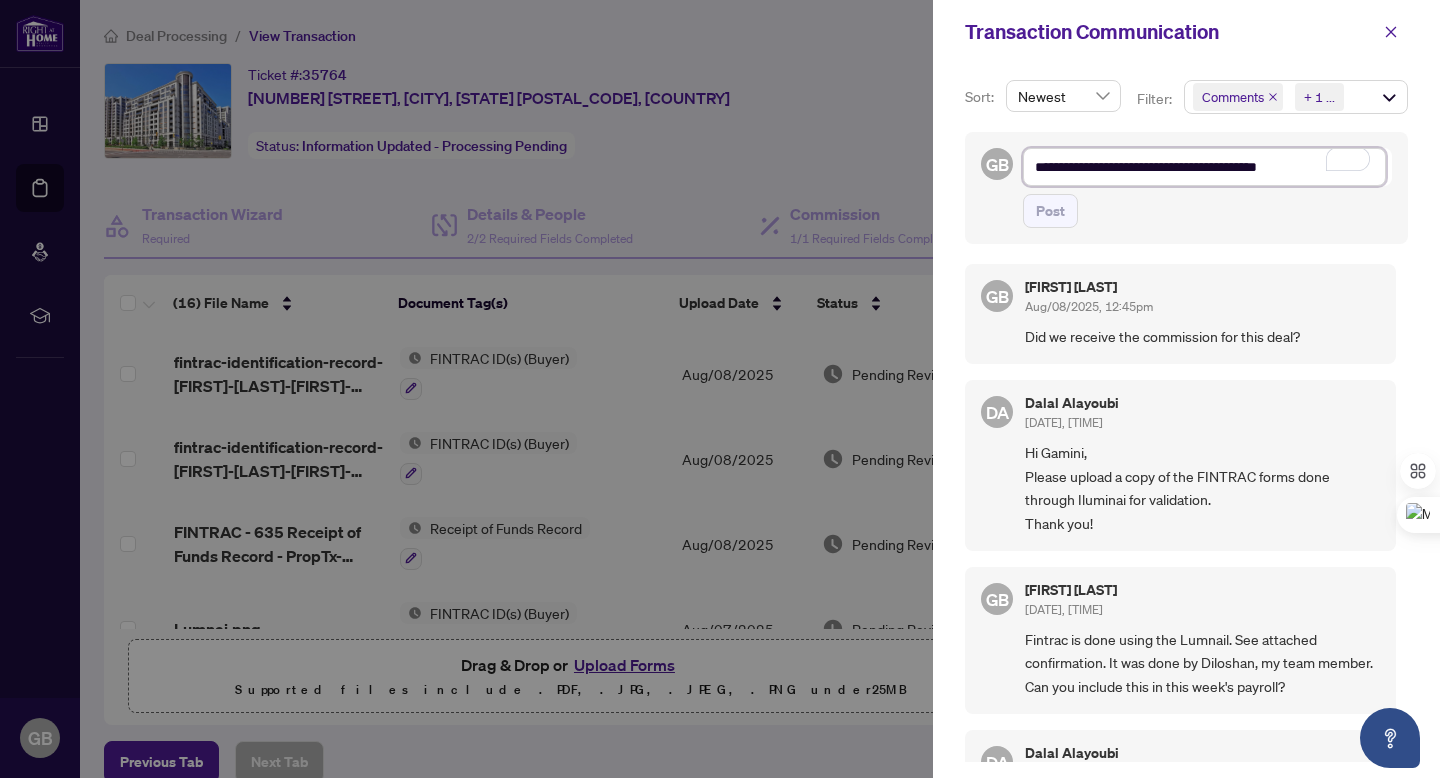 click on "**********" at bounding box center [1204, 167] 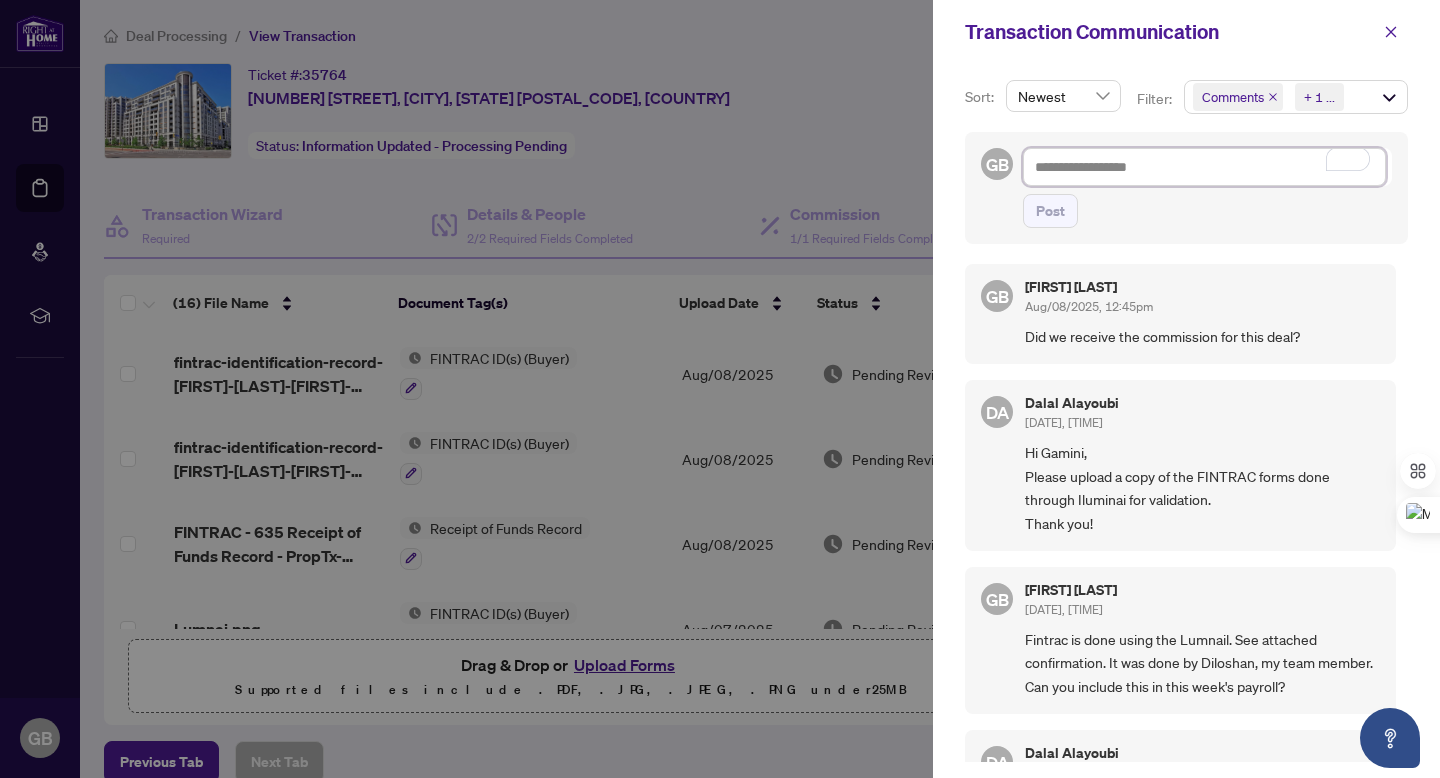 type on "*" 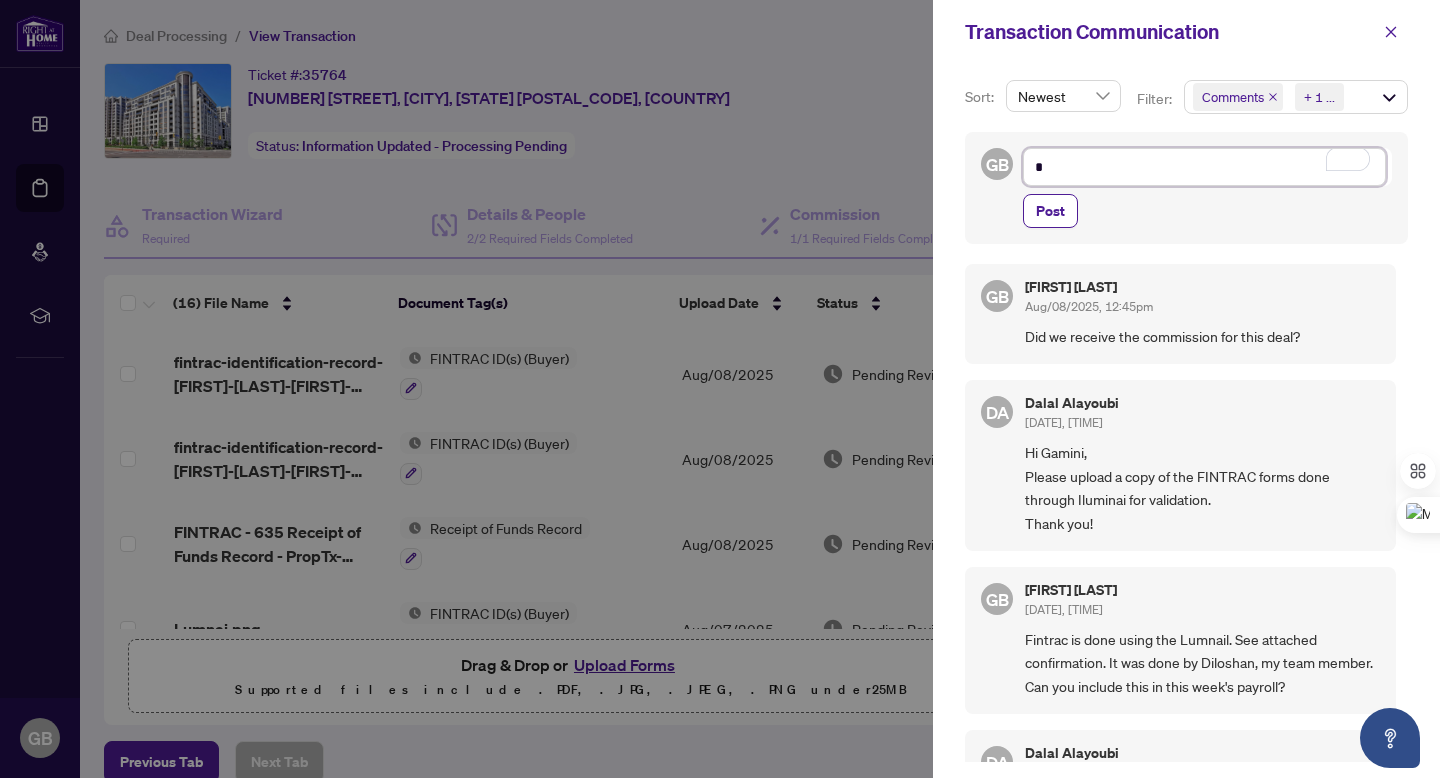 type on "*" 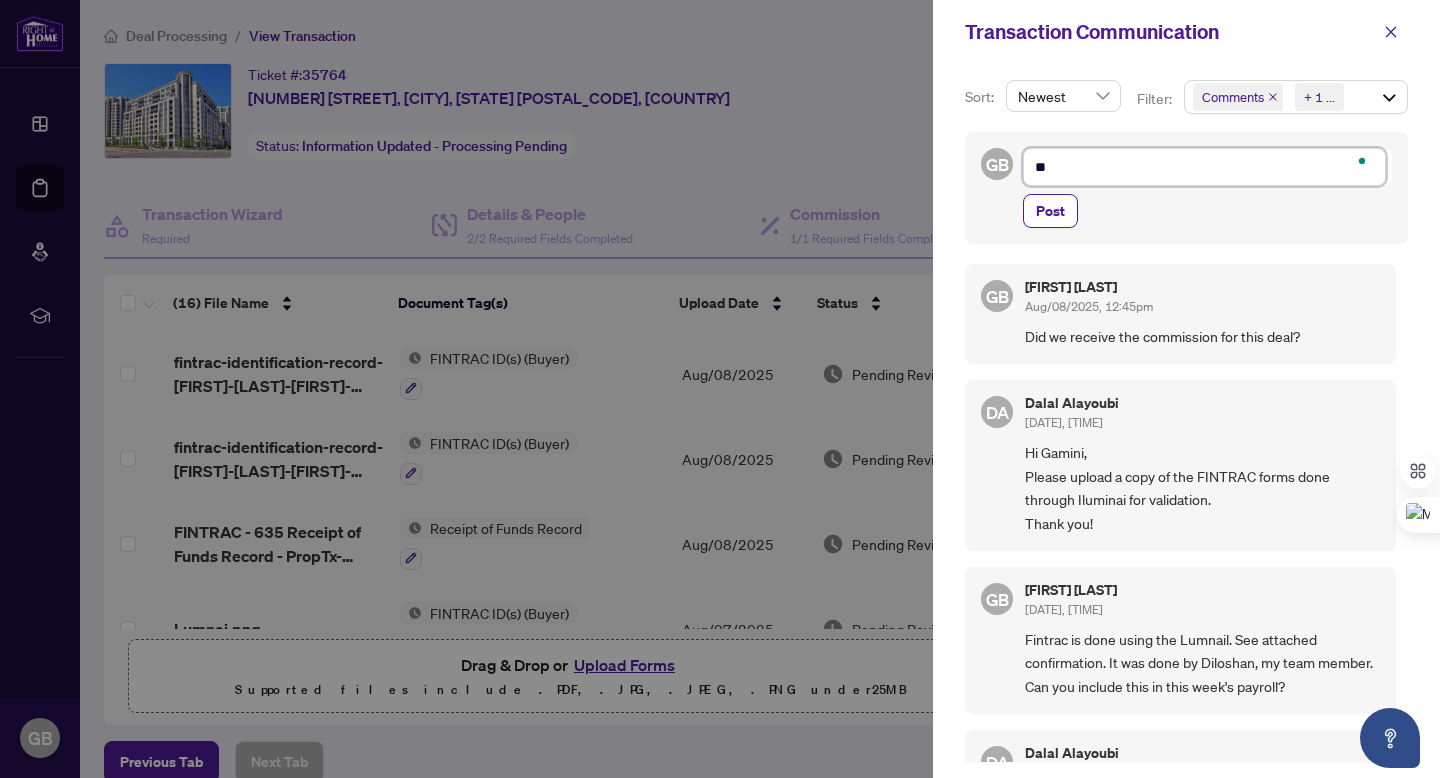 type on "***" 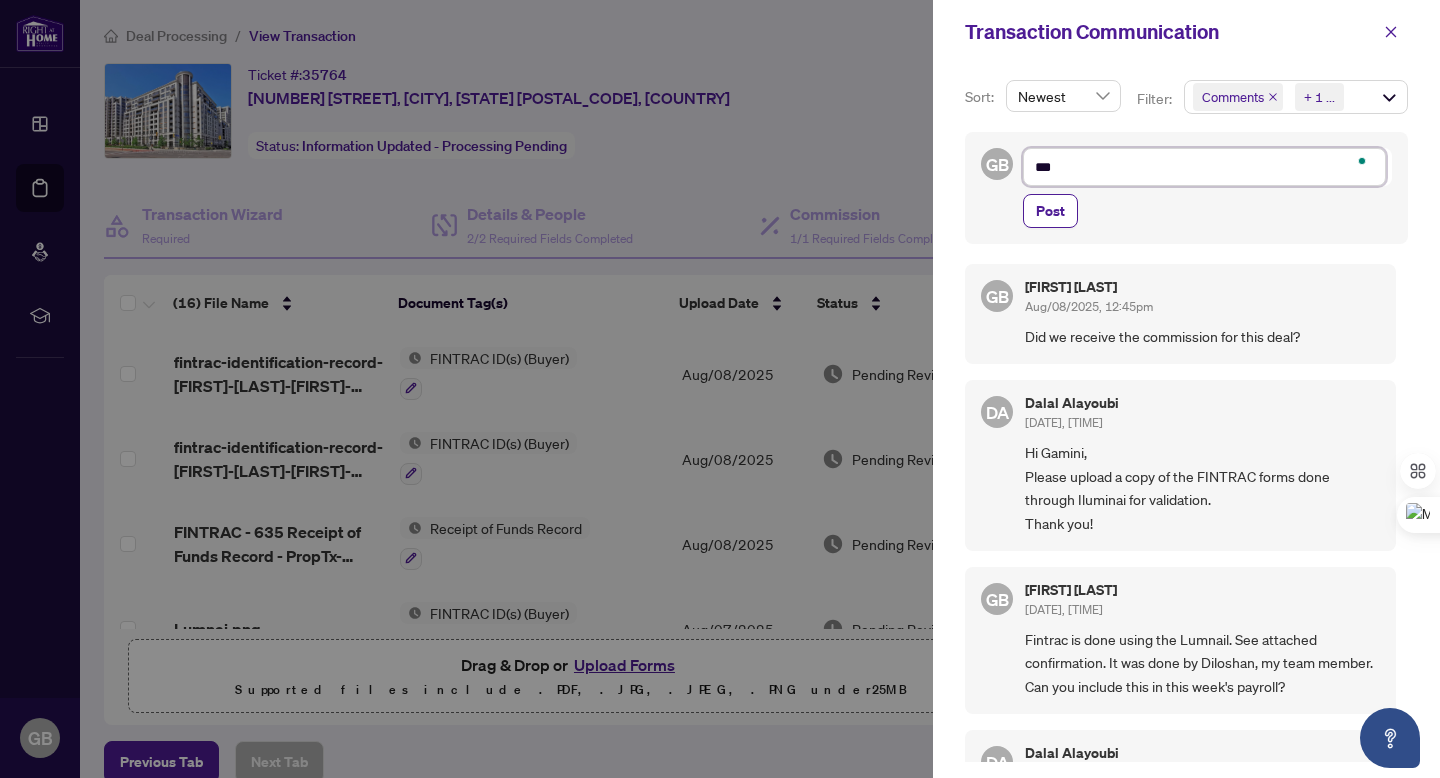 type on "****" 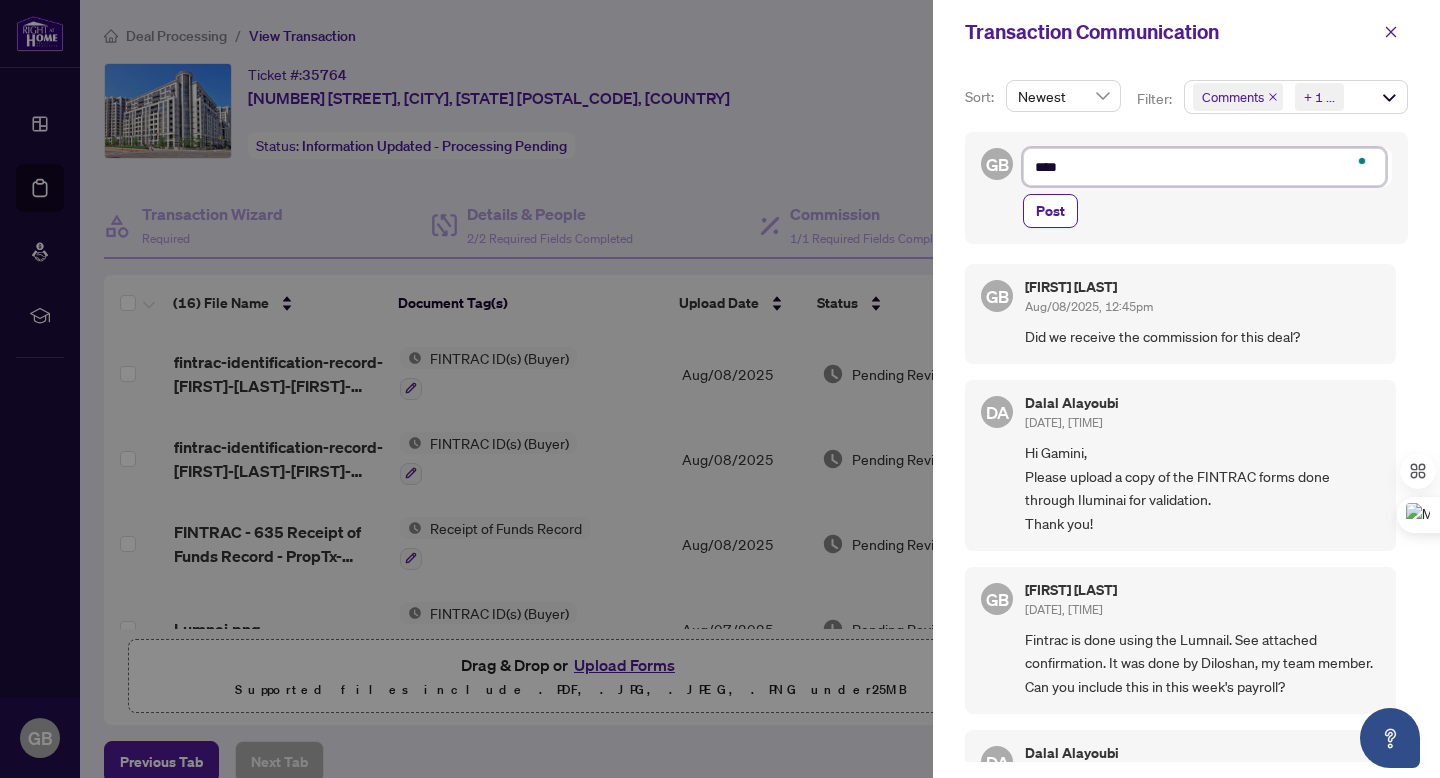 type on "*****" 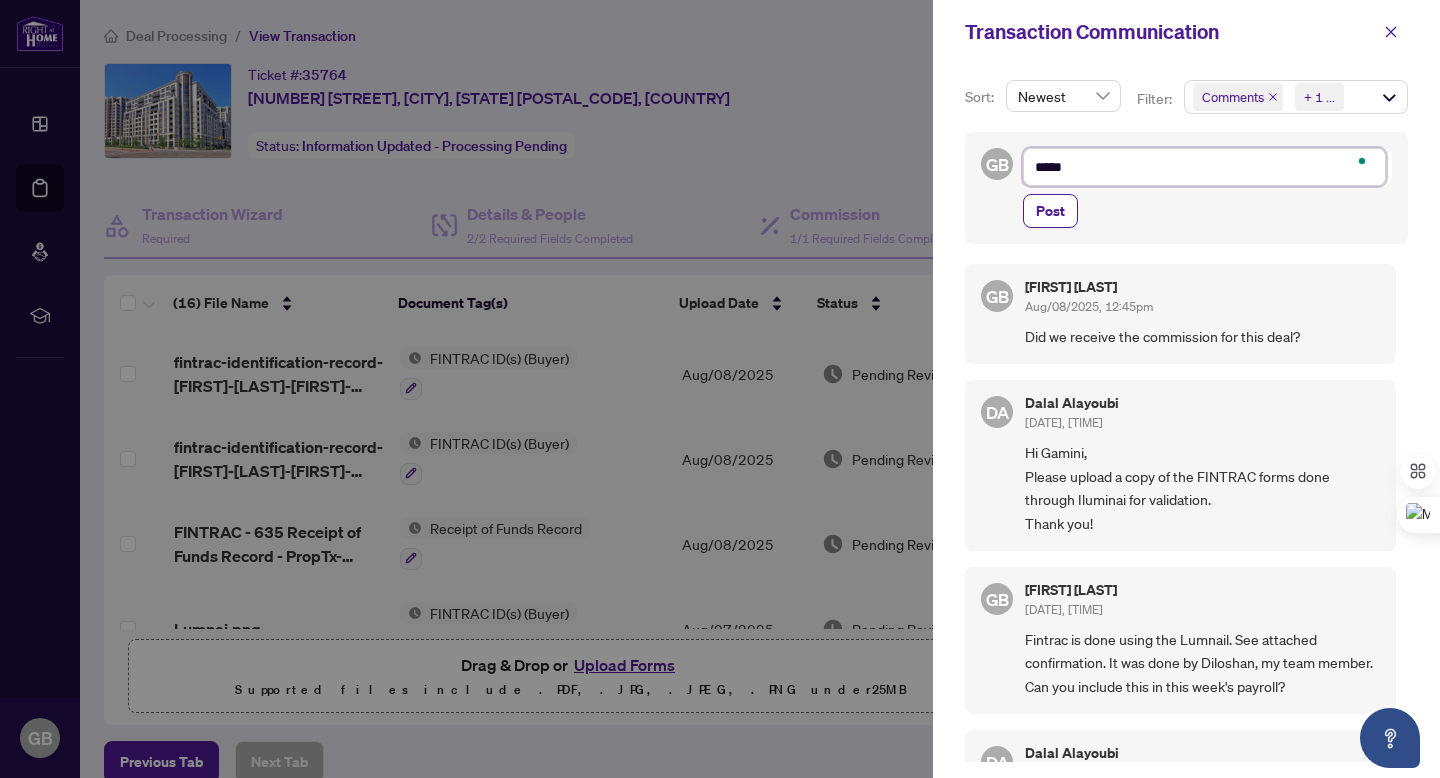 type on "******" 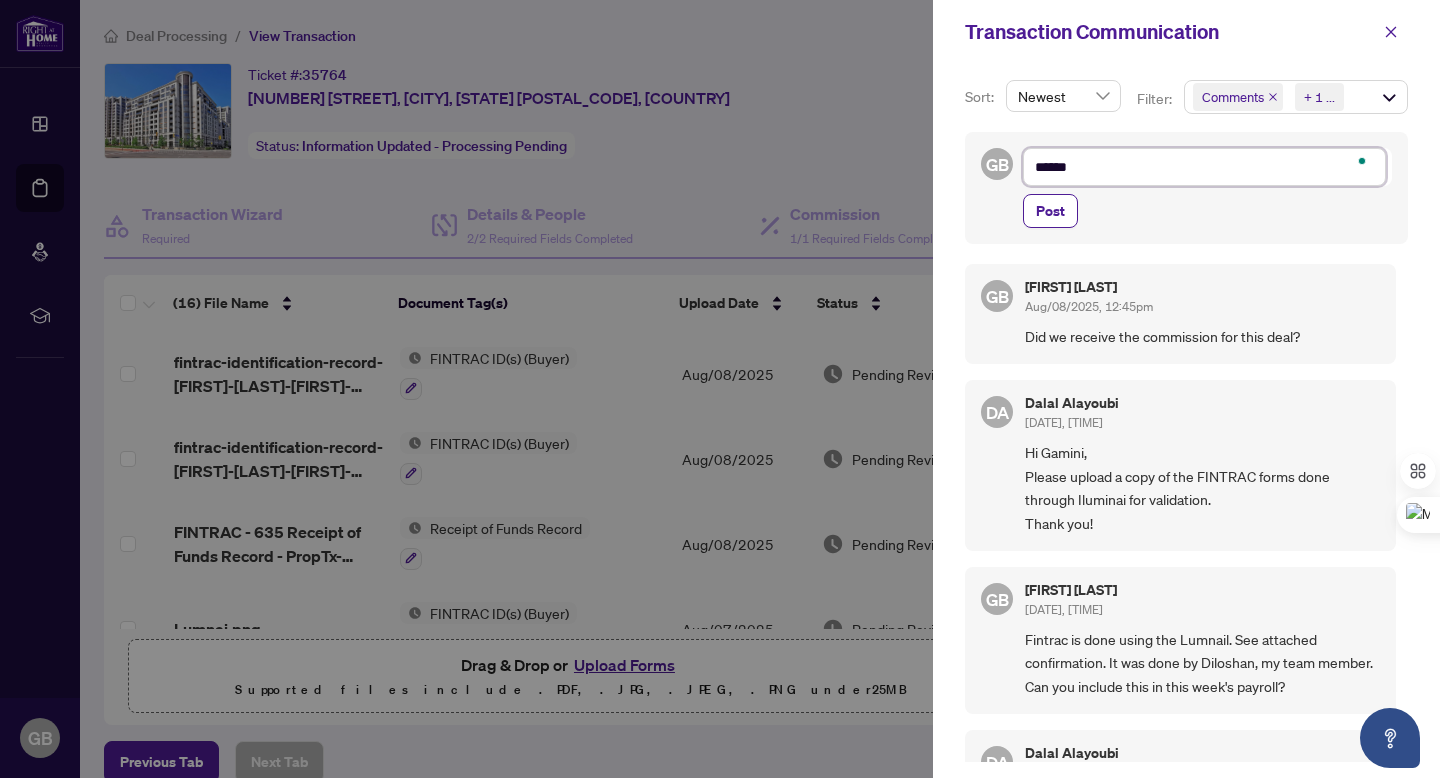 type on "******" 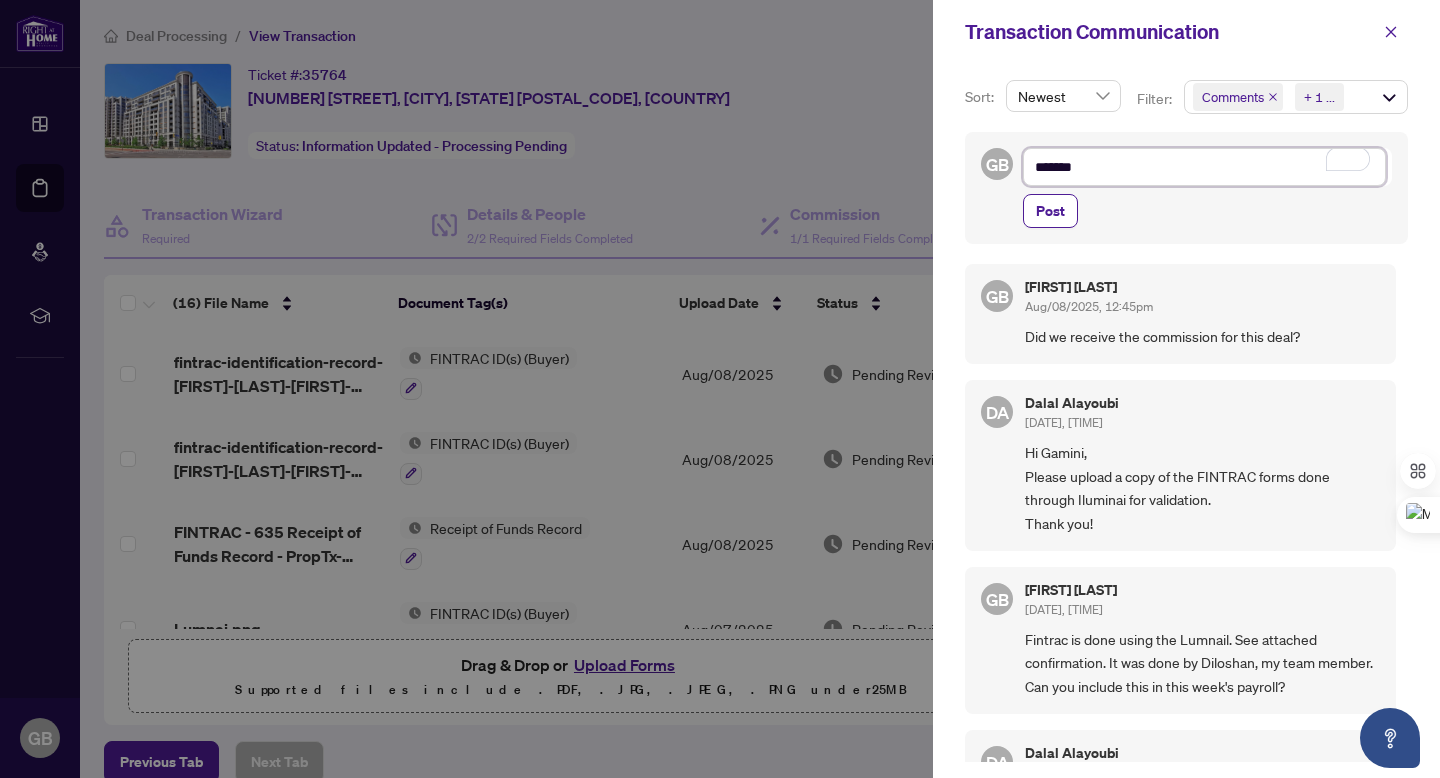 type on "********" 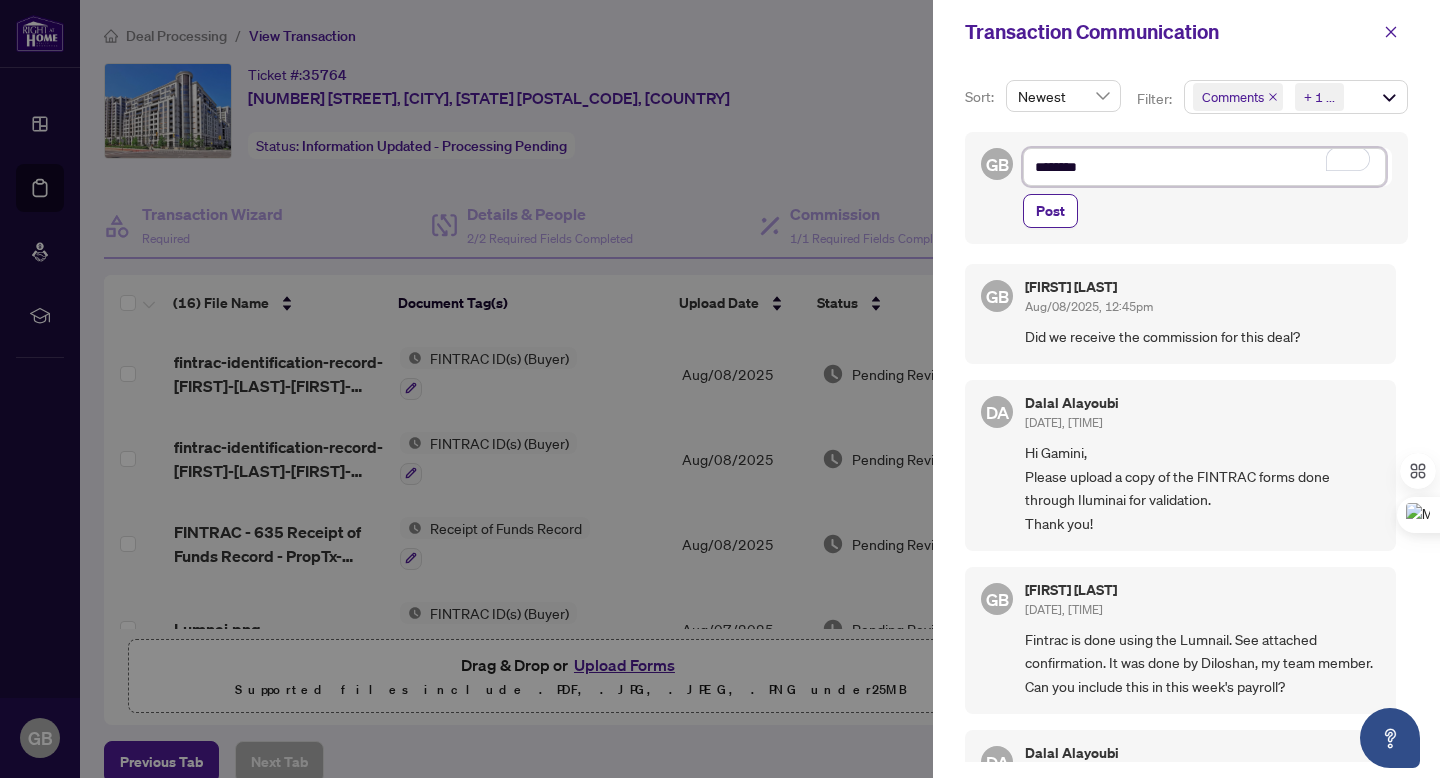 type on "*********" 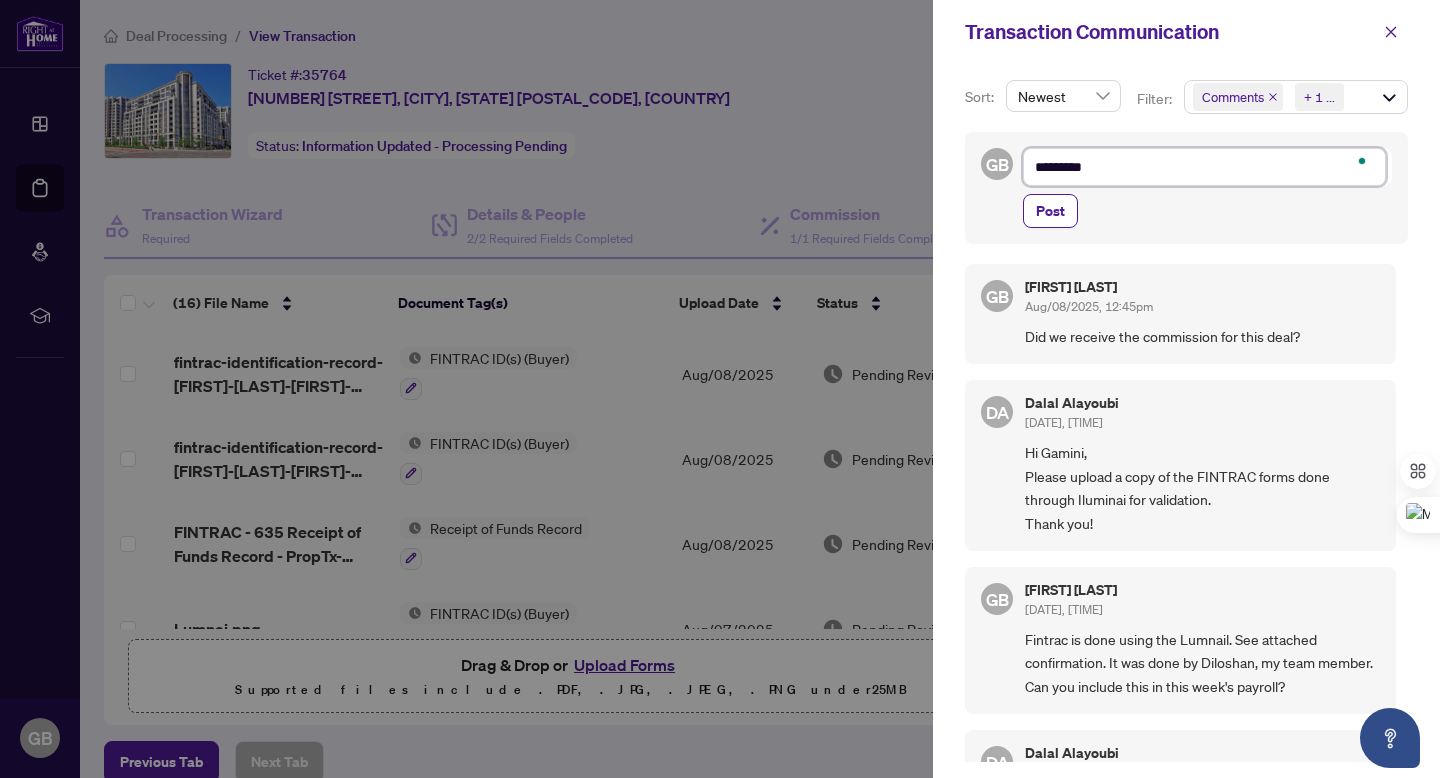 type on "**********" 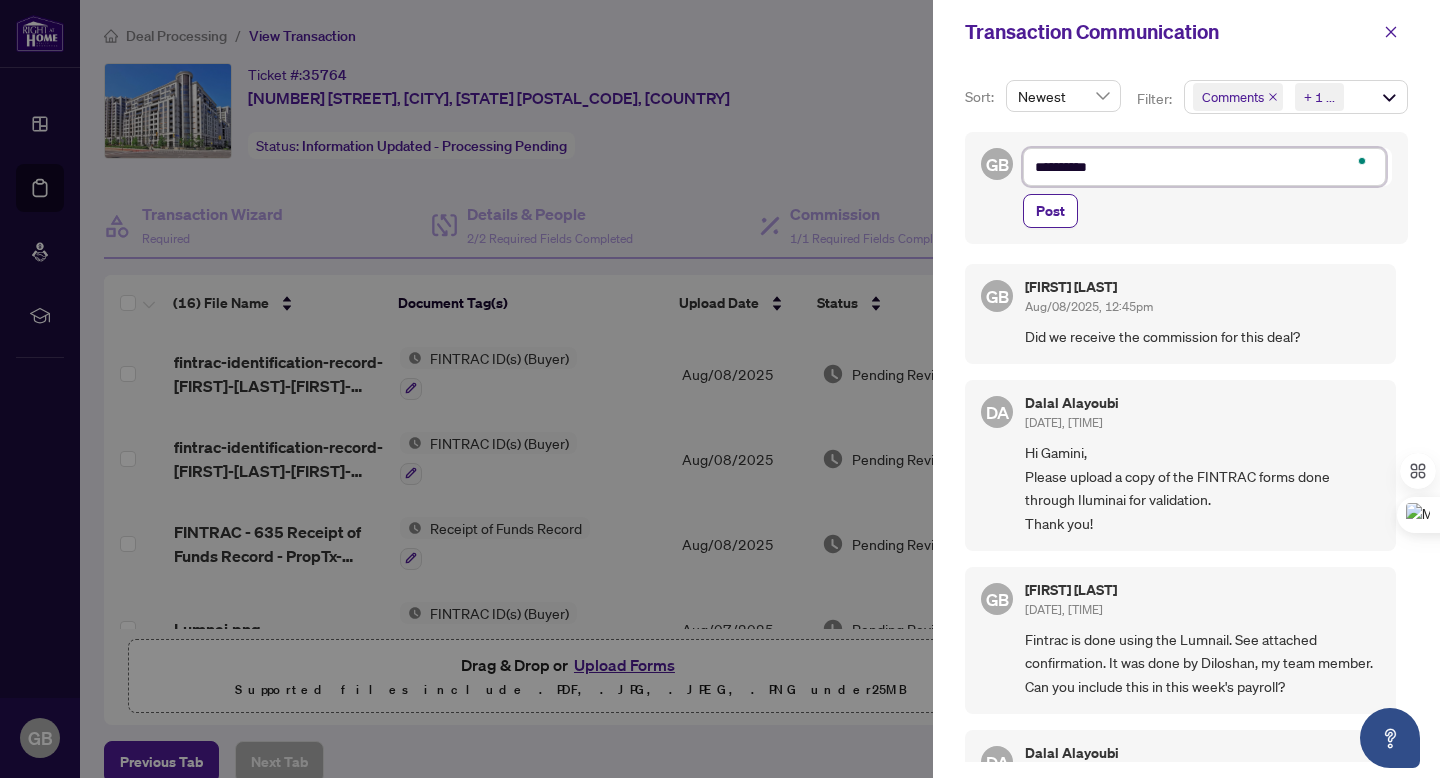 type on "**********" 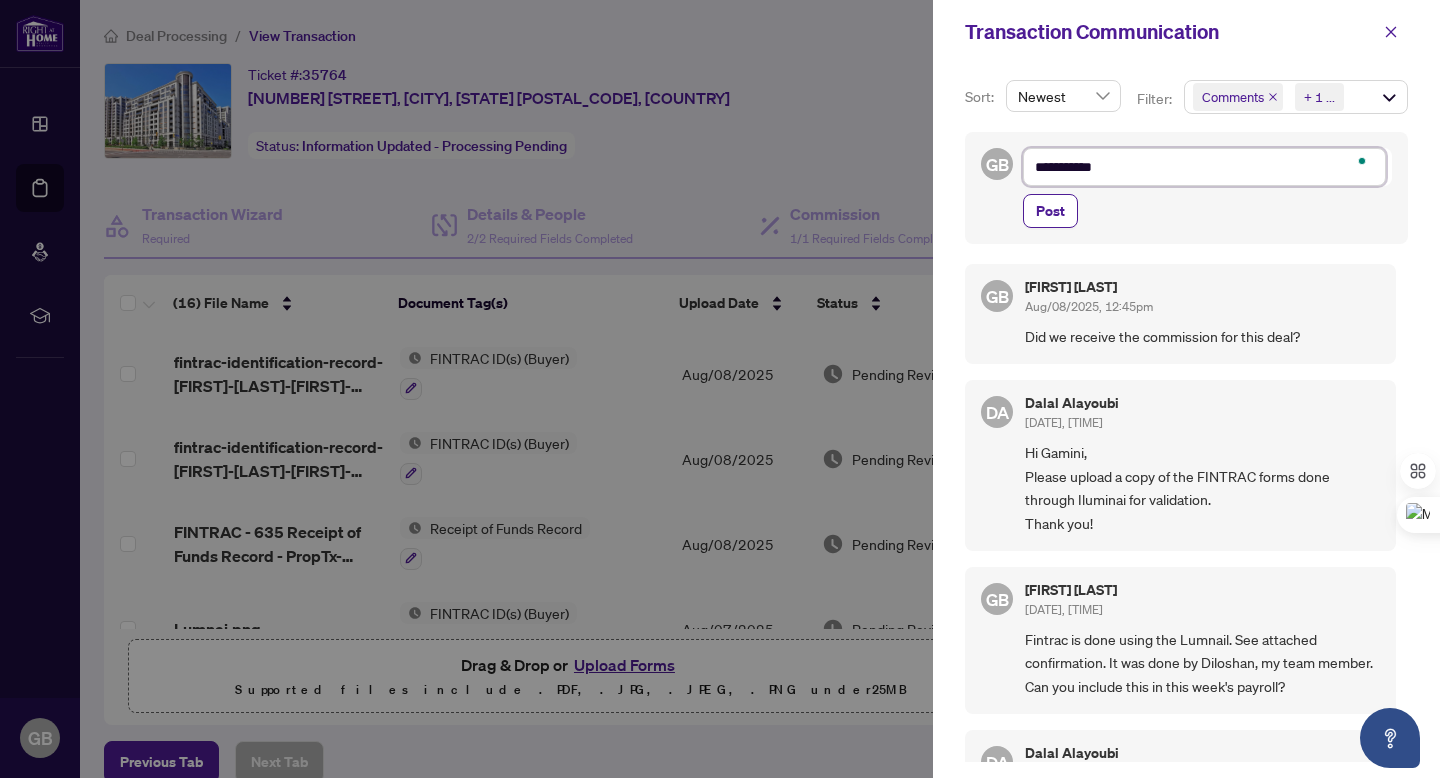 type on "**********" 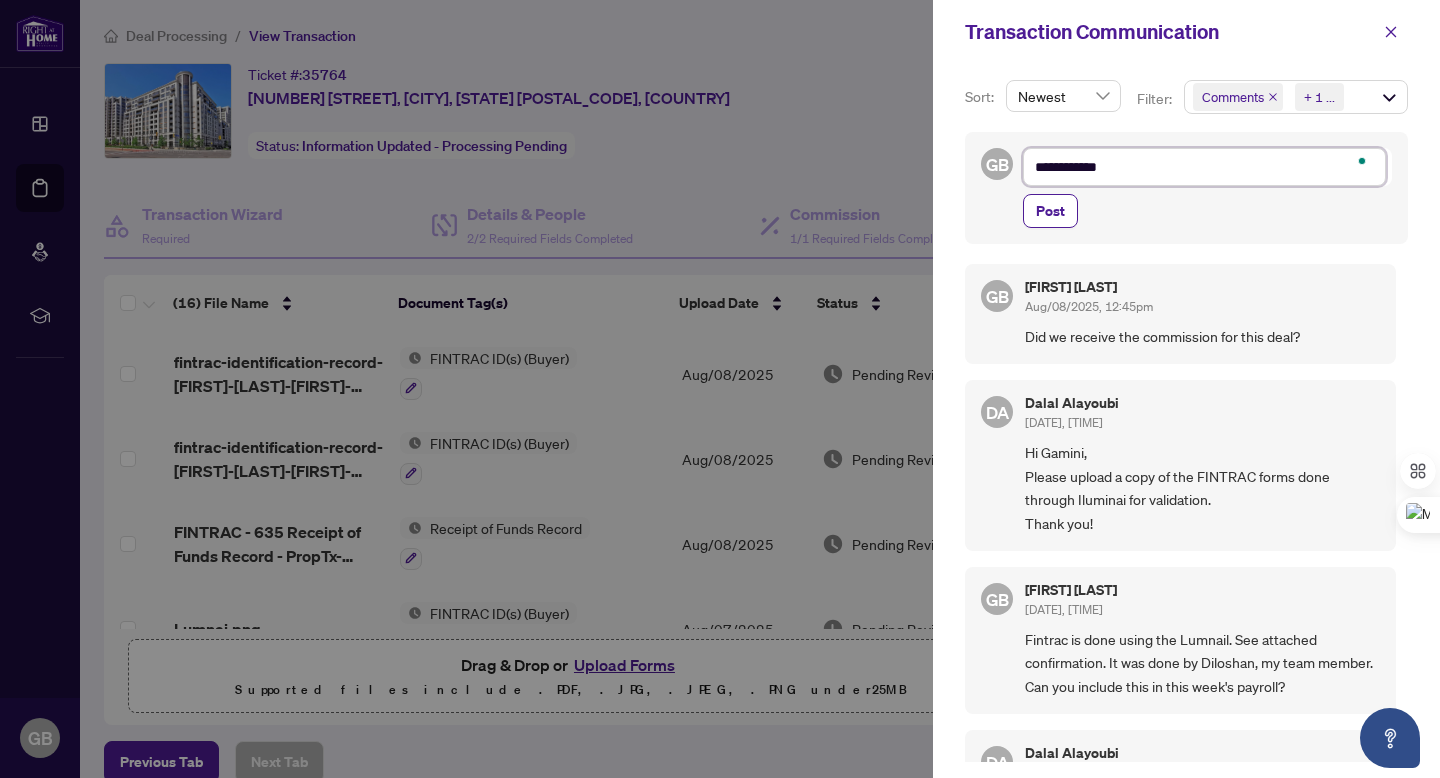 type on "**********" 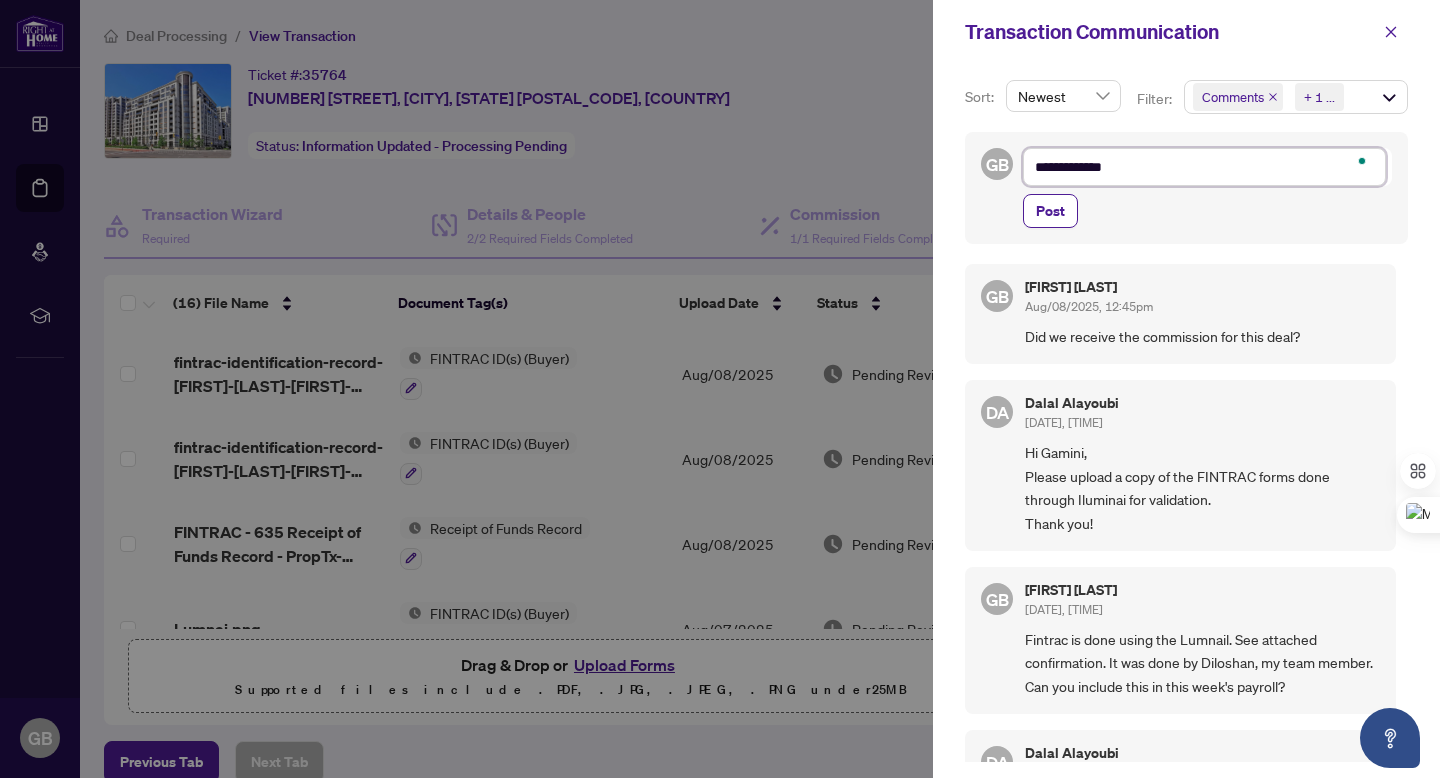 type on "**********" 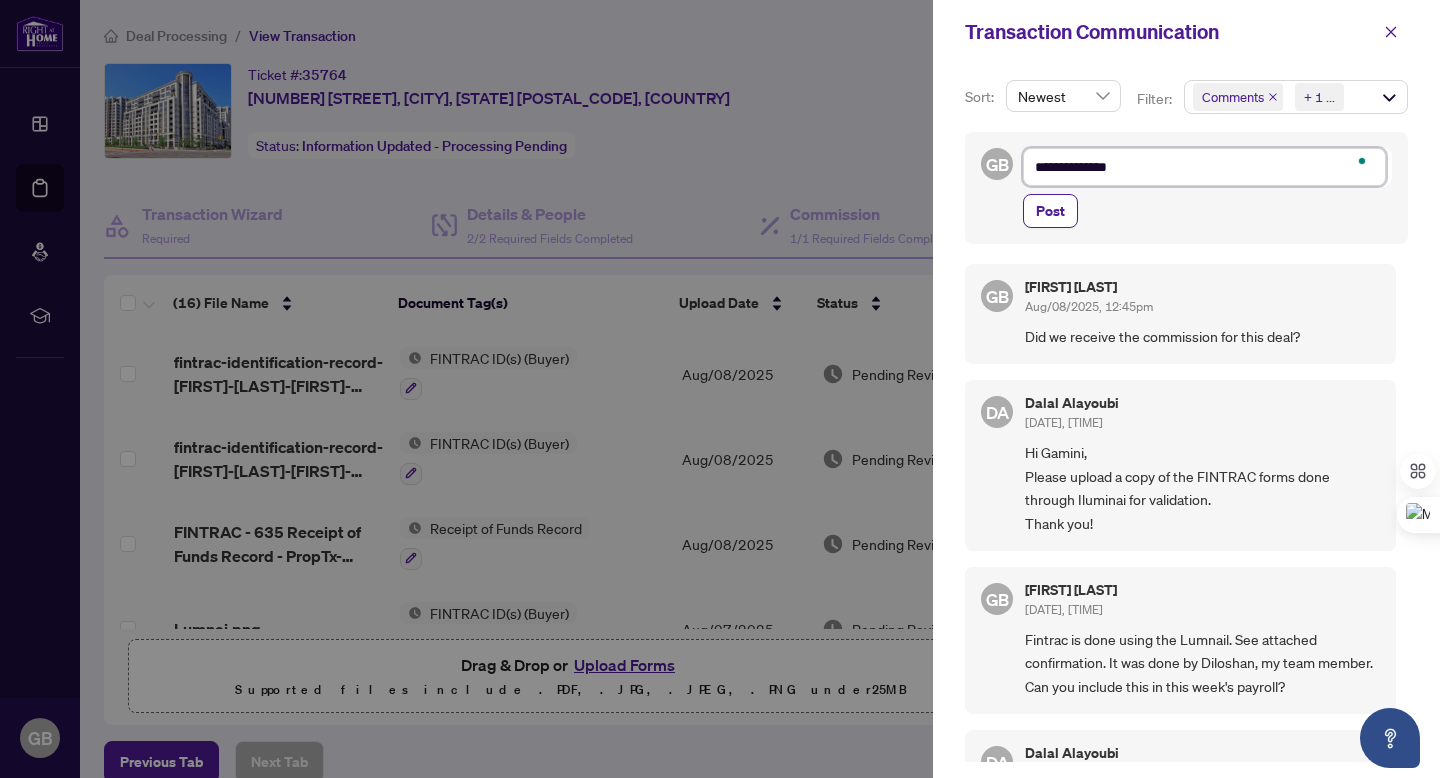 type on "**********" 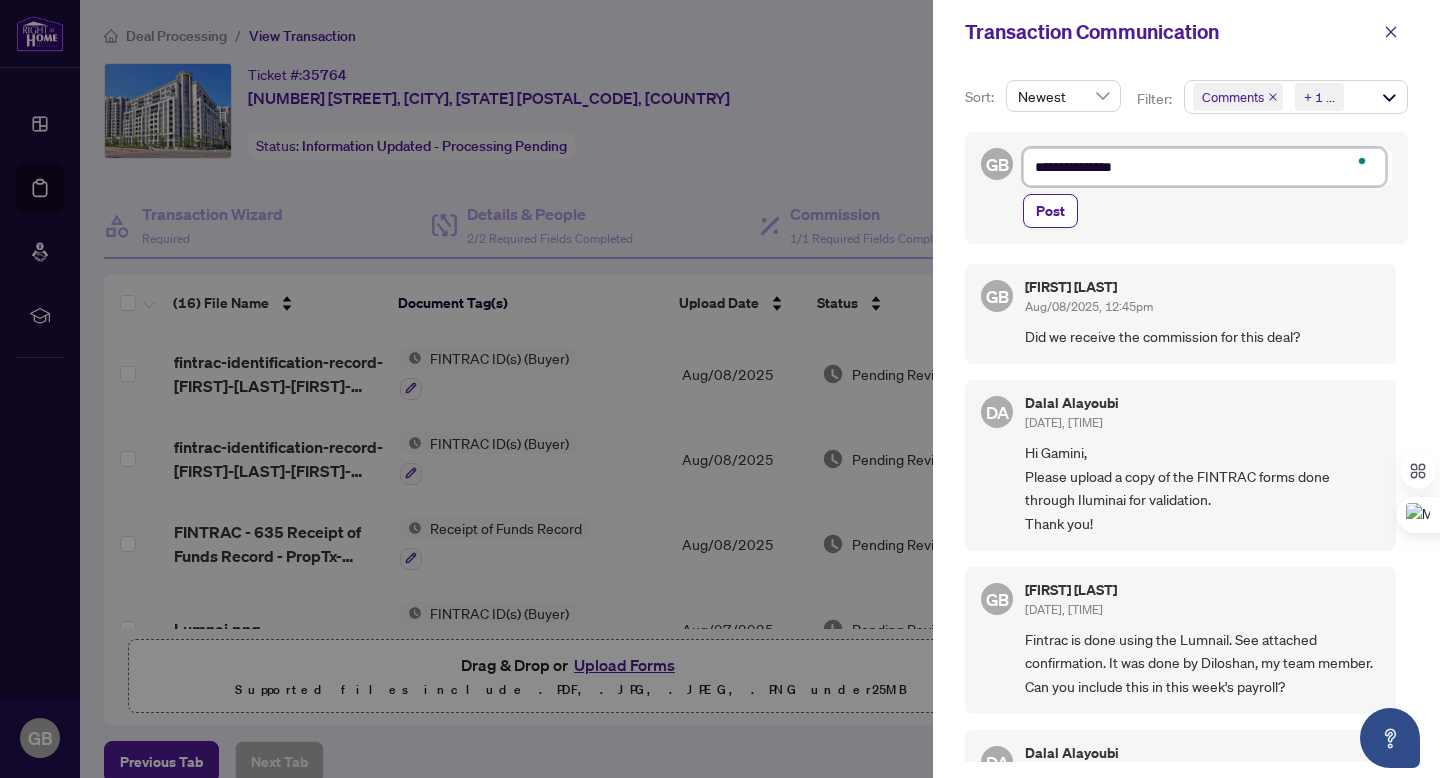 type on "**********" 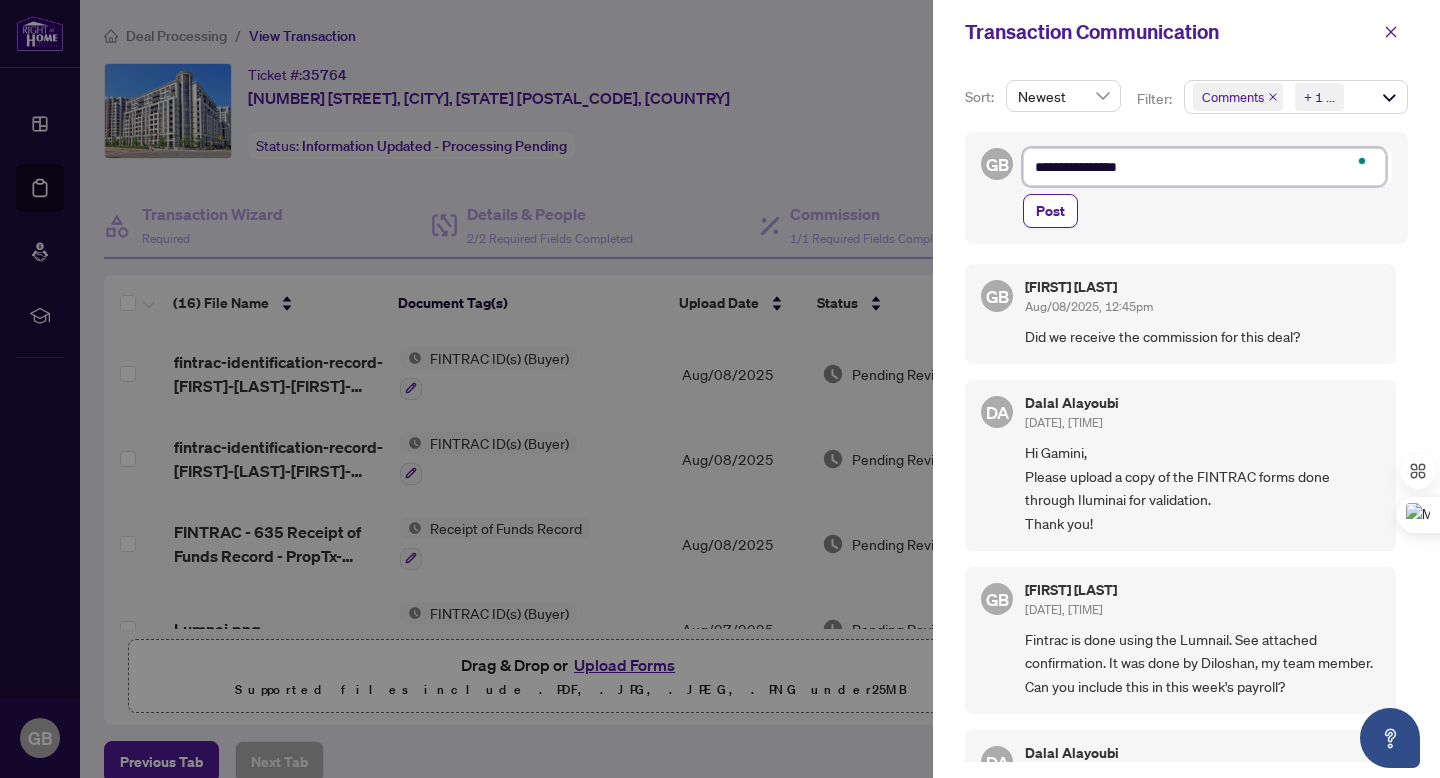 type on "**********" 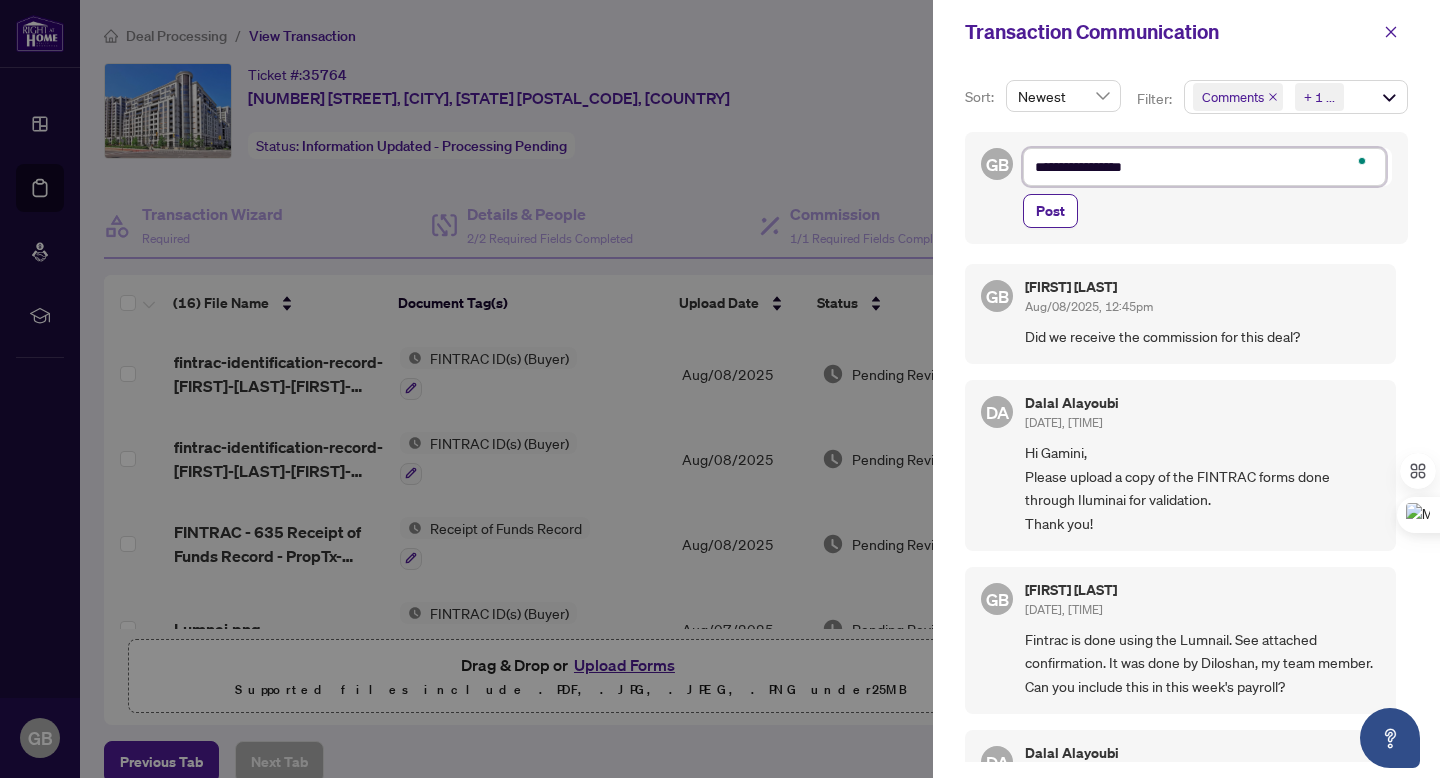 type on "**********" 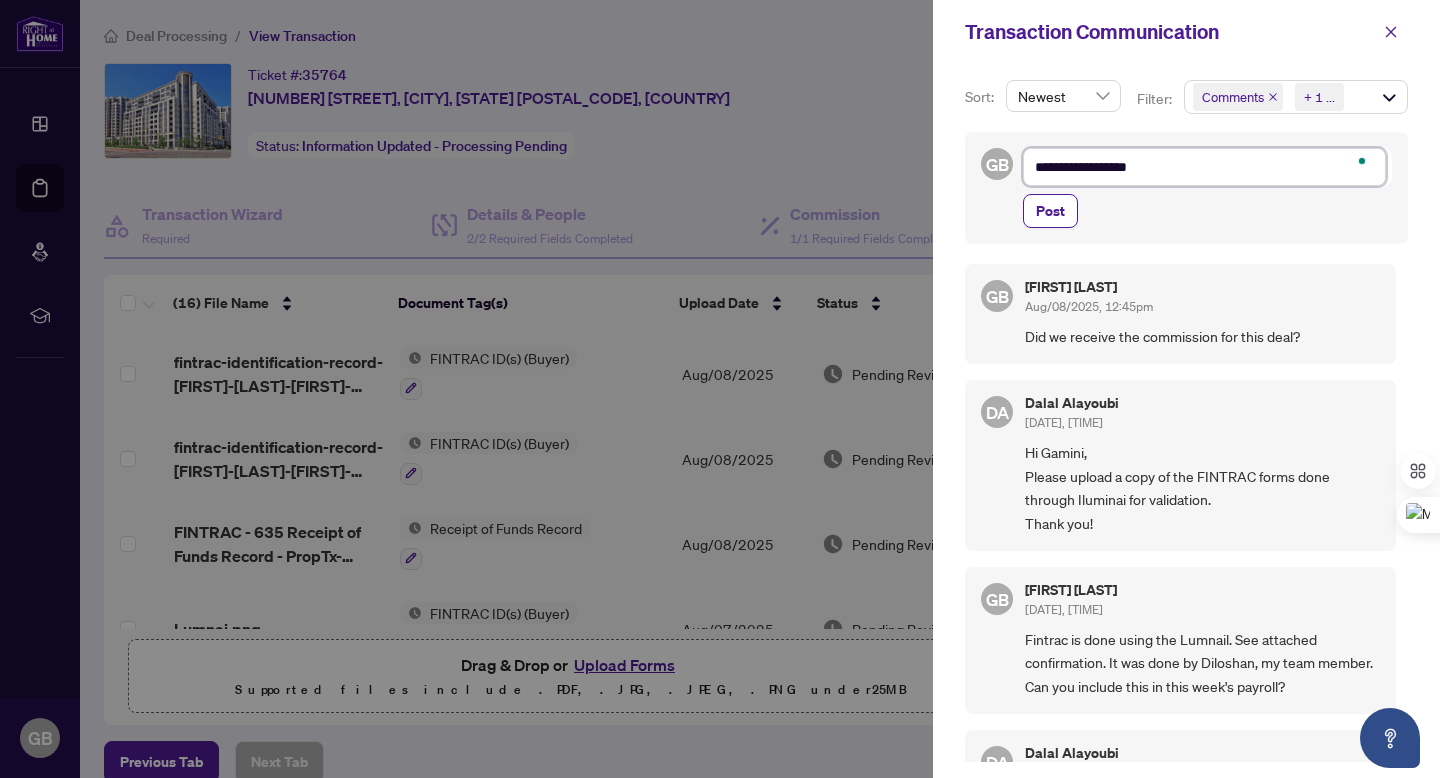 type on "**********" 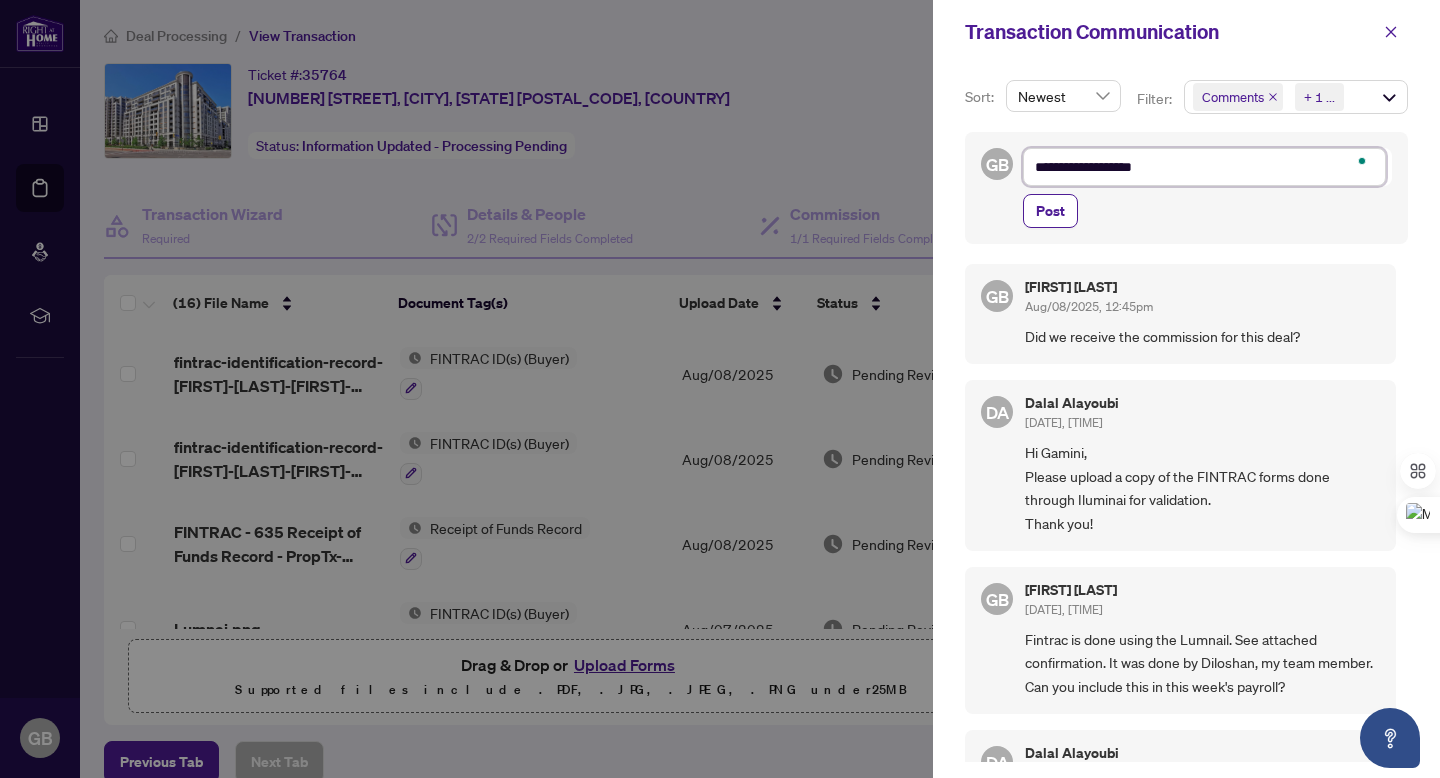 type on "**********" 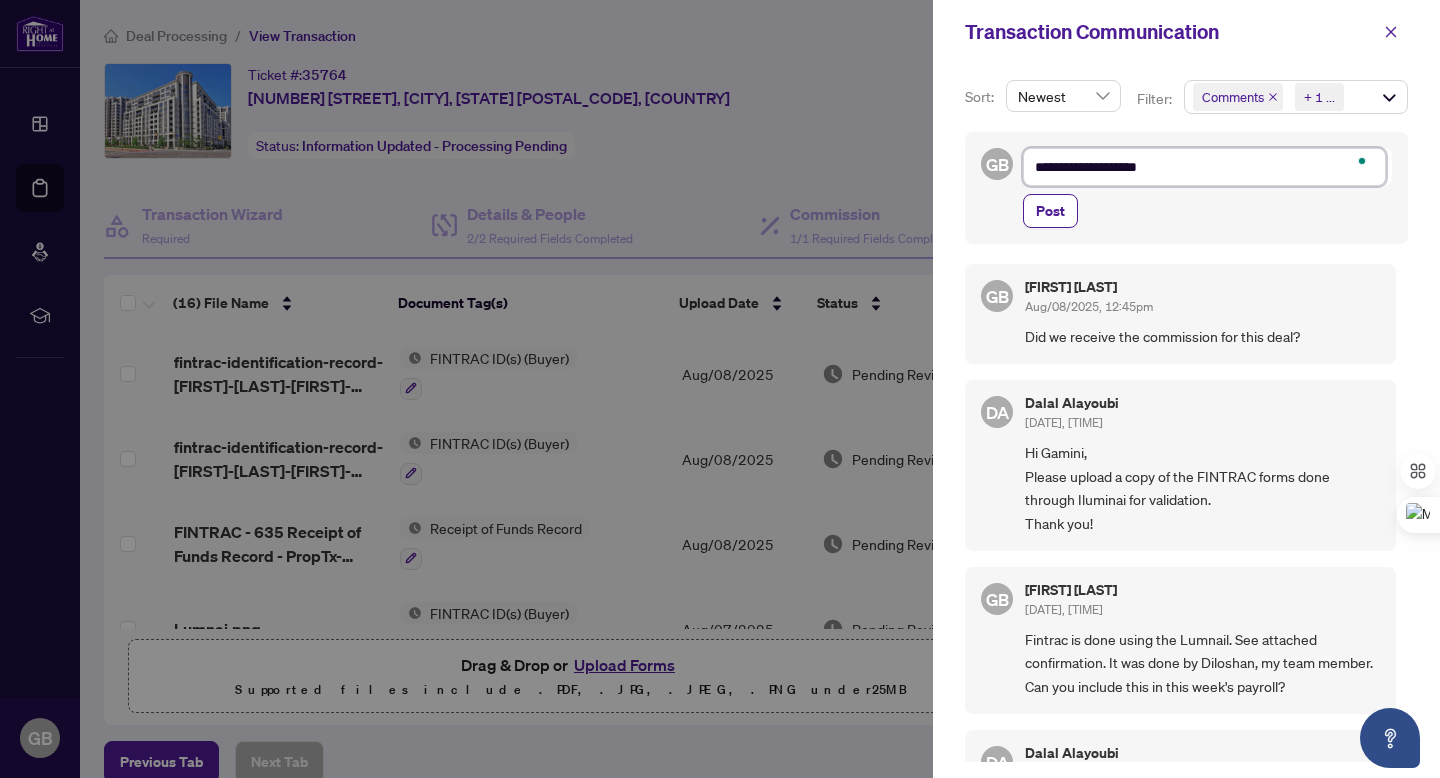 type on "**********" 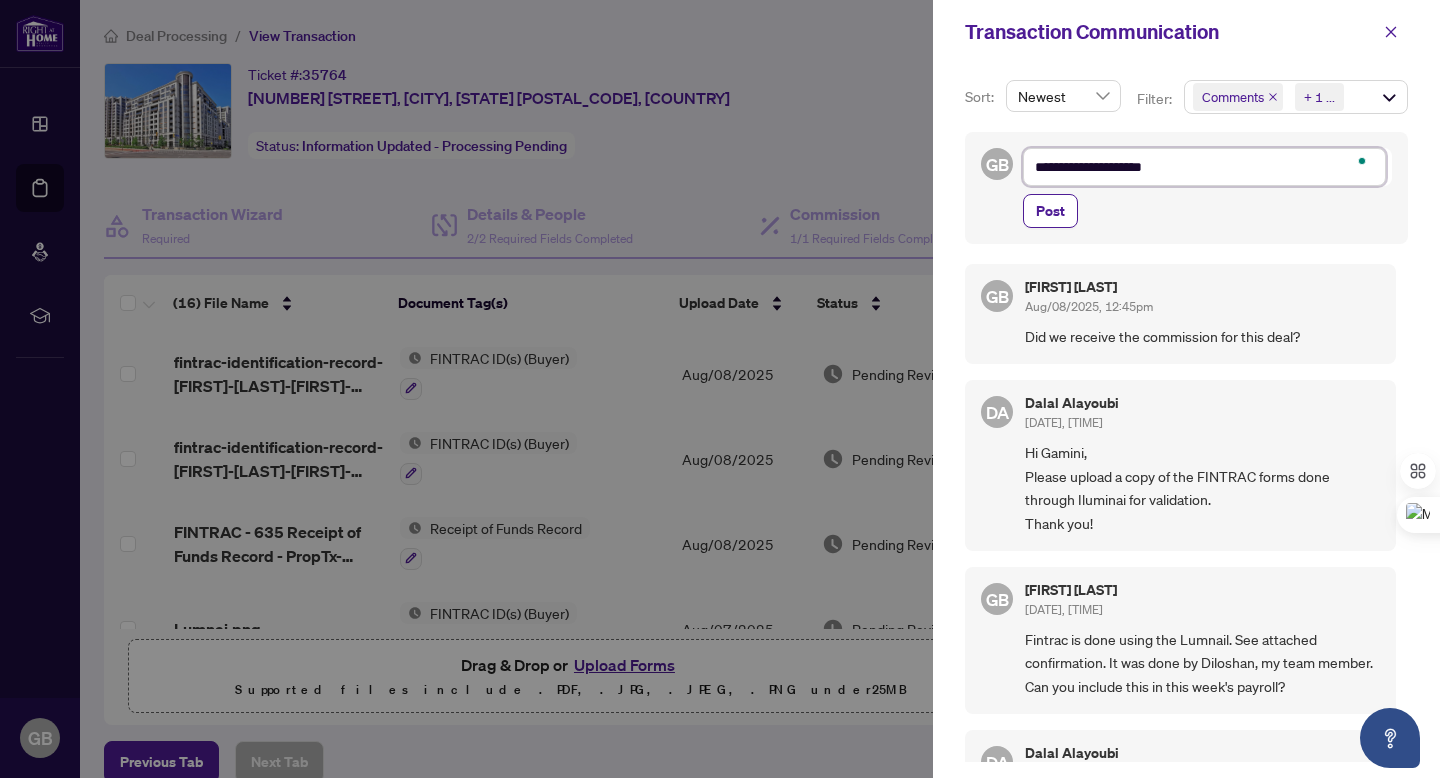 type on "**********" 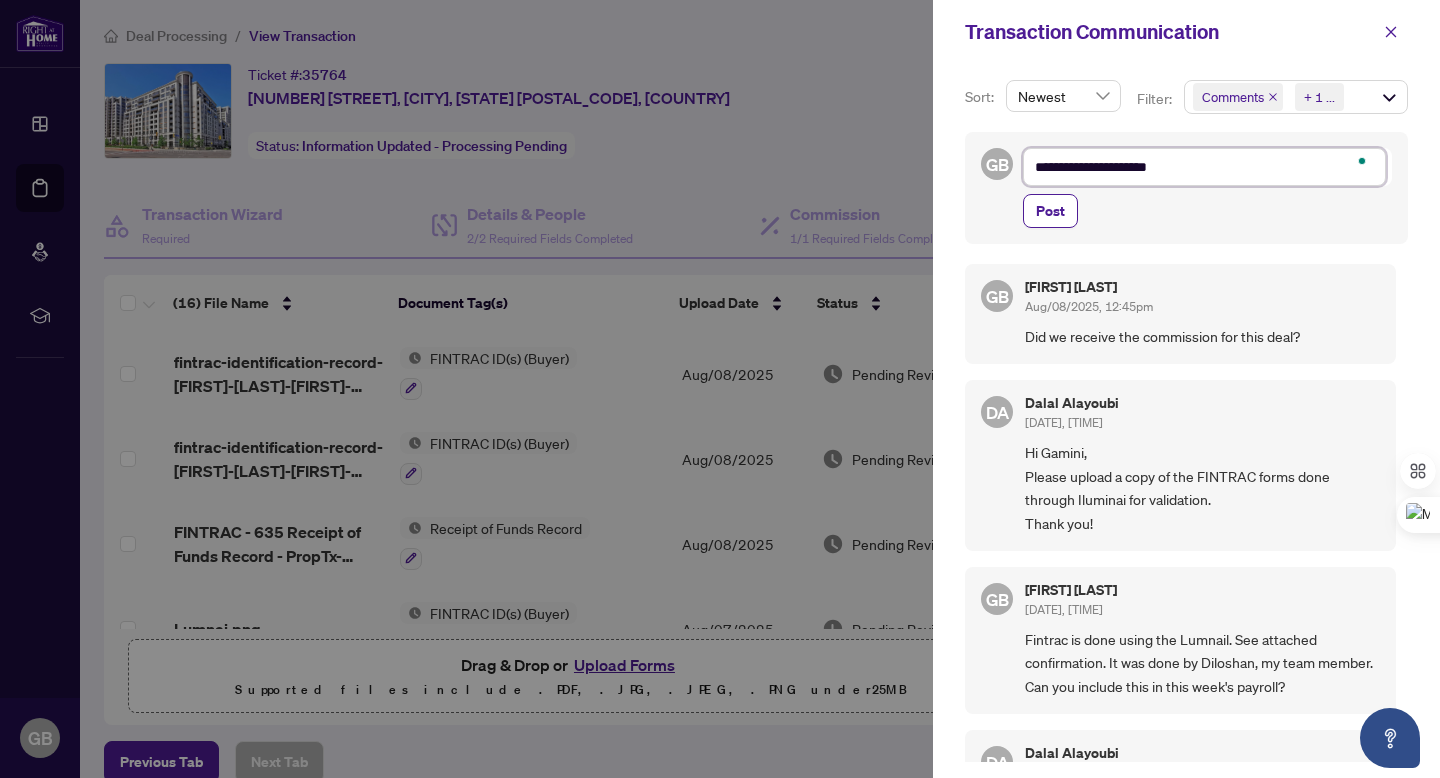 type on "**********" 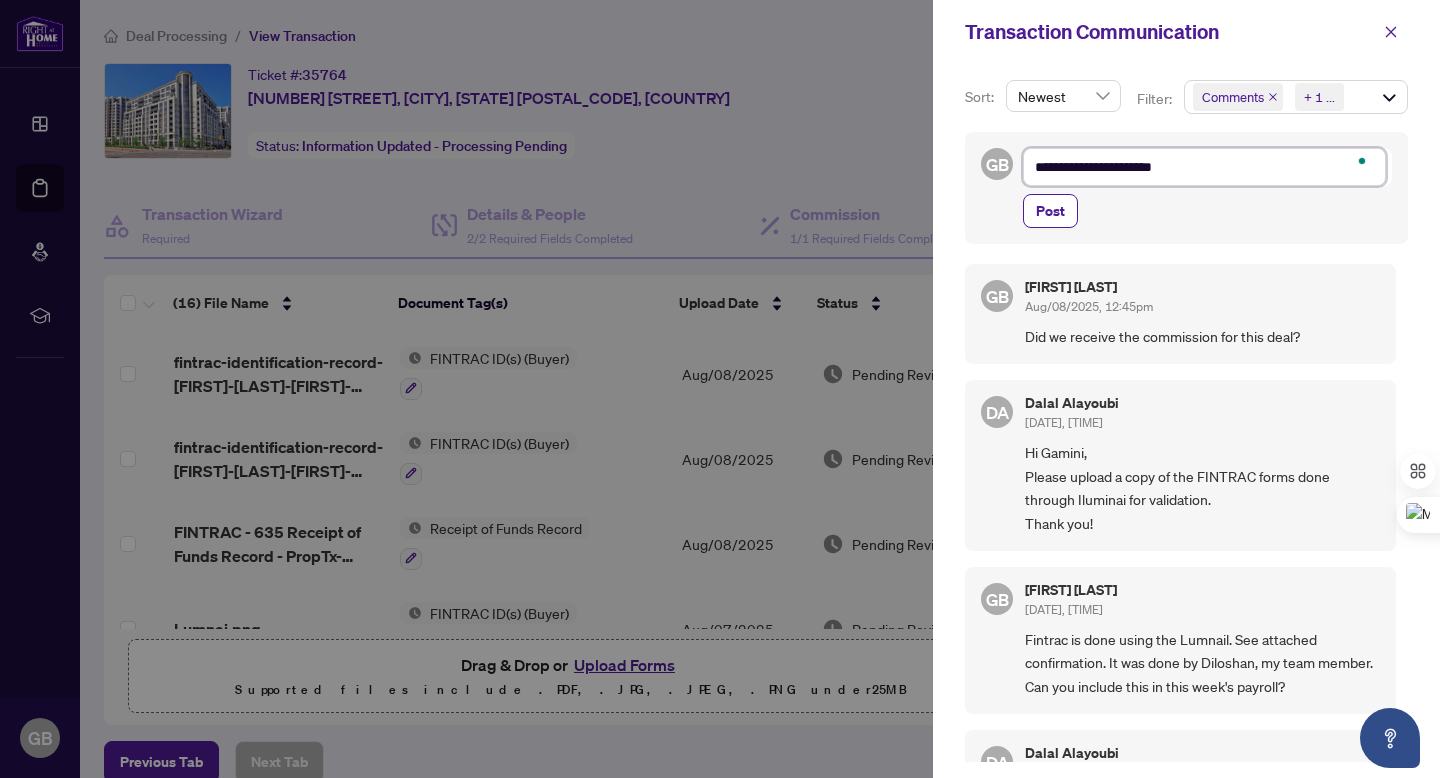 type on "**********" 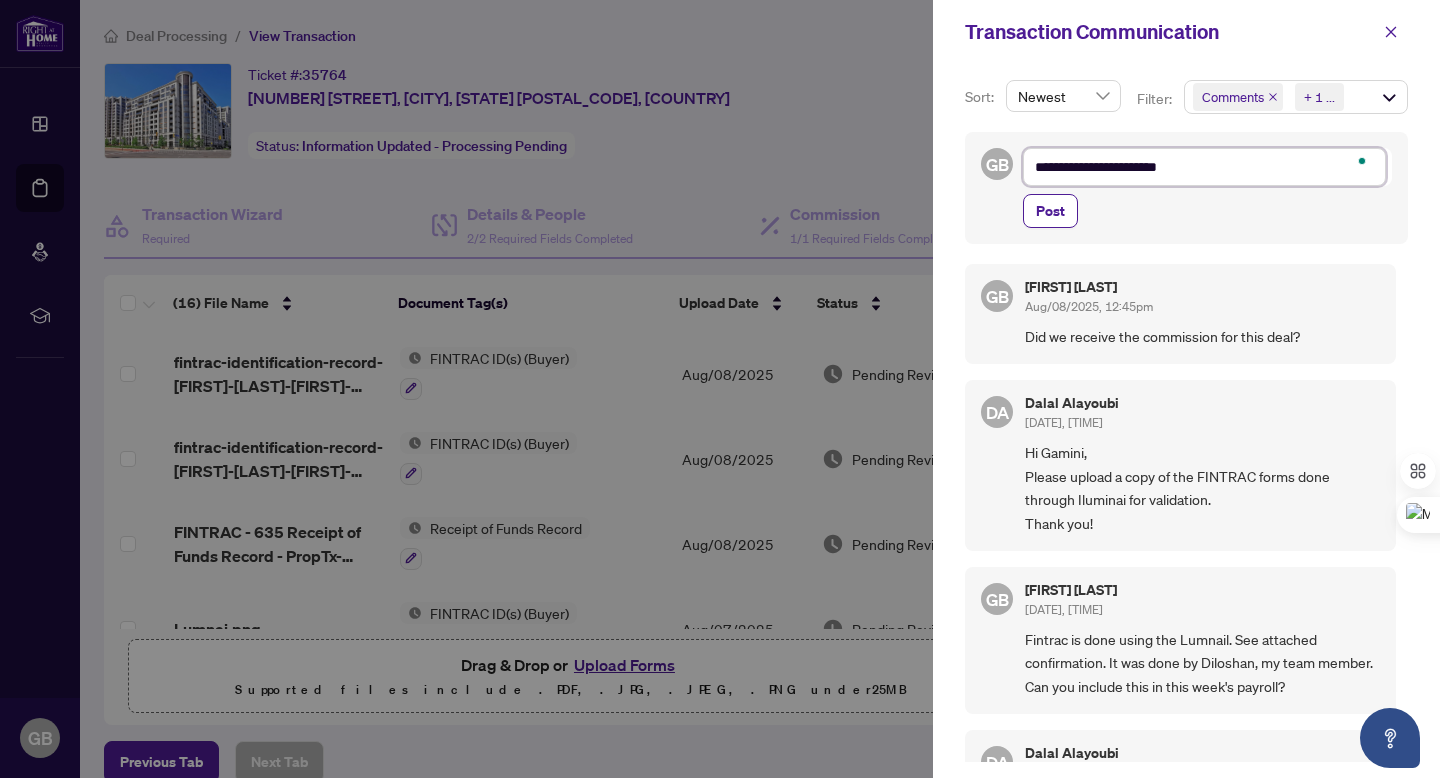 type on "**********" 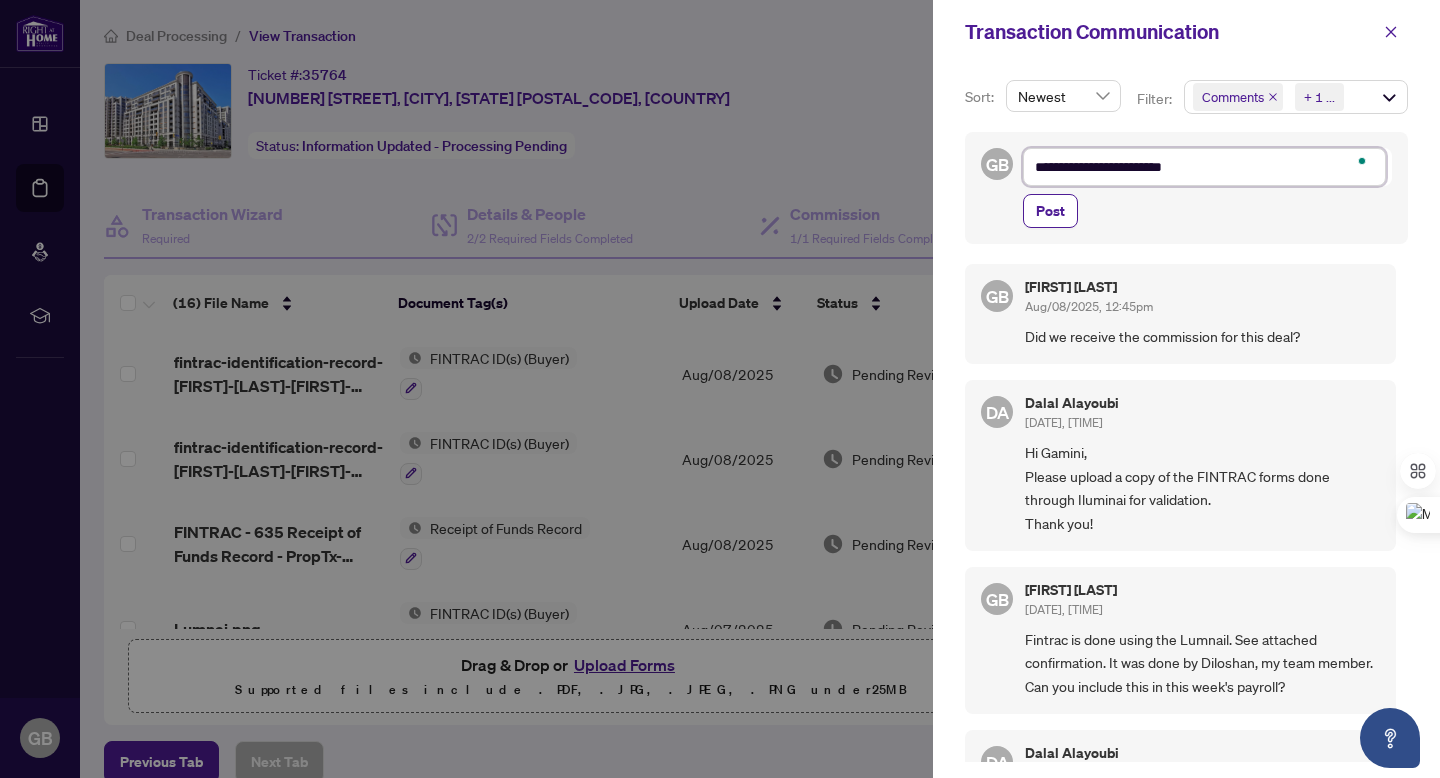 type on "**********" 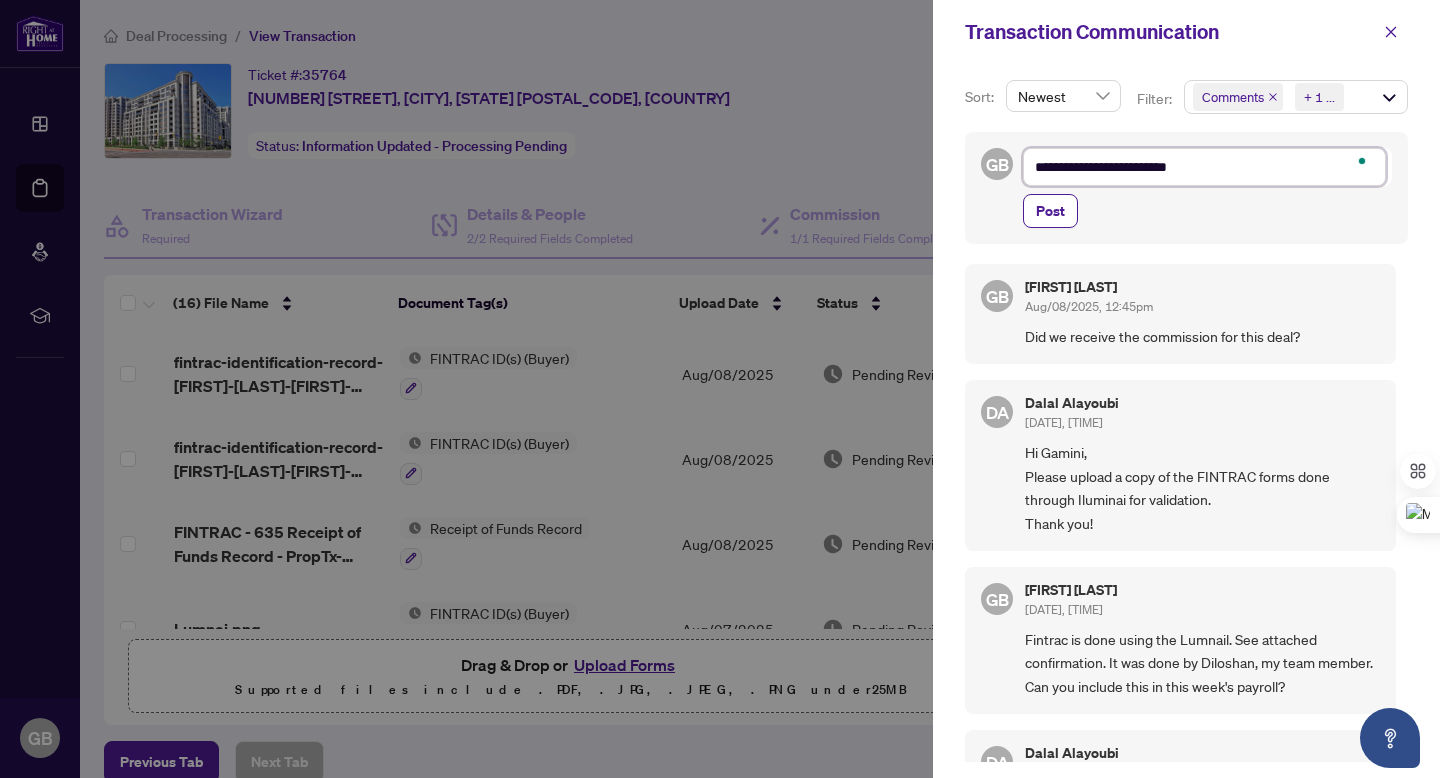 type on "**********" 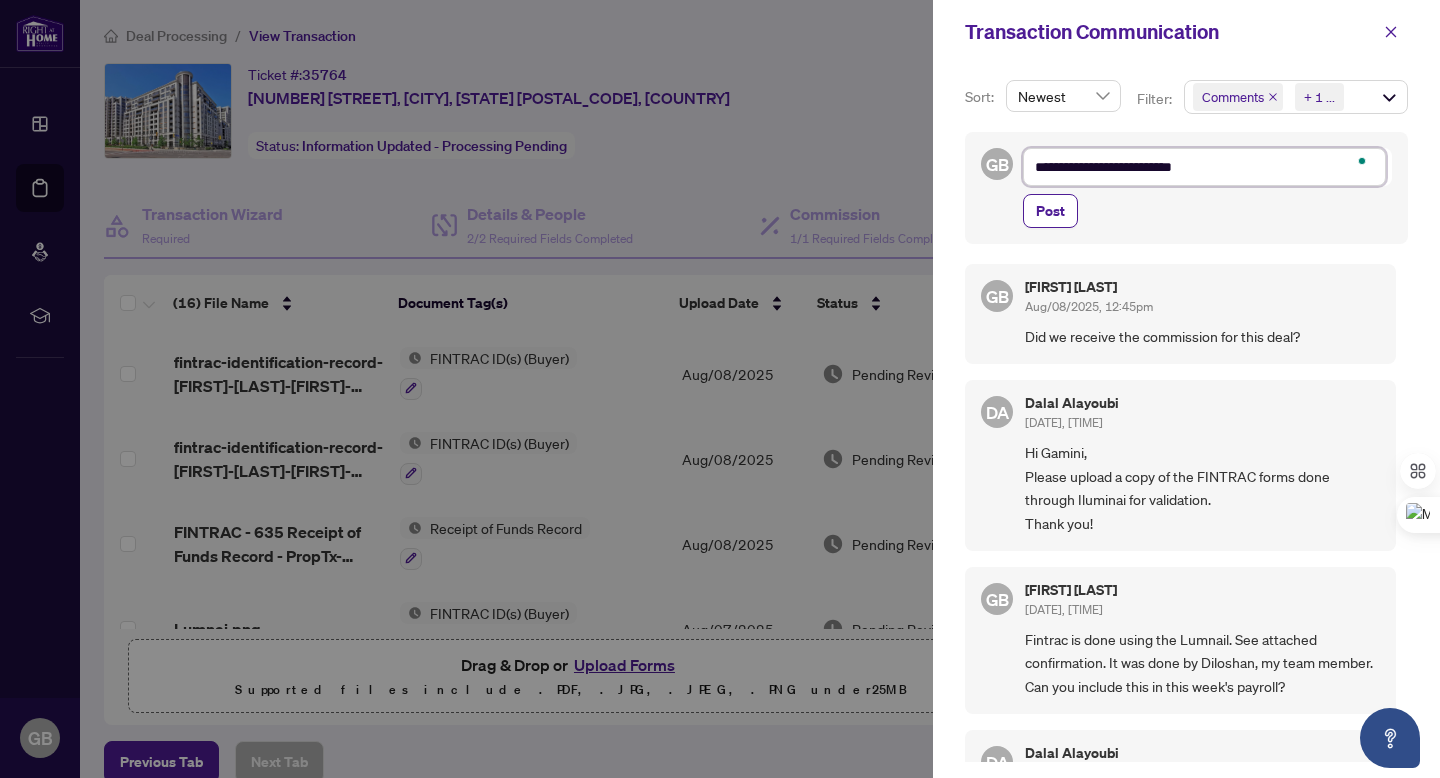 type on "**********" 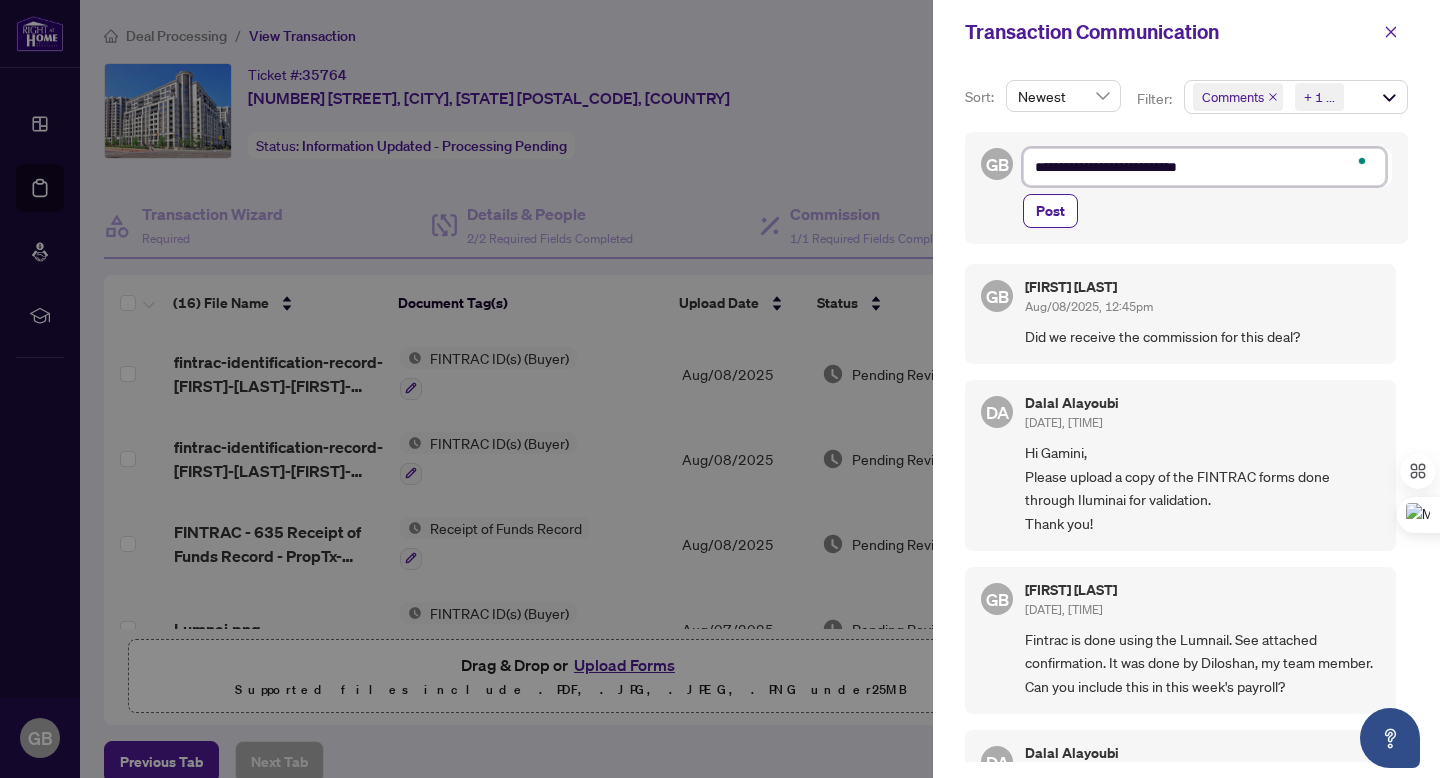 type on "**********" 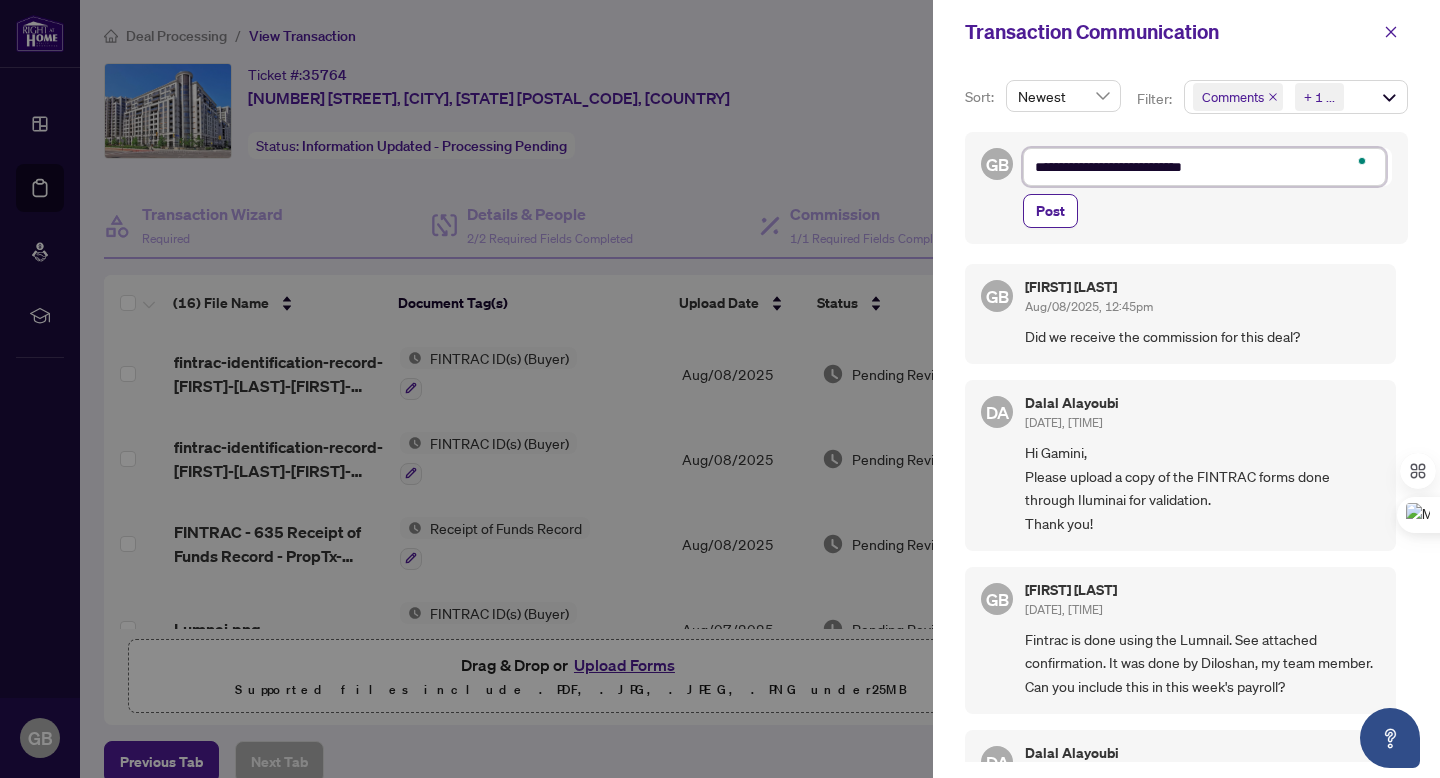 type on "**********" 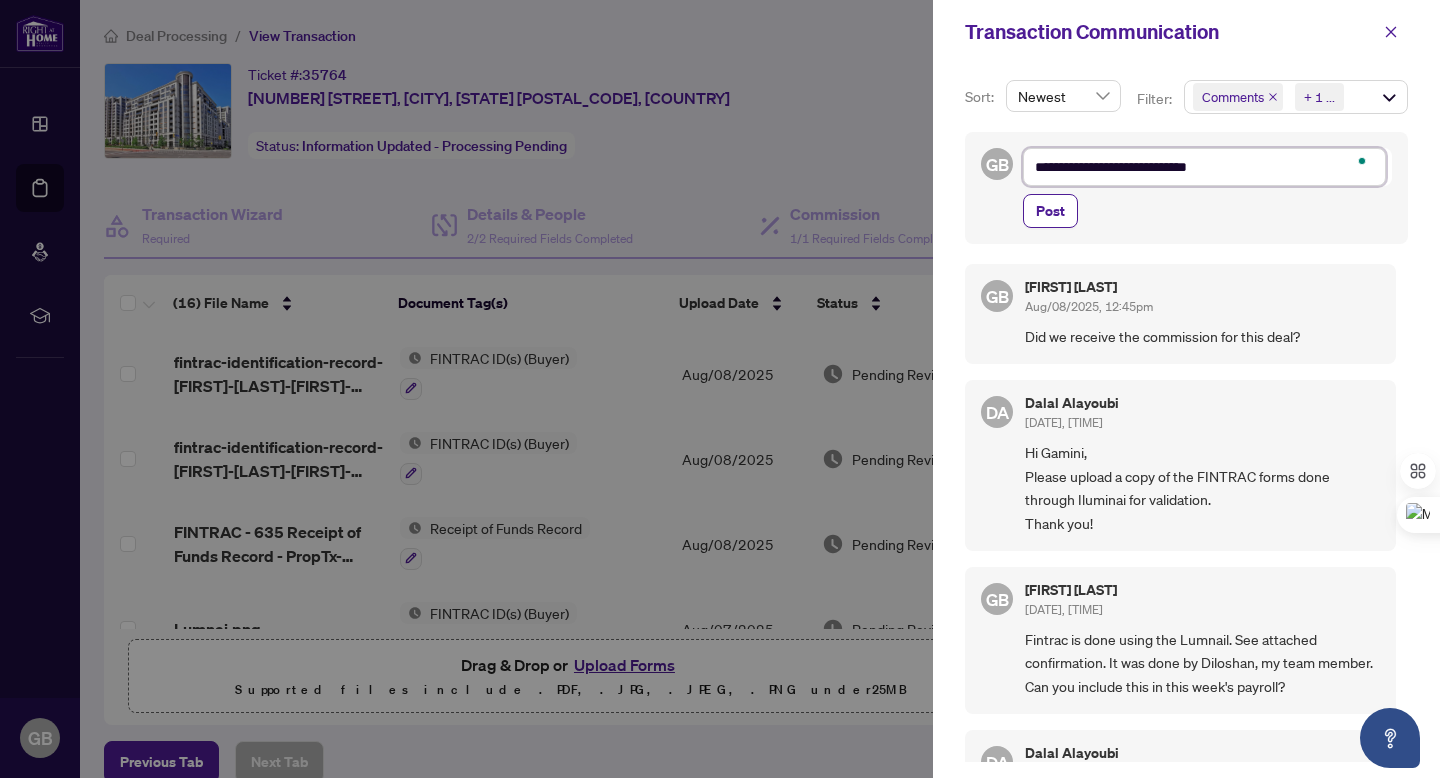 type on "**********" 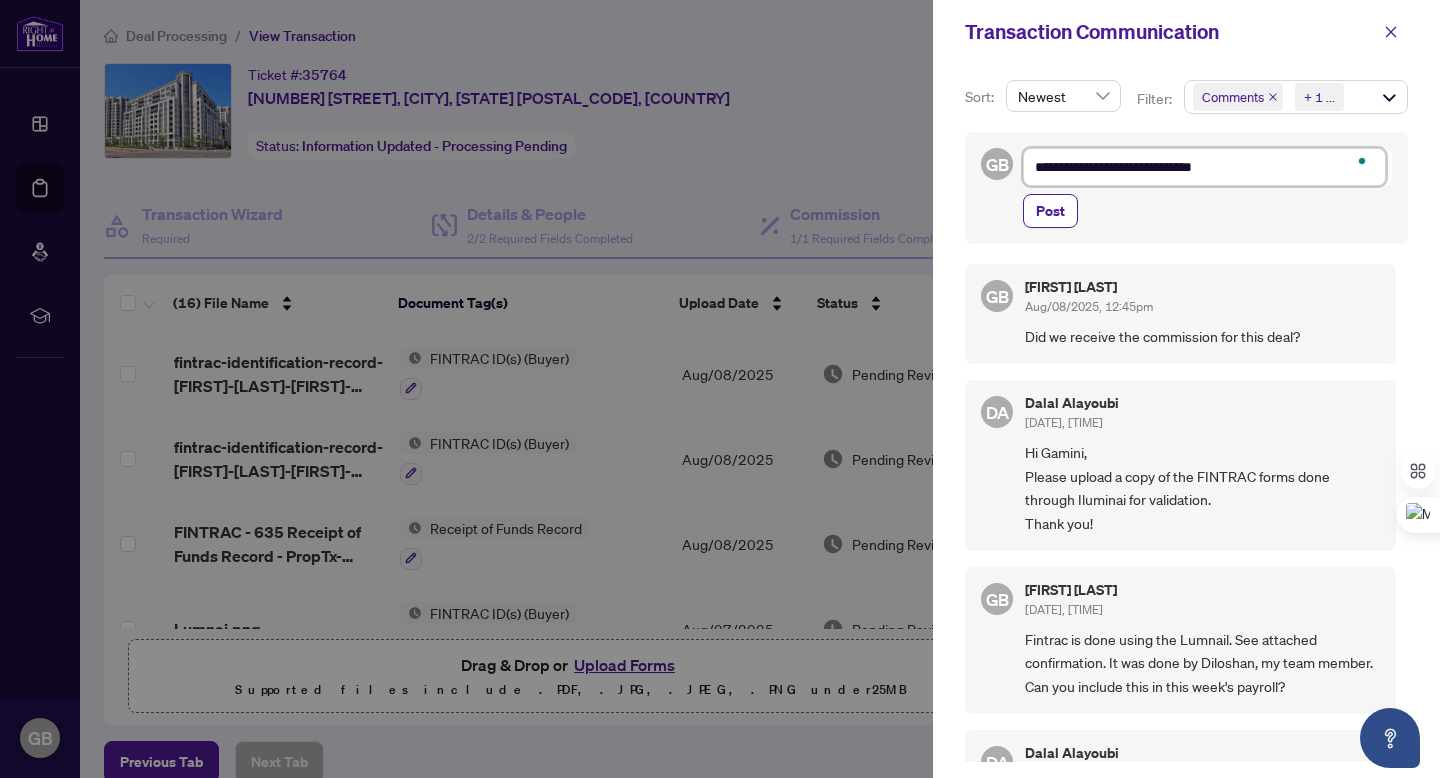 type on "**********" 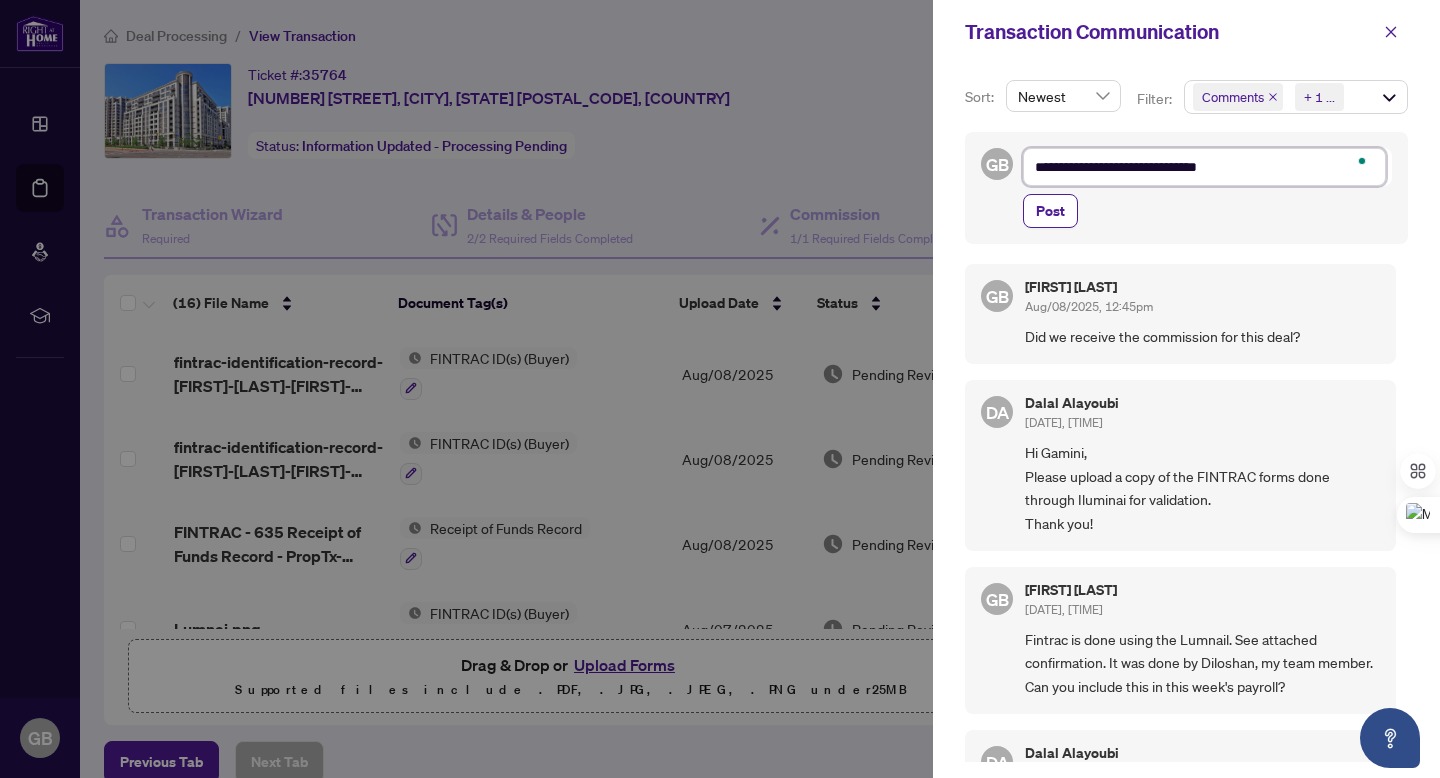 type on "**********" 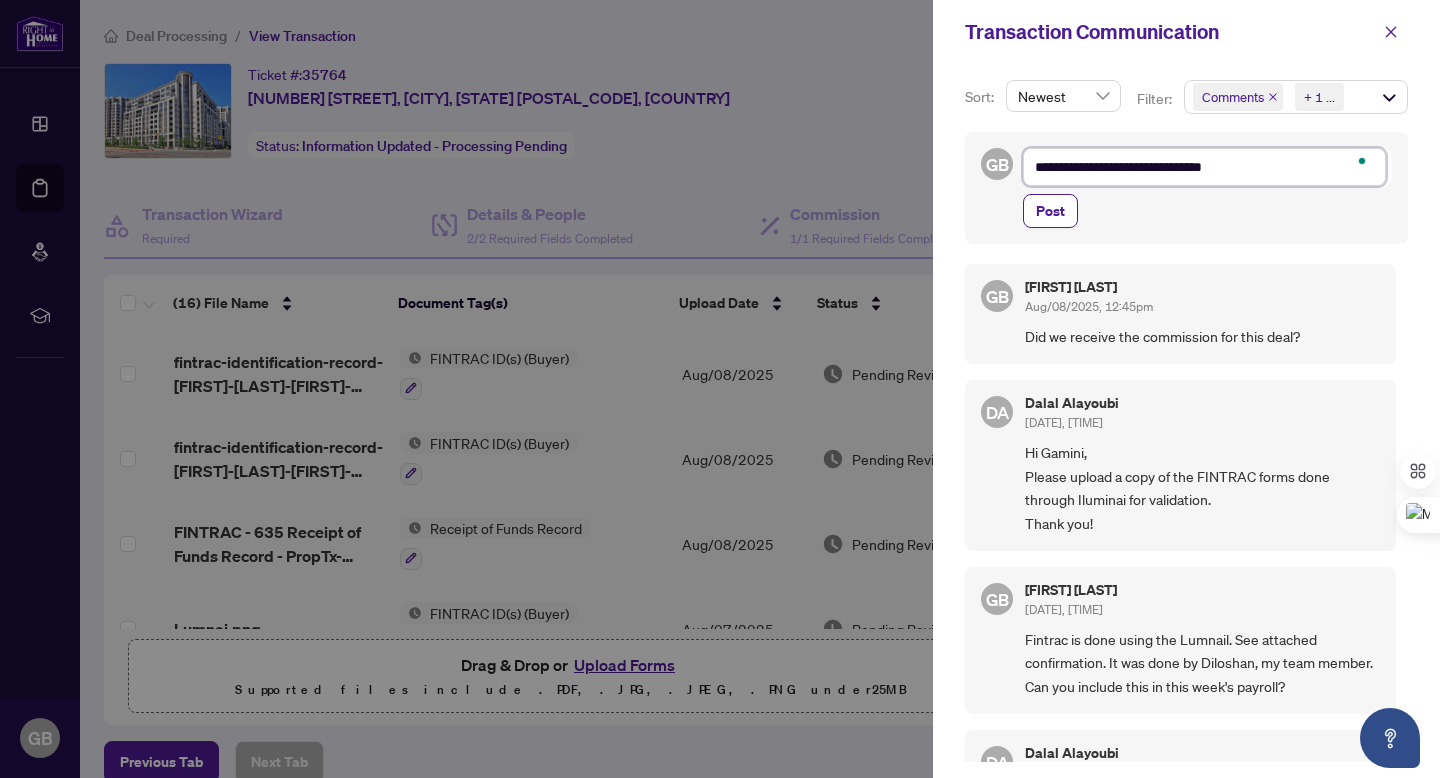 type on "**********" 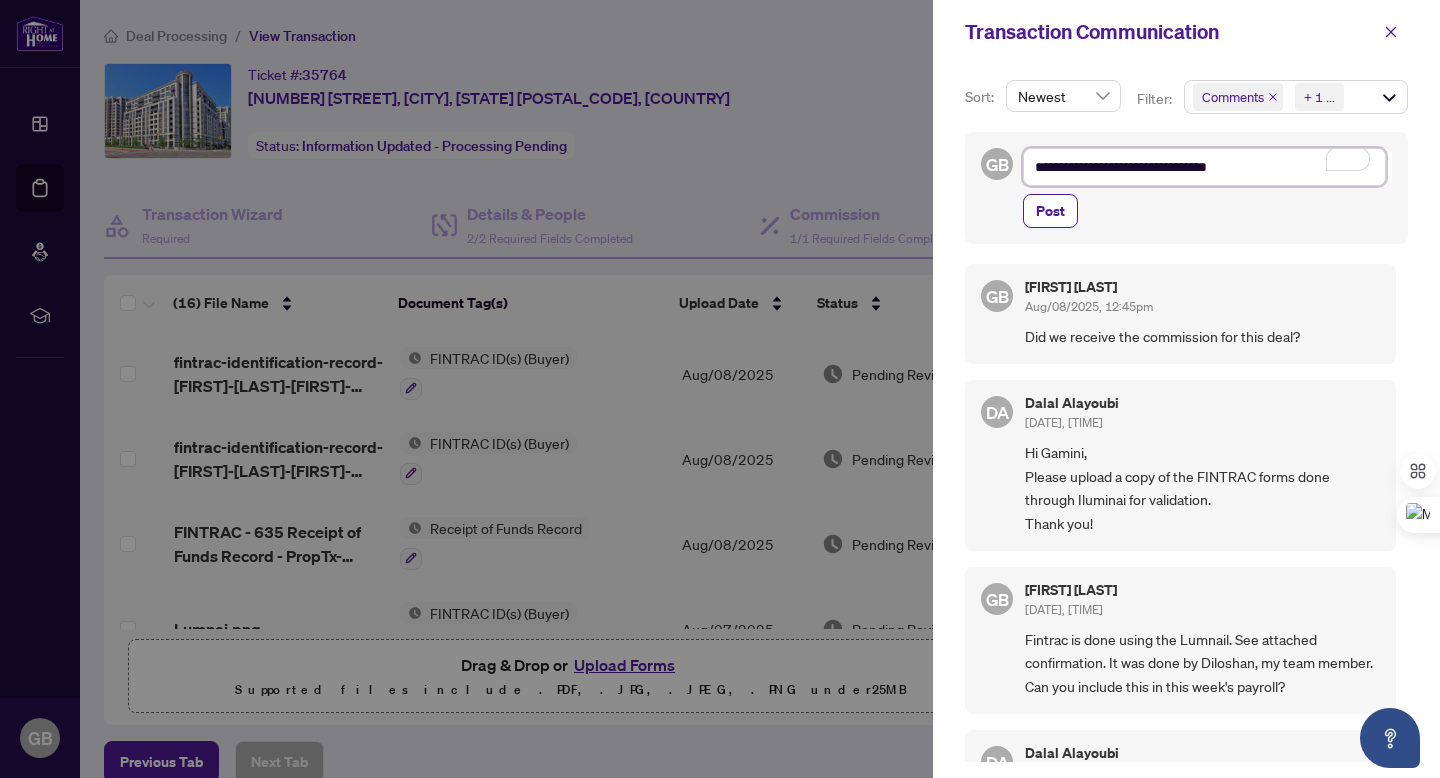 type on "**********" 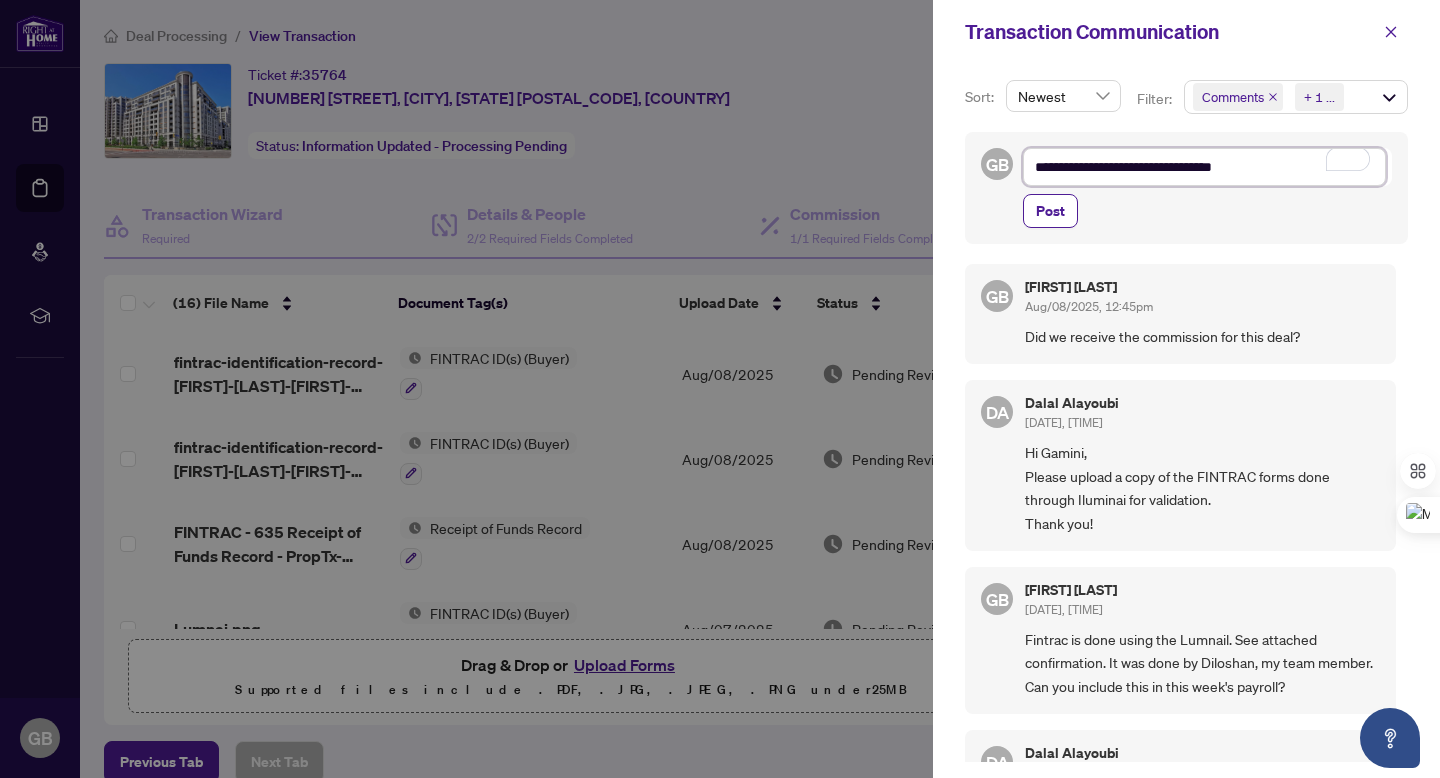 type on "**********" 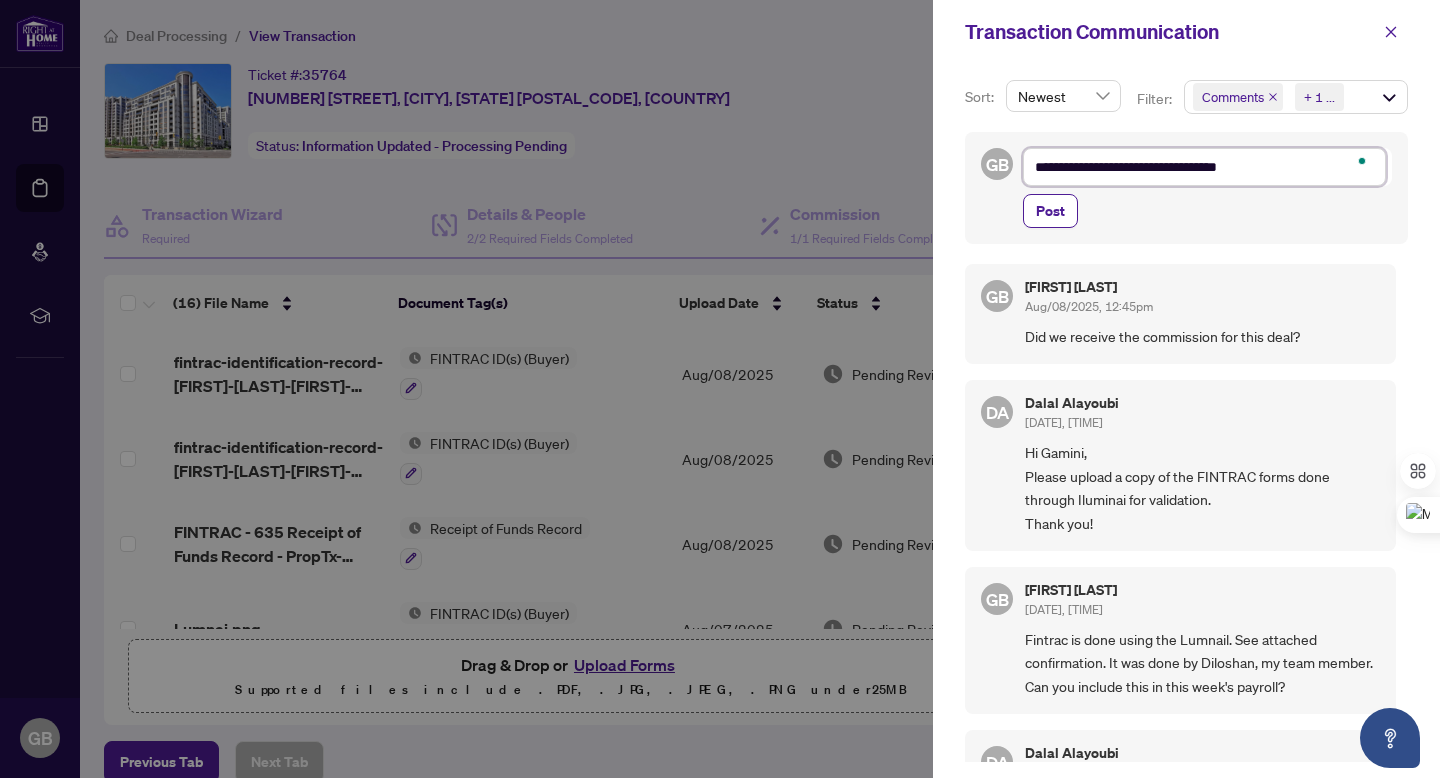 type on "**********" 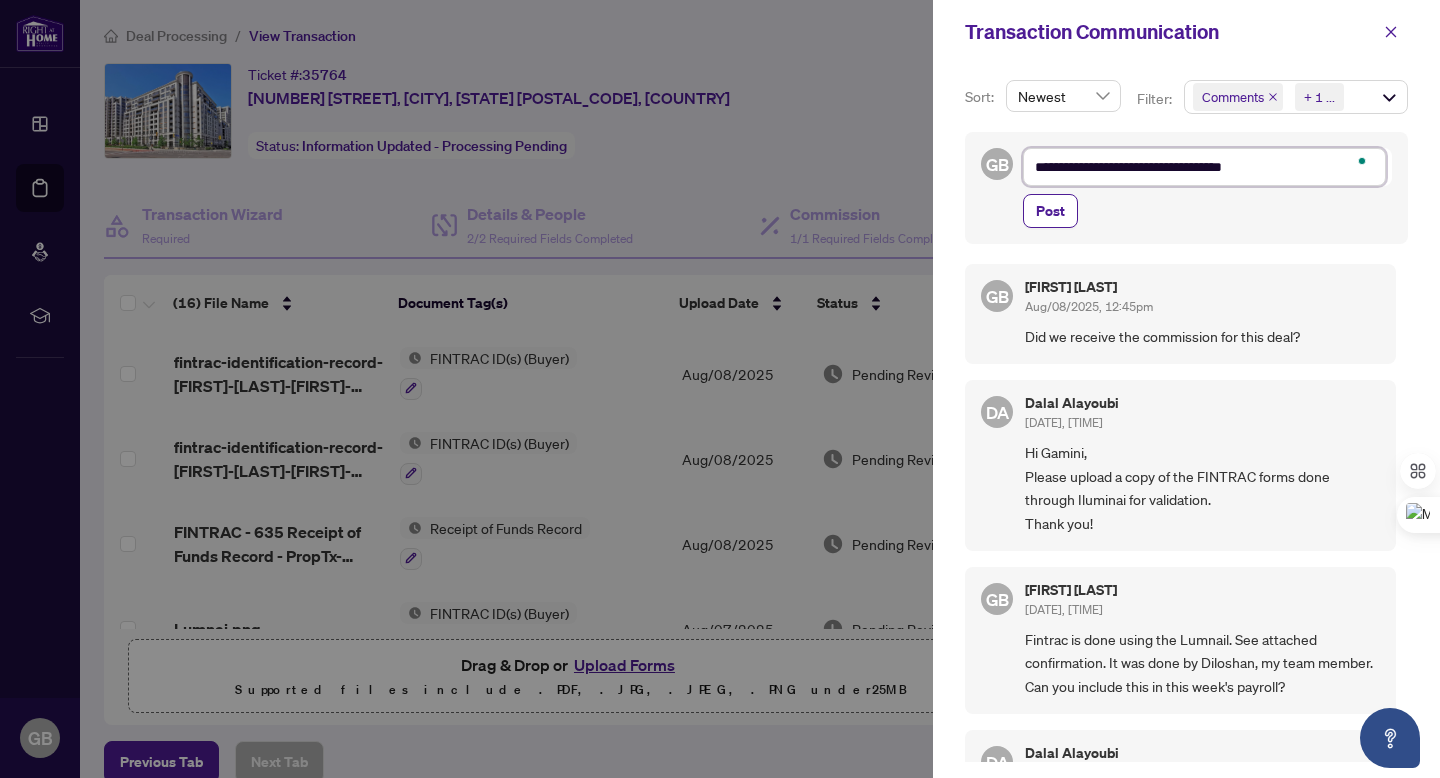 type on "**********" 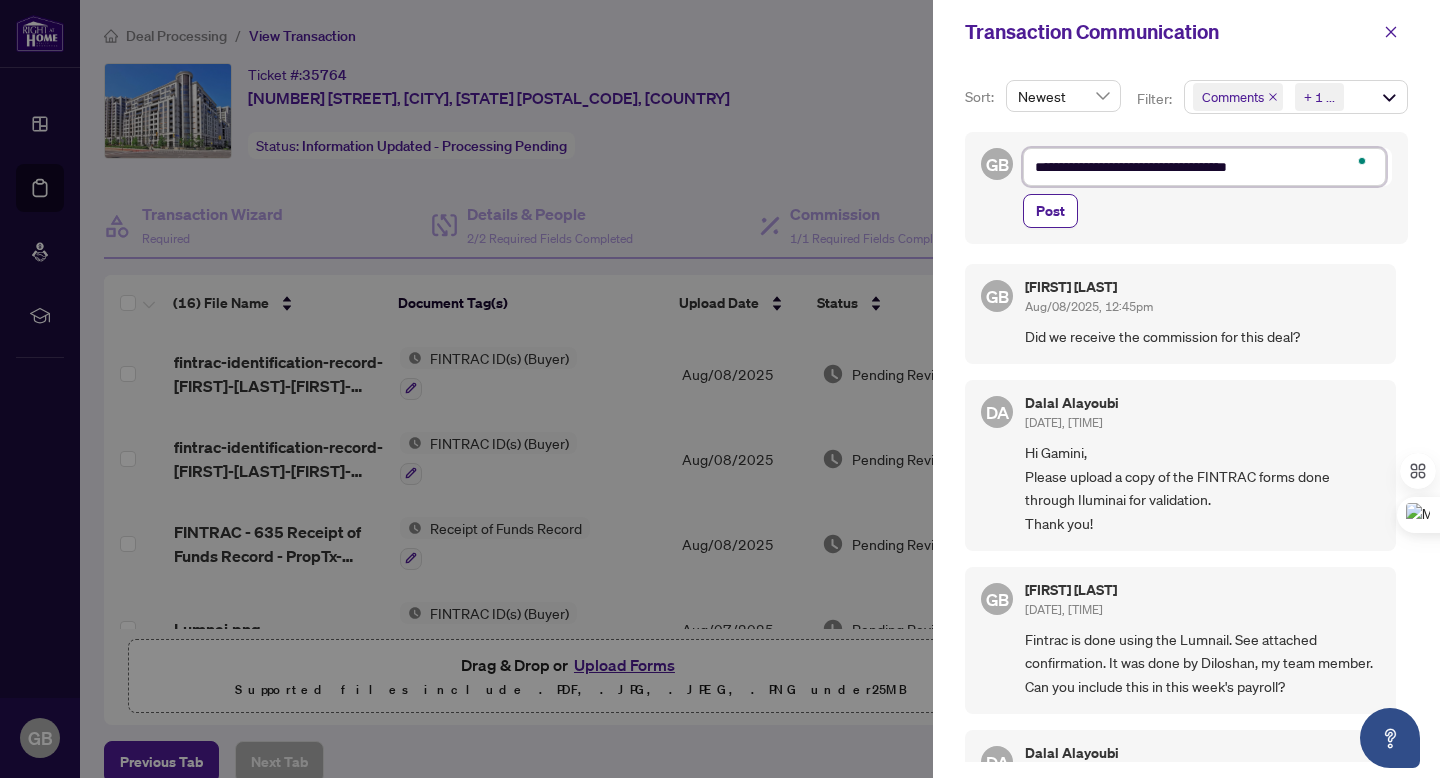 type on "**********" 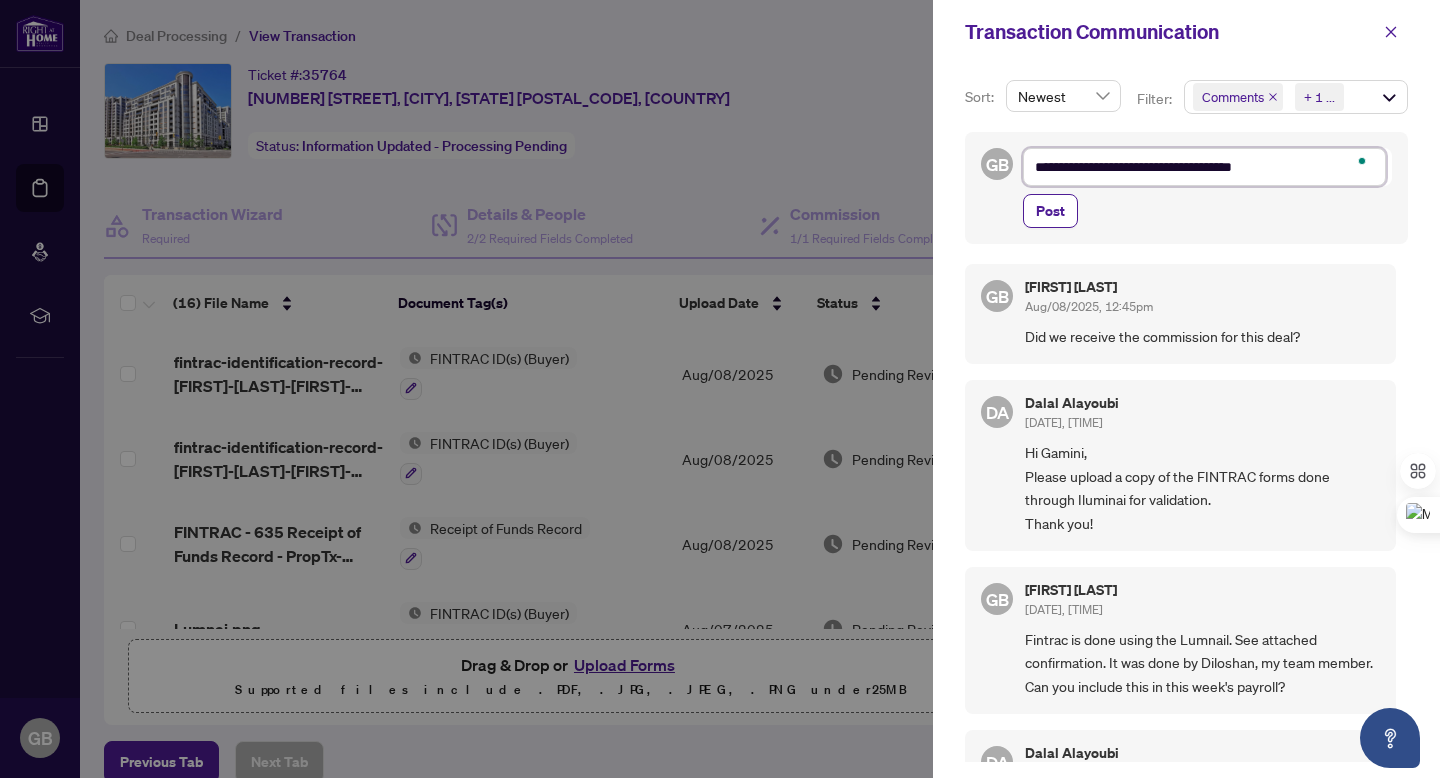 type on "**********" 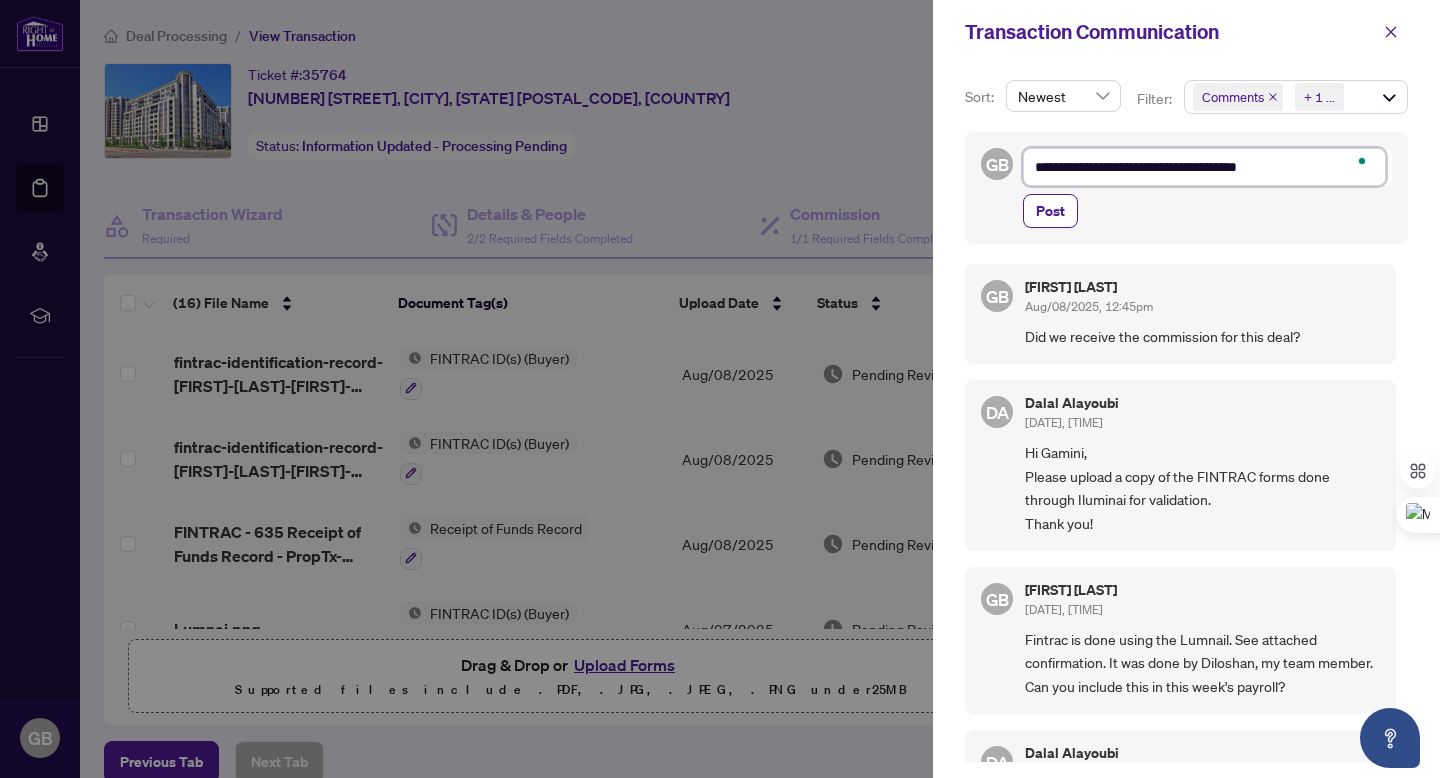 type on "**********" 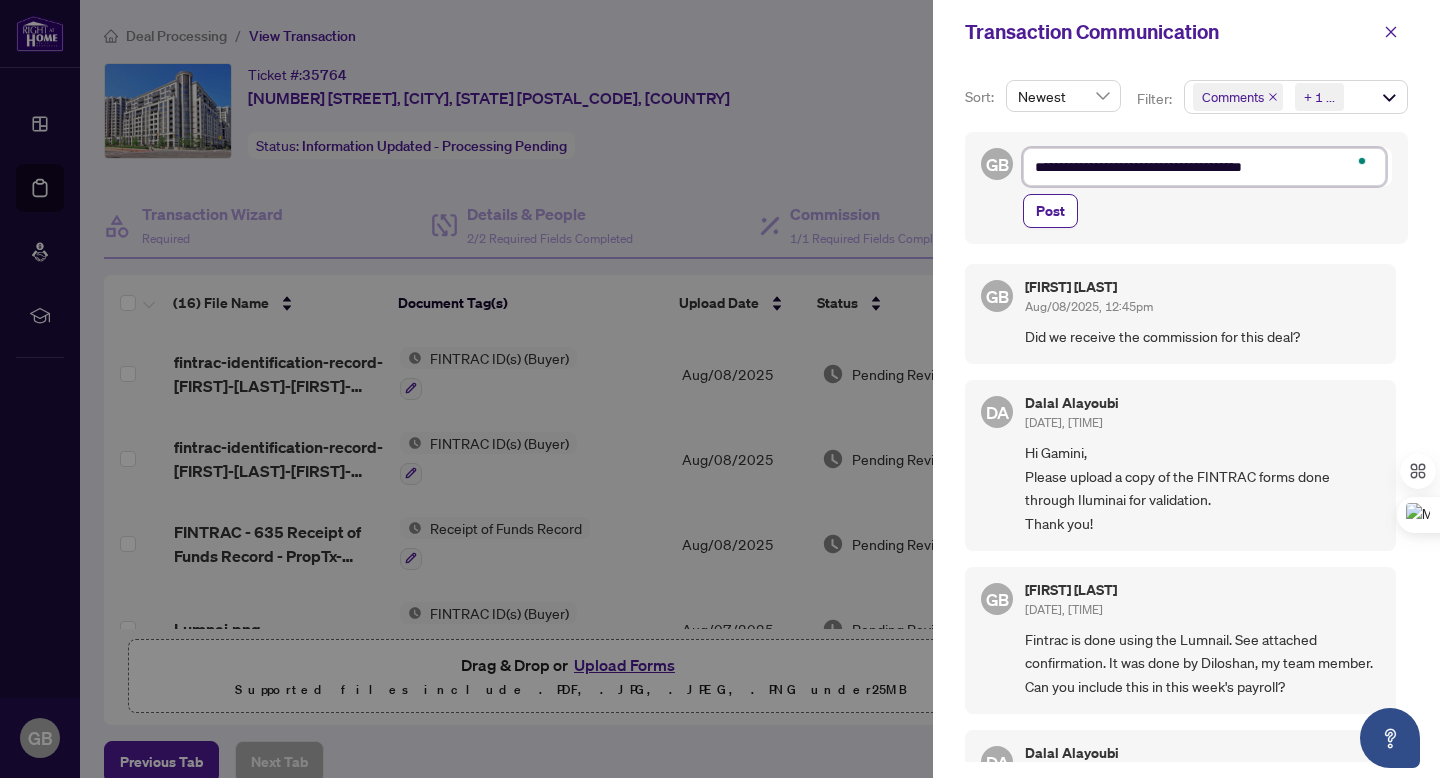 type on "**********" 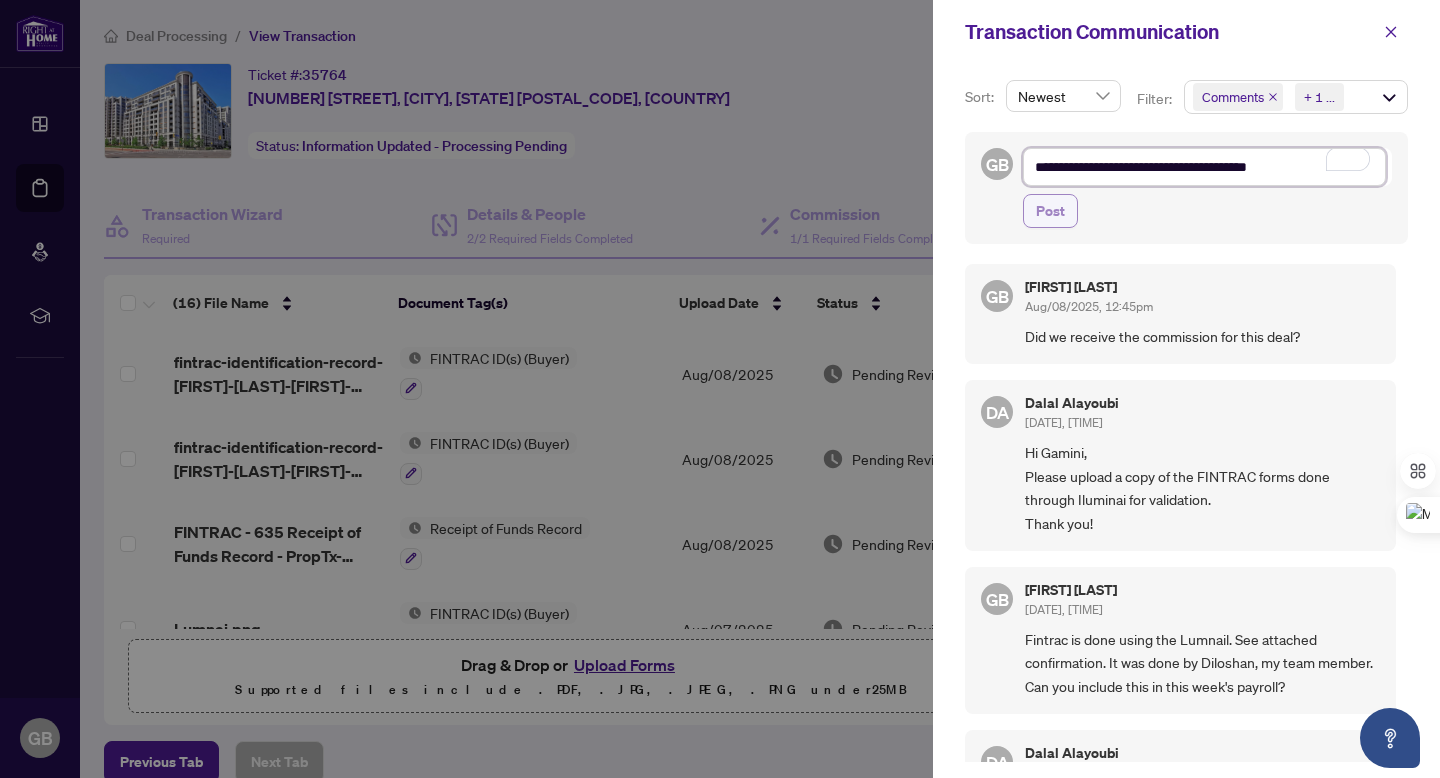 type on "**********" 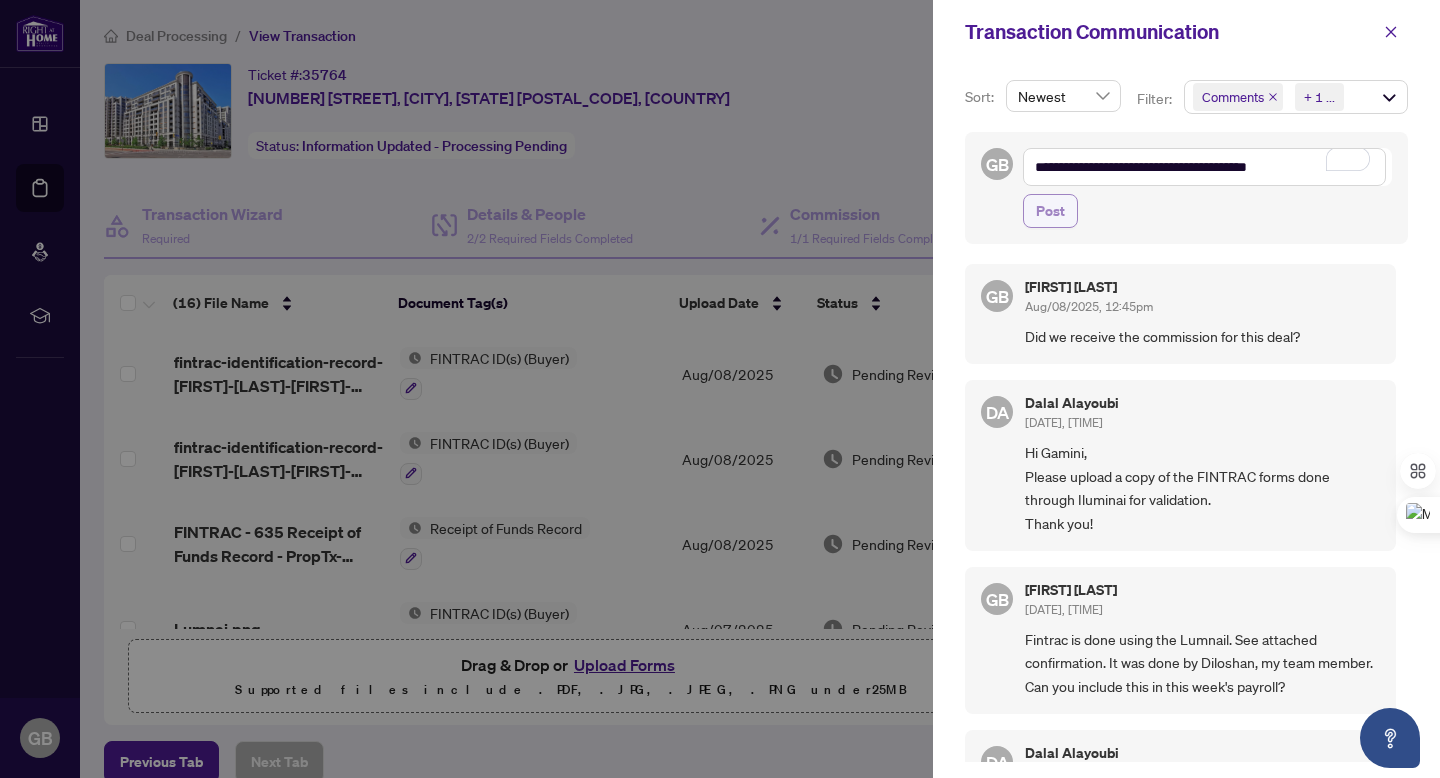click on "Post" at bounding box center [1050, 211] 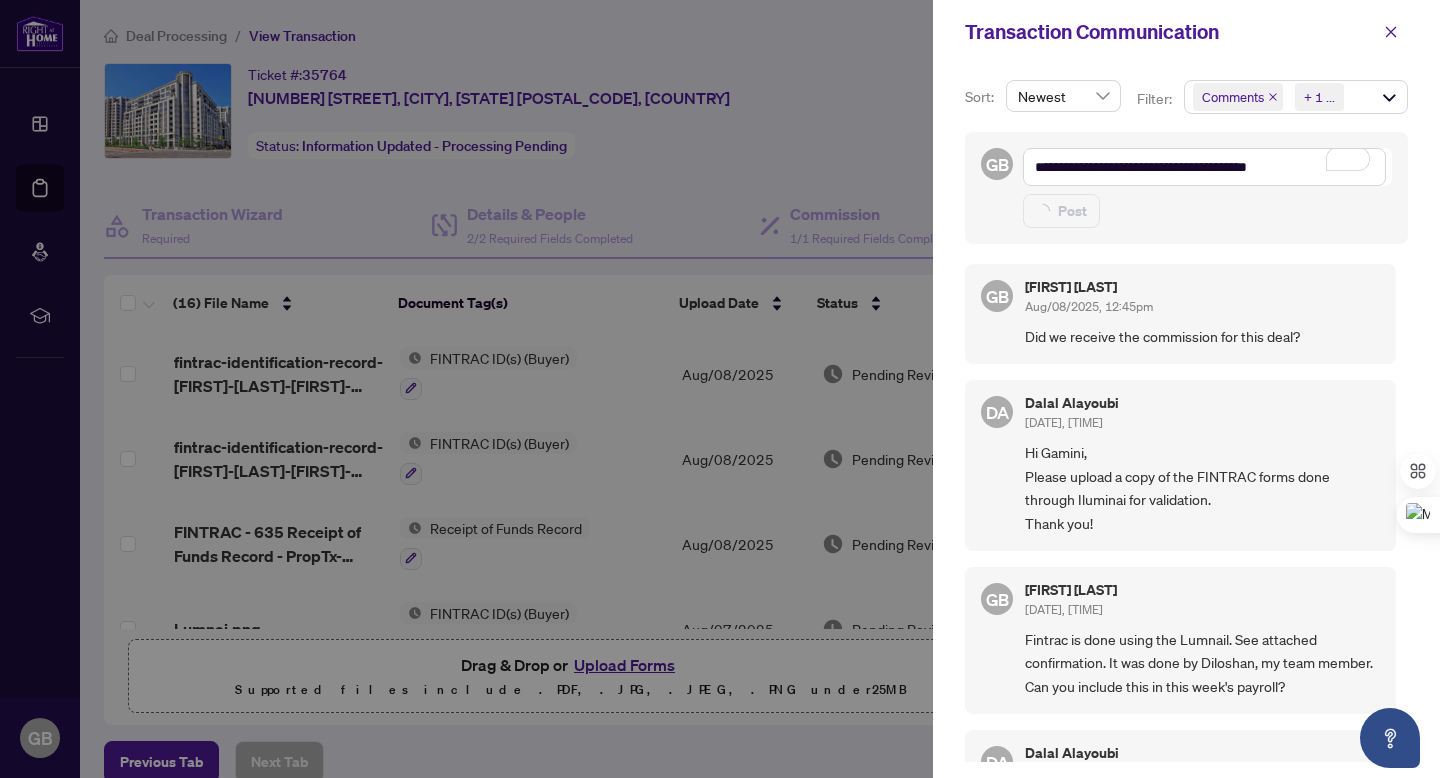 type on "**********" 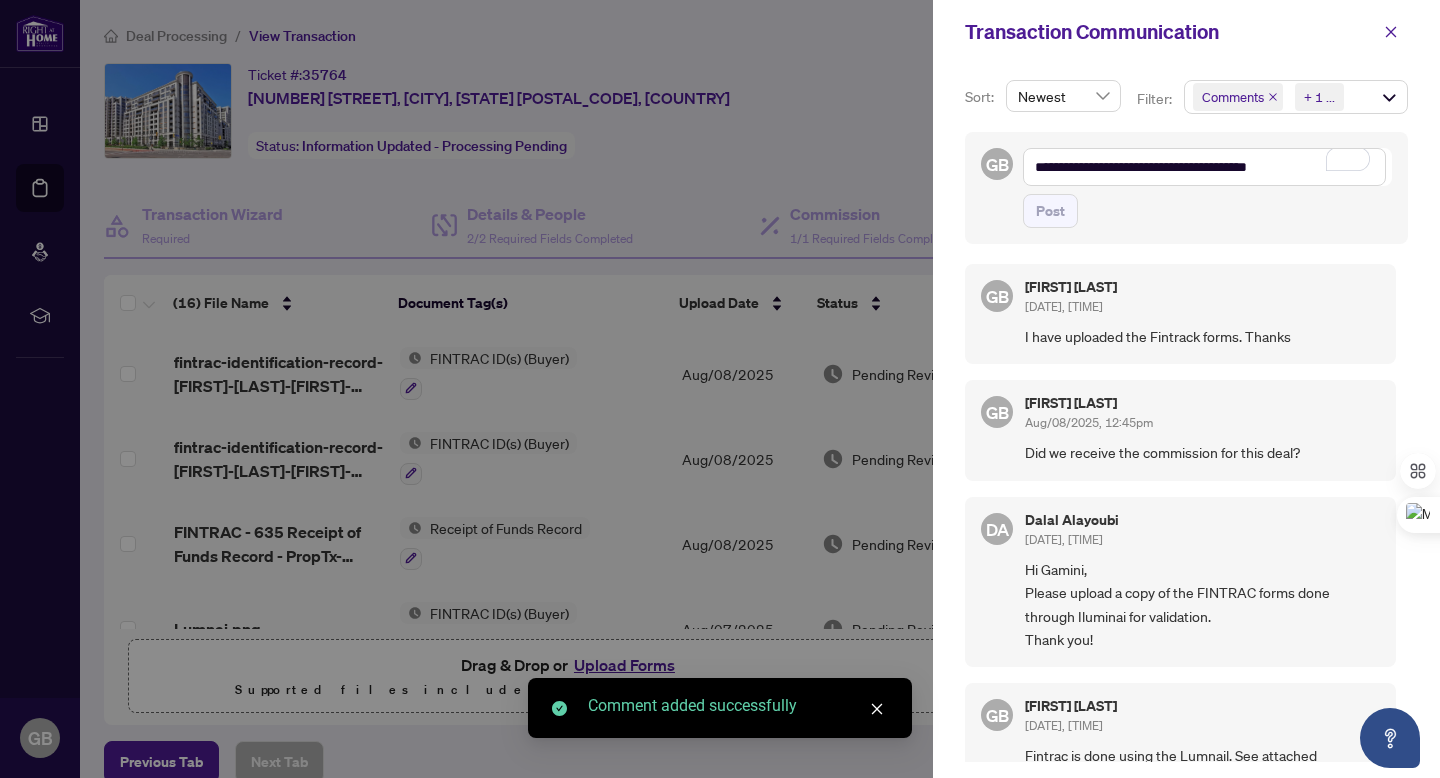 click at bounding box center [720, 389] 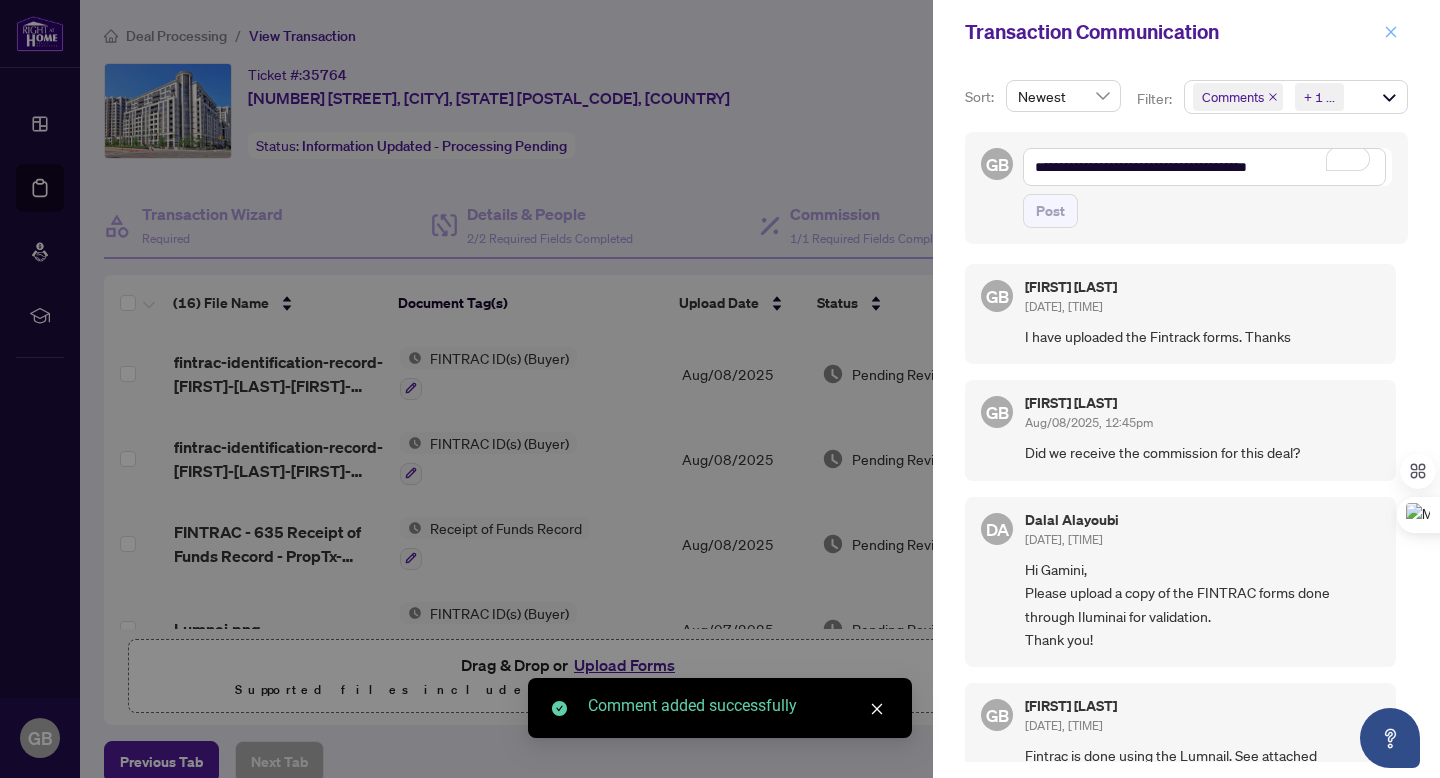 click 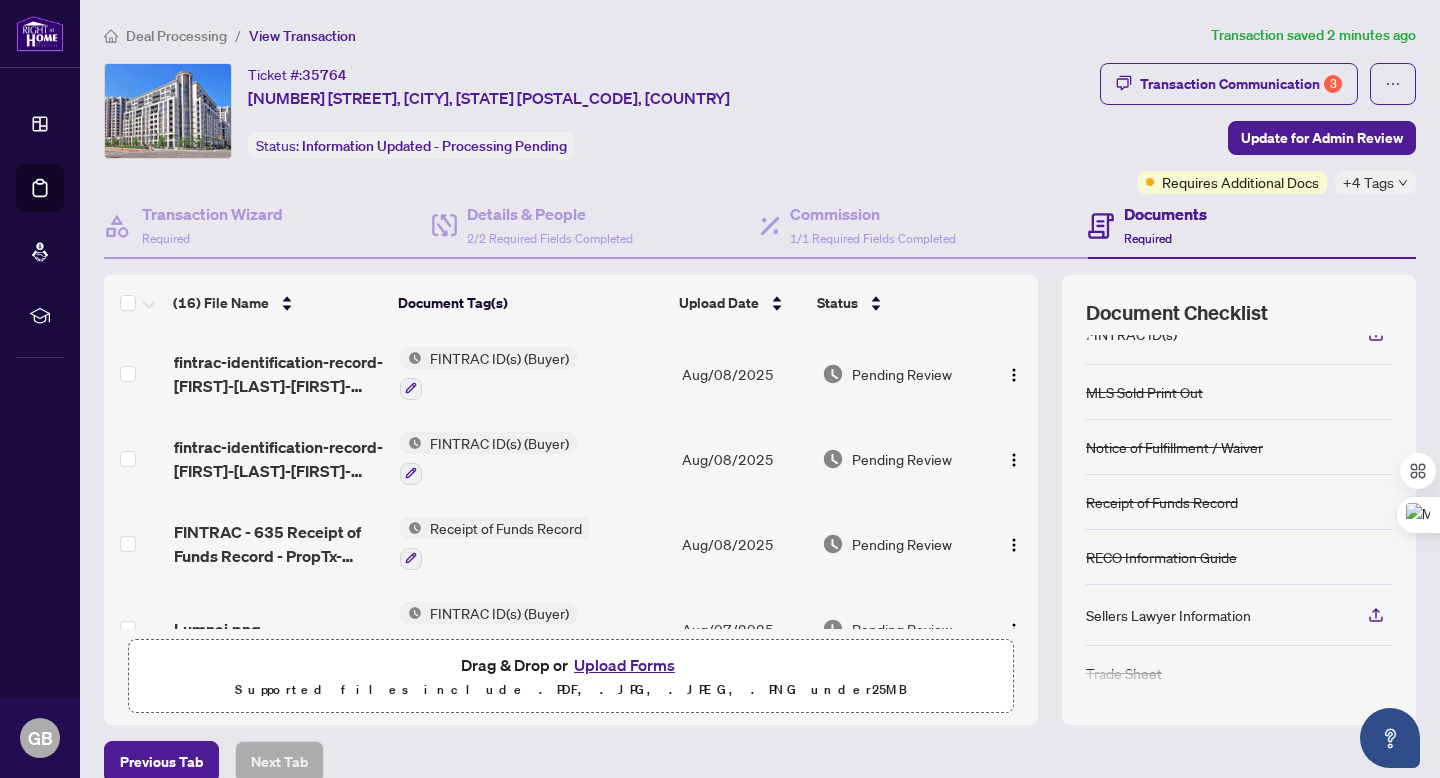 scroll, scrollTop: 264, scrollLeft: 0, axis: vertical 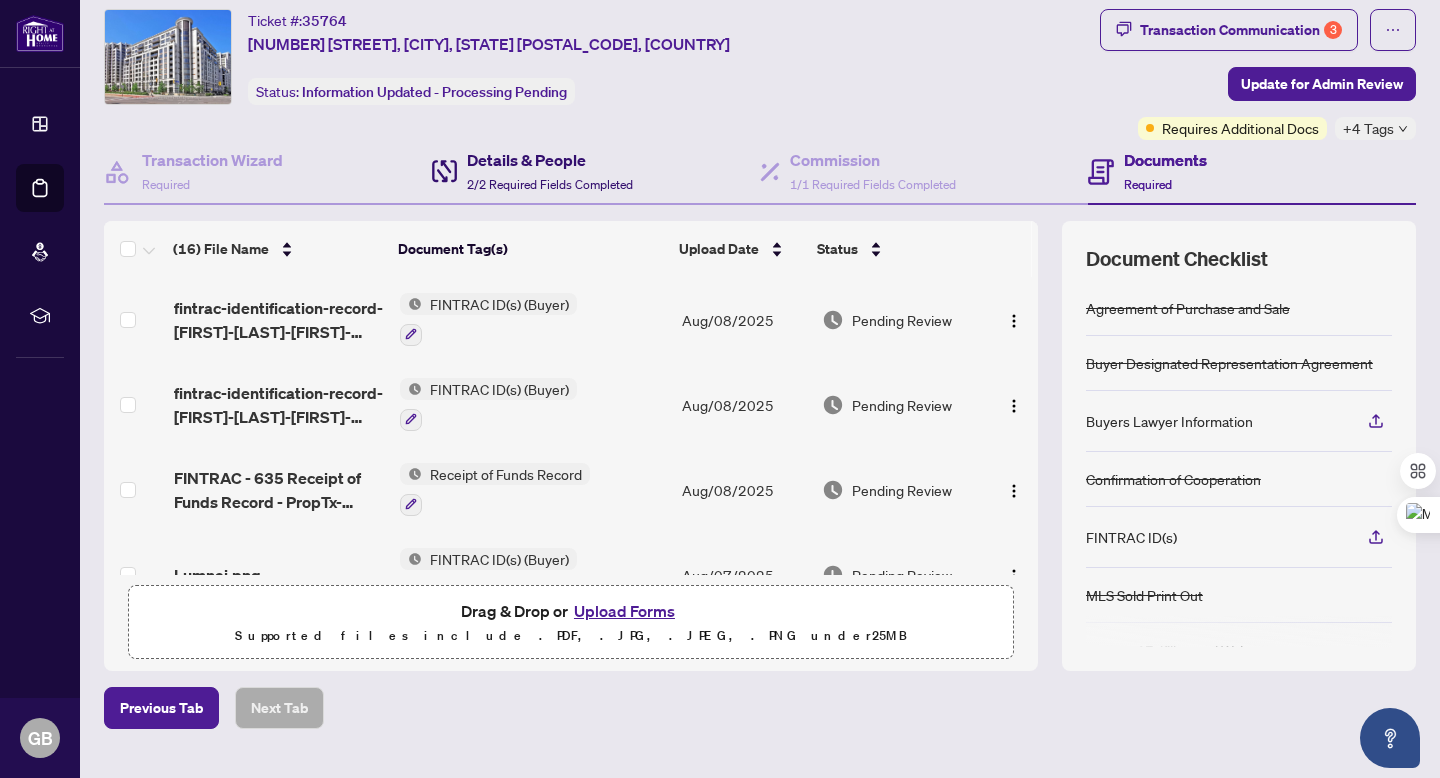 click on "2/2 Required Fields Completed" at bounding box center (550, 184) 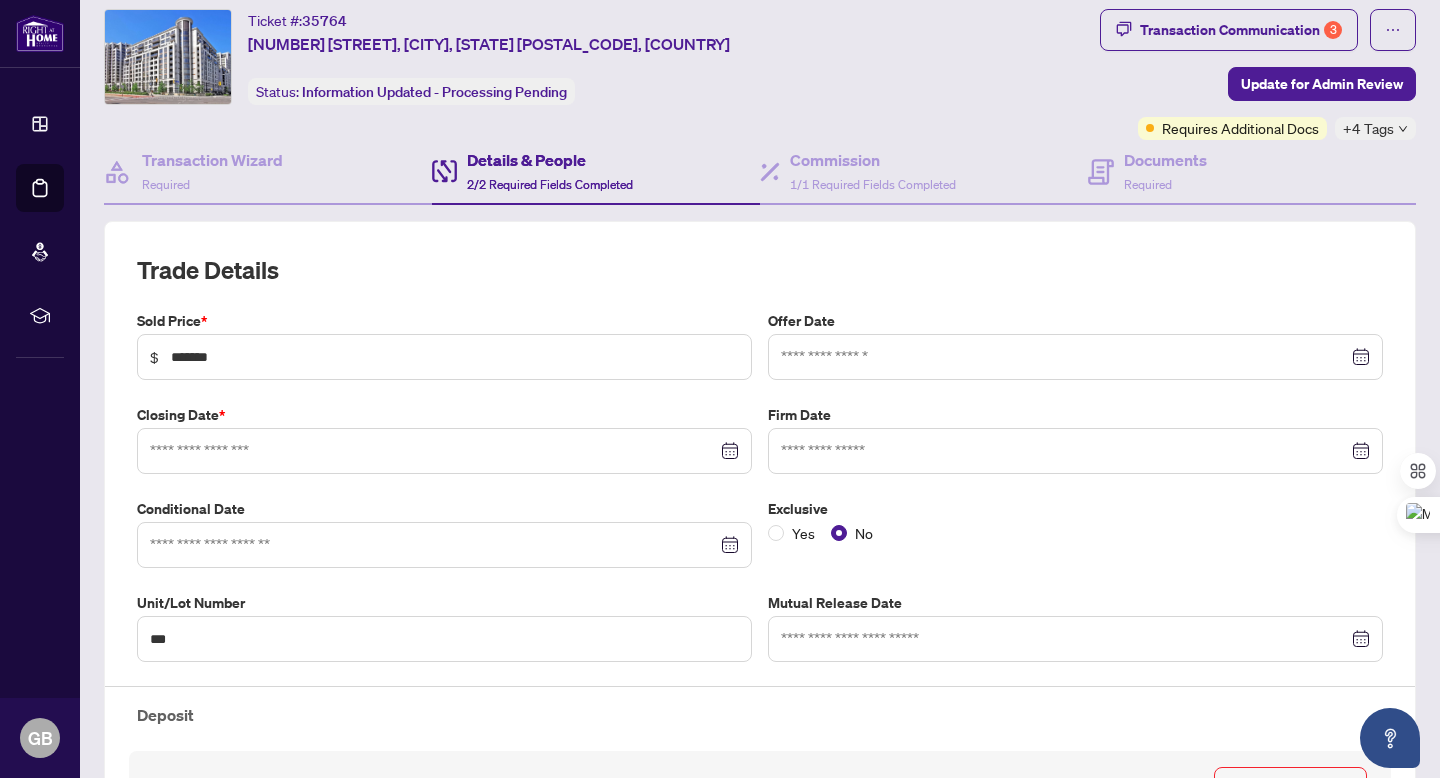 type on "**********" 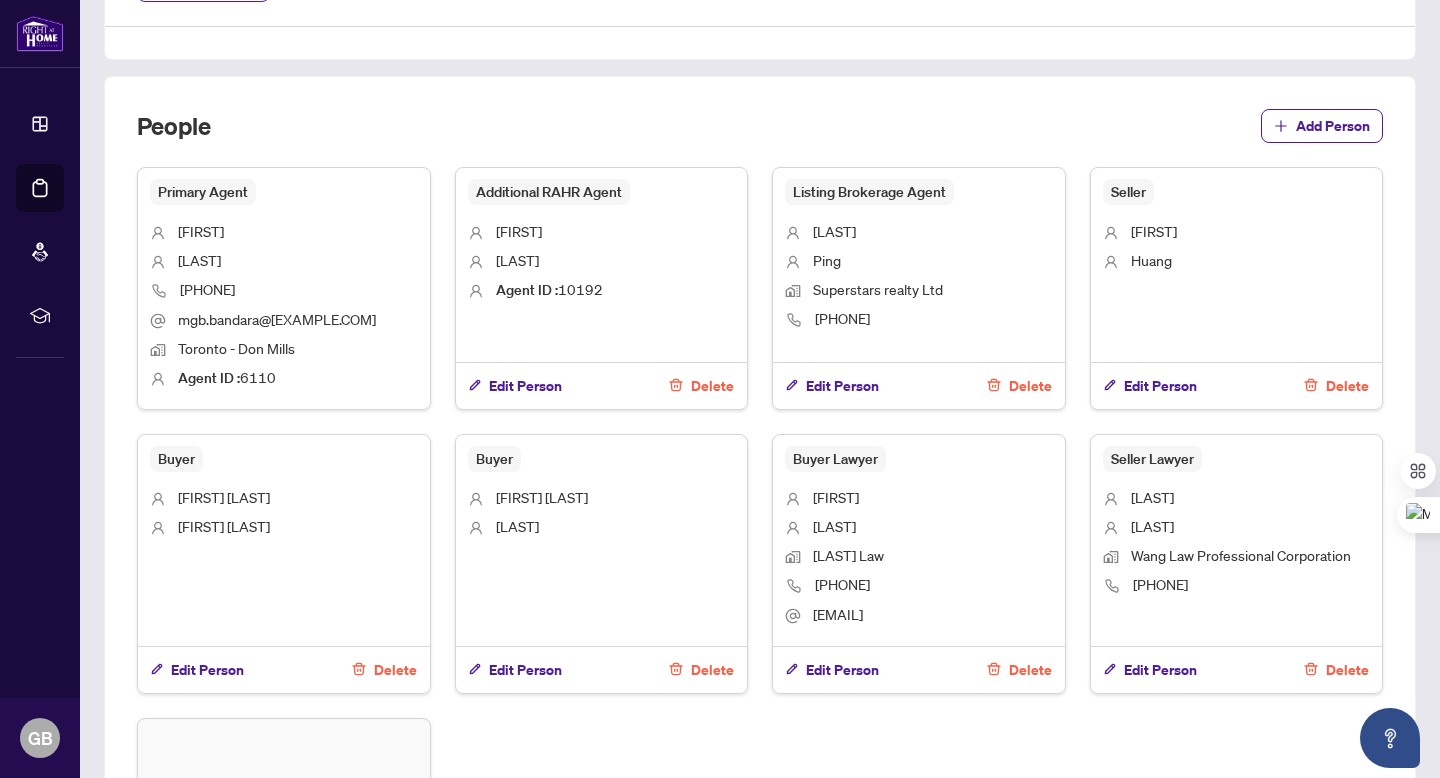 scroll, scrollTop: 0, scrollLeft: 0, axis: both 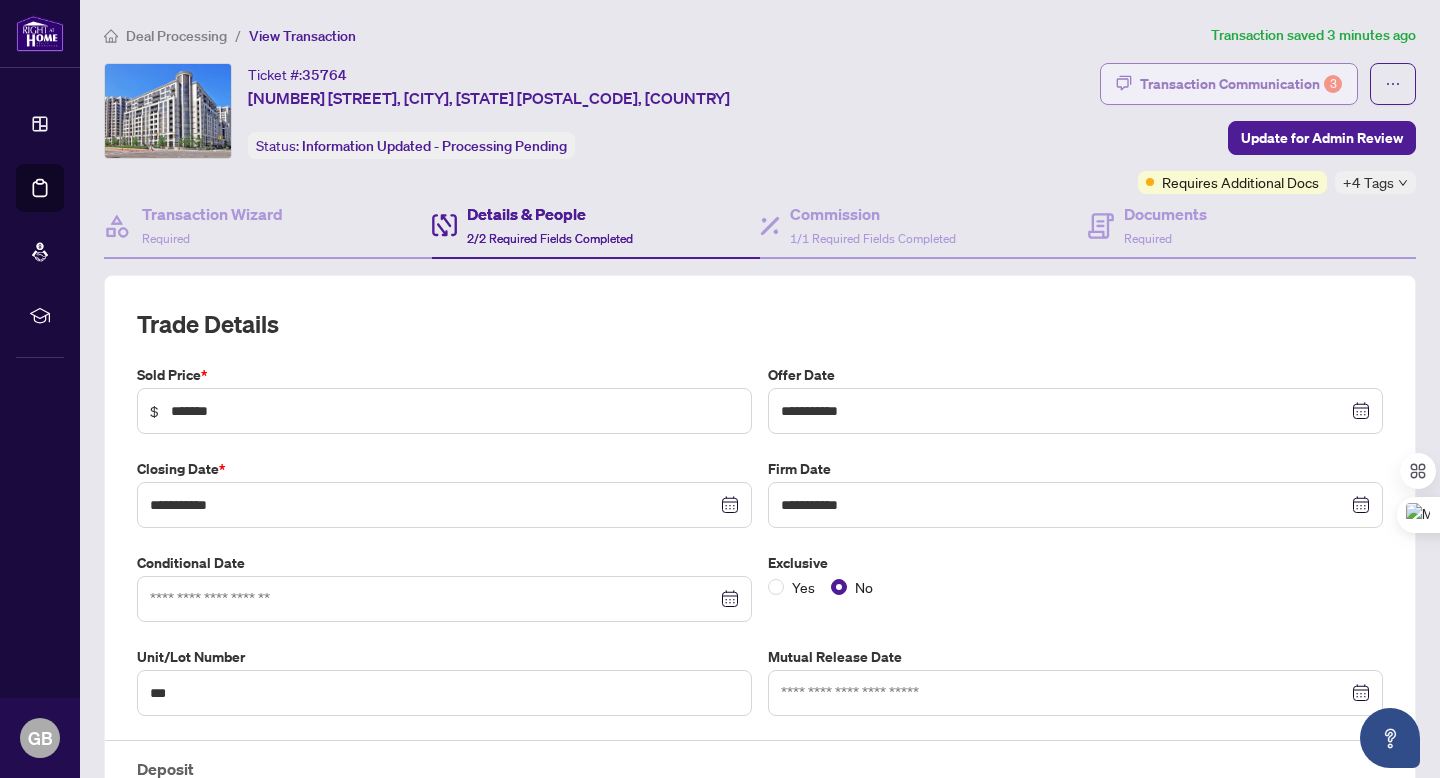 click on "Transaction Communication 3" at bounding box center (1241, 84) 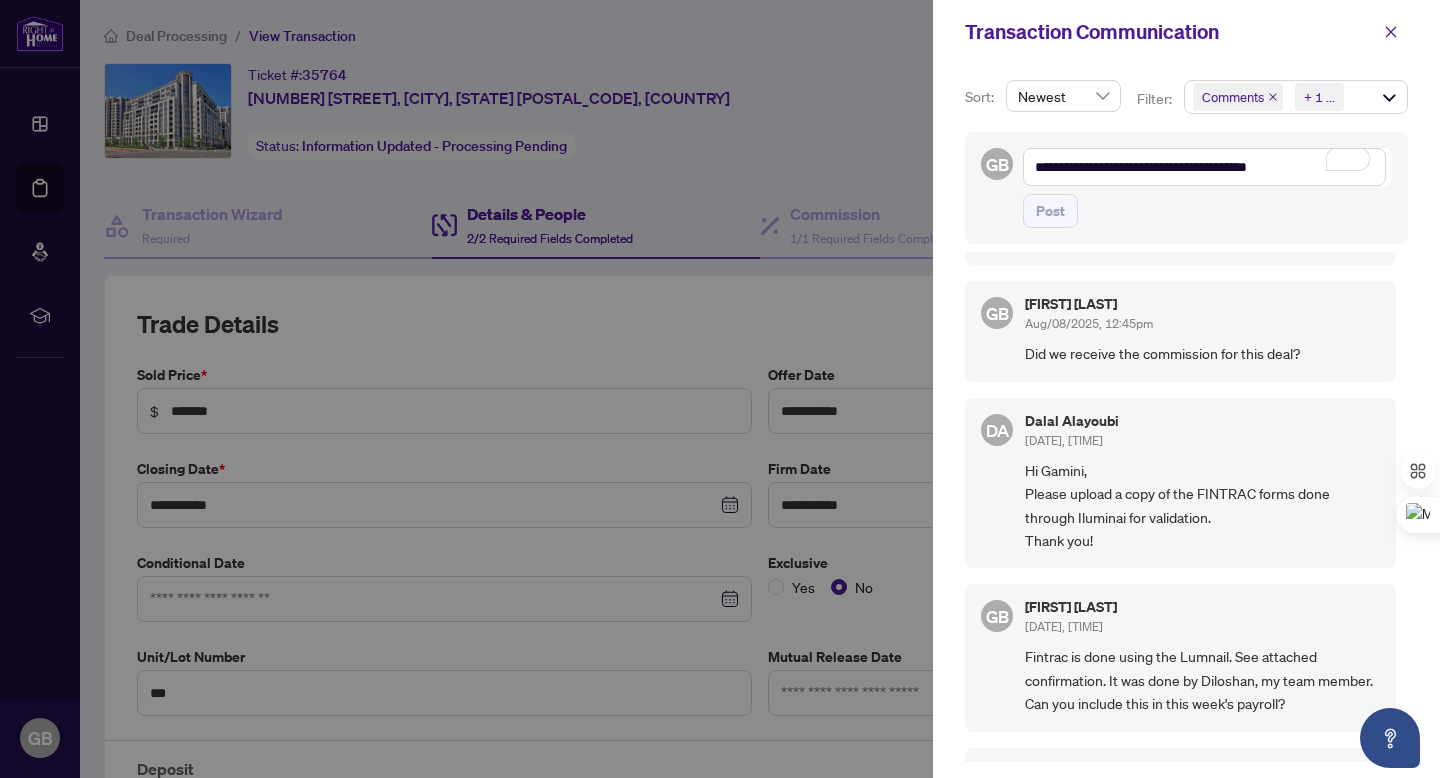 scroll, scrollTop: 0, scrollLeft: 0, axis: both 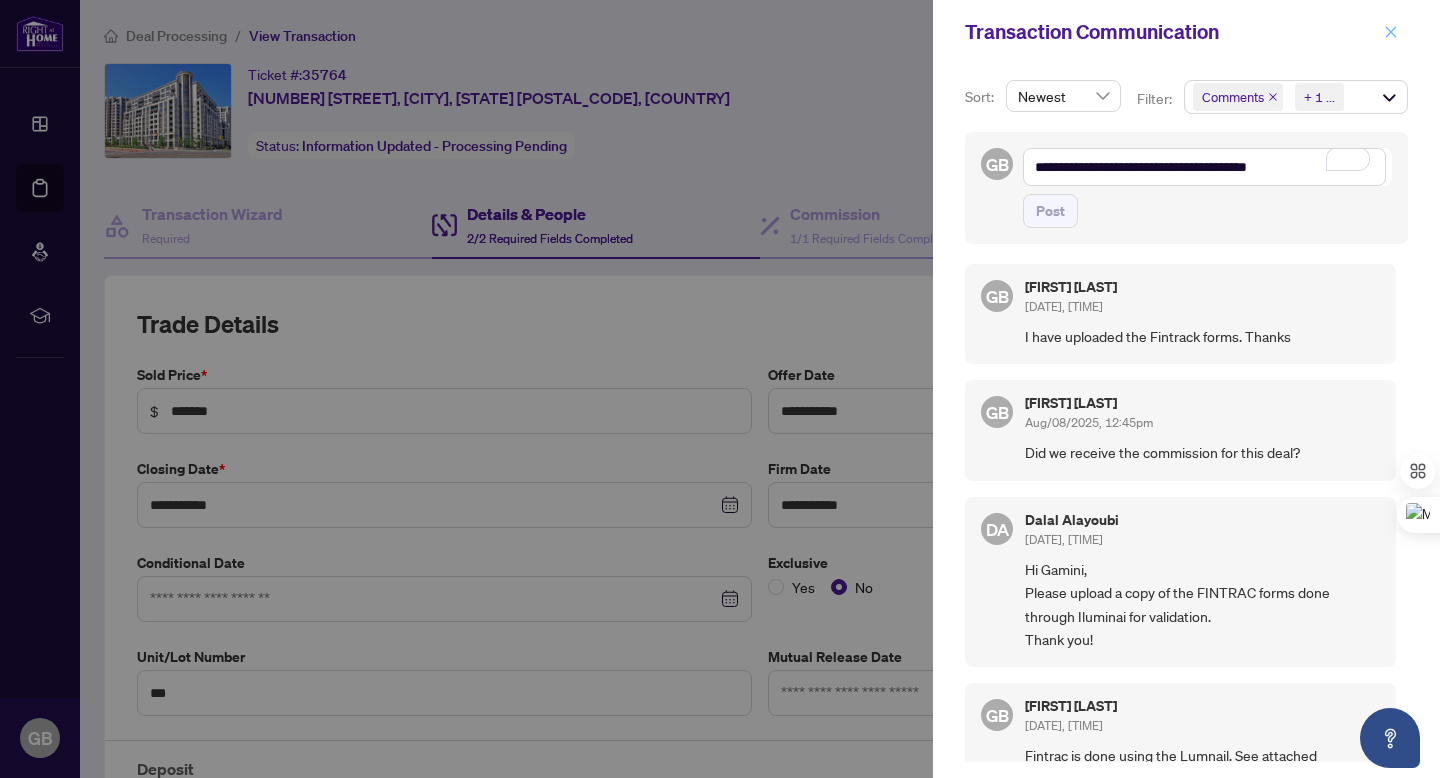 click 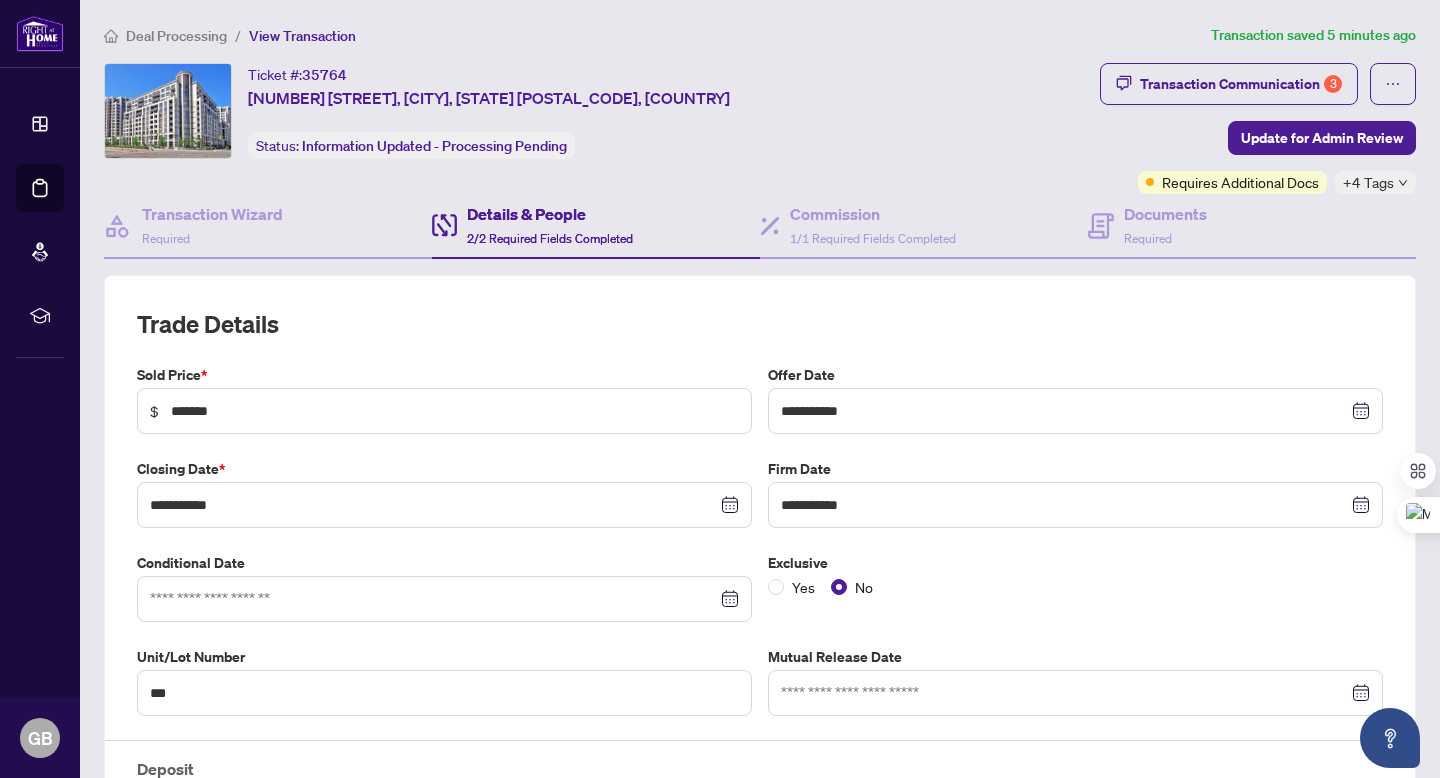 drag, startPoint x: 750, startPoint y: 95, endPoint x: 243, endPoint y: 103, distance: 507.0631 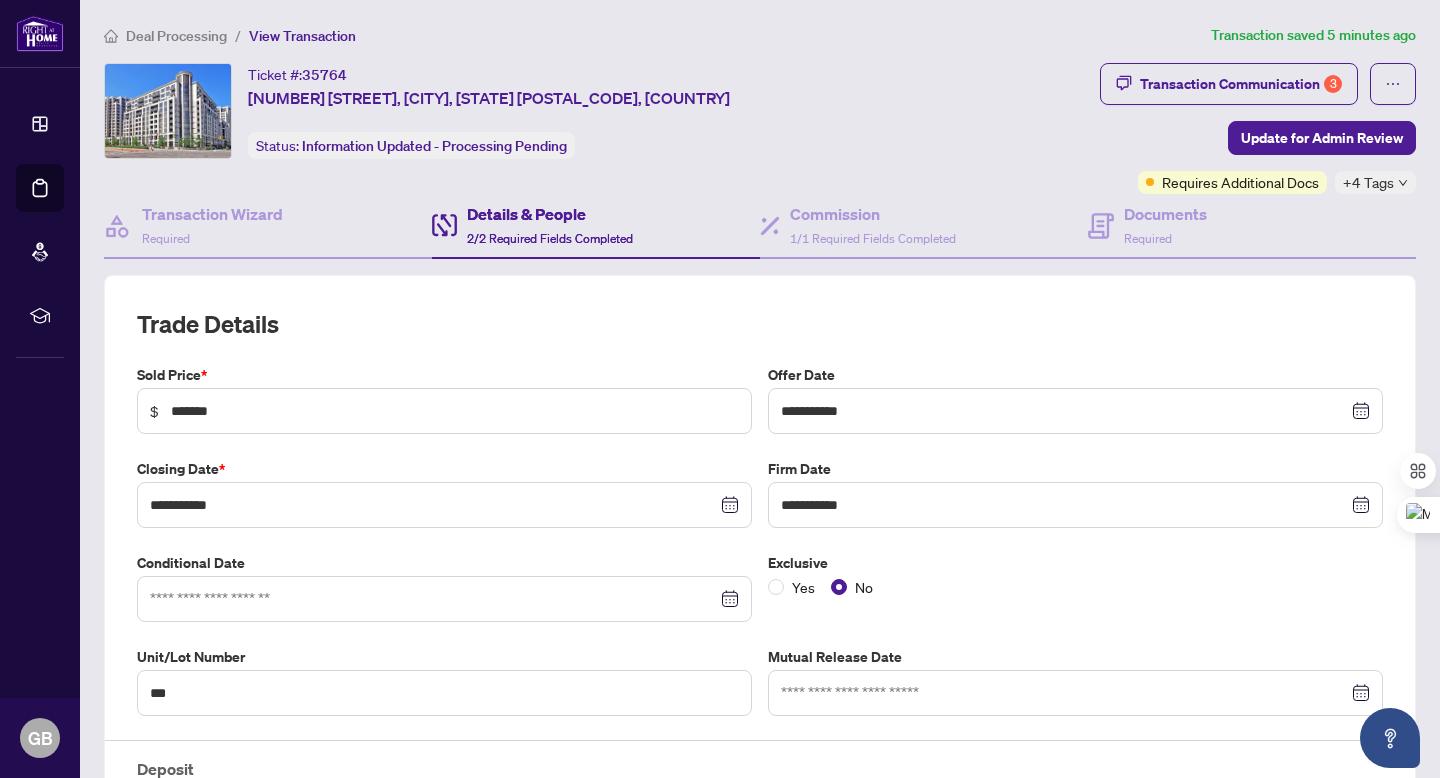 click on "Ticket #: 35764 [NUMBER] [STREET], [CITY], [STATE] [POSTAL_CODE], [COUNTRY] Status: Information Updated - Processing Pending" at bounding box center [598, 111] 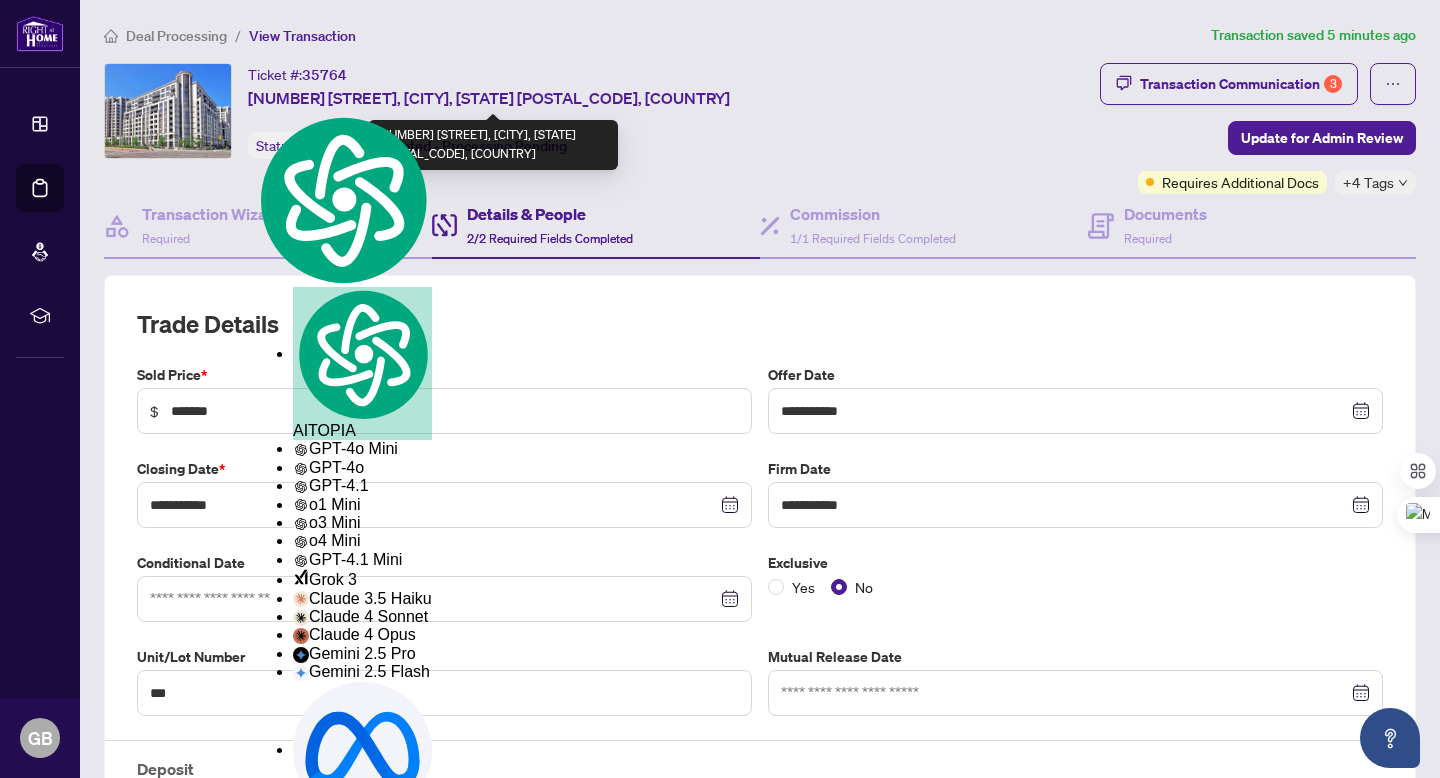 copy on "[NUMBER] [STREET], [CITY], [STATE] [POSTAL_CODE], [COUNTRY]" 